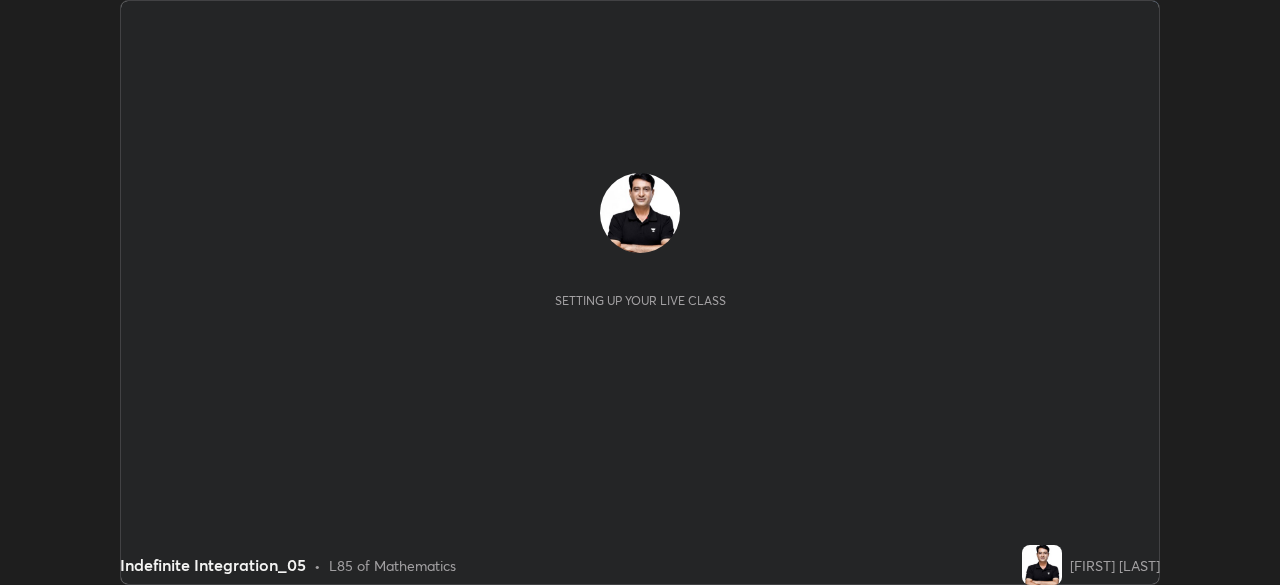 scroll, scrollTop: 0, scrollLeft: 0, axis: both 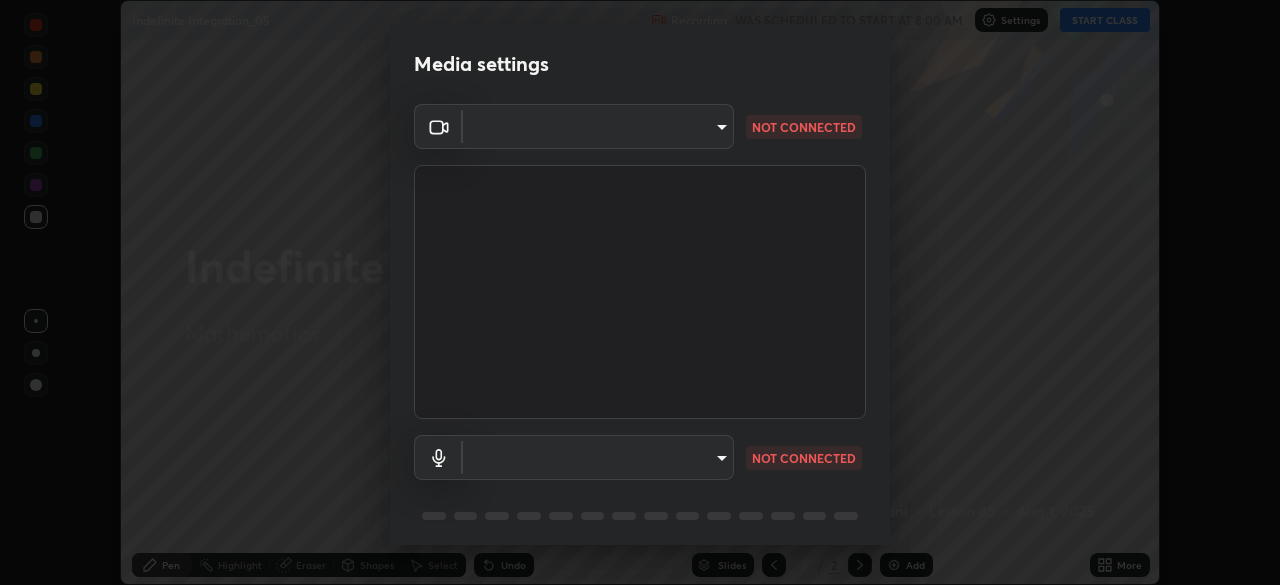 type on "6f19bd17bb1345d3381c364c08f732a45a1be43fbbd3e071611a8edbcb1d3ae0" 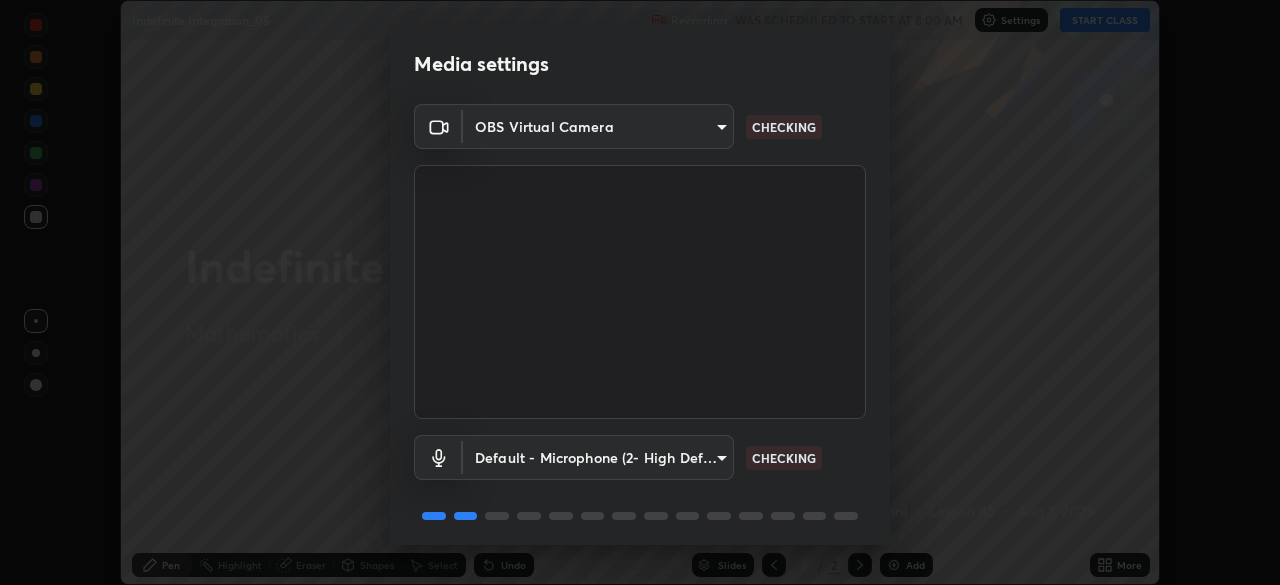 click on "Erase all Indefinite Integration_05 Recording WAS SCHEDULED TO START AT  8:00 AM Settings START CLASS Setting up your live class Indefinite Integration_05 • L85 of Mathematics [NAME] Pen Highlight Eraser Shapes Select Undo Slides 2 / 2 Add More No doubts shared Encourage your learners to ask a doubt for better clarity Report an issue Reason for reporting Buffering Chat not working Audio - Video sync issue Educator video quality low ​ Attach an image Report Media settings OBS Virtual Camera [HASH] CHECKING Default - Microphone (2- High Definition Audio Device) default CHECKING 1 / 5 Next" at bounding box center (640, 292) 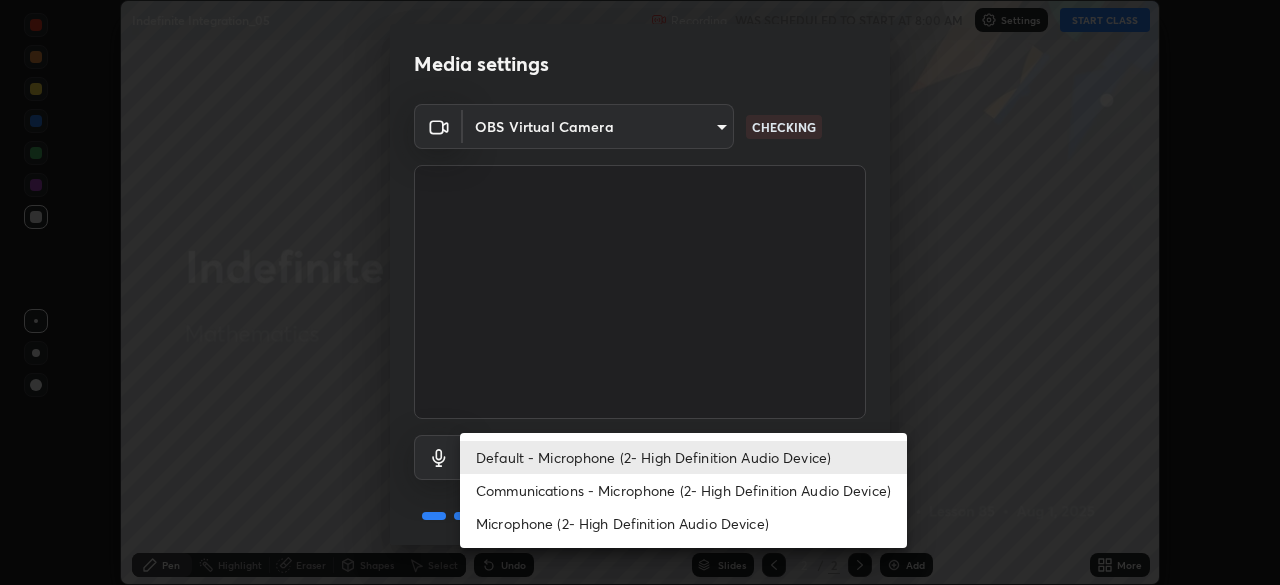 click on "Microphone (2- High Definition Audio Device)" at bounding box center [683, 523] 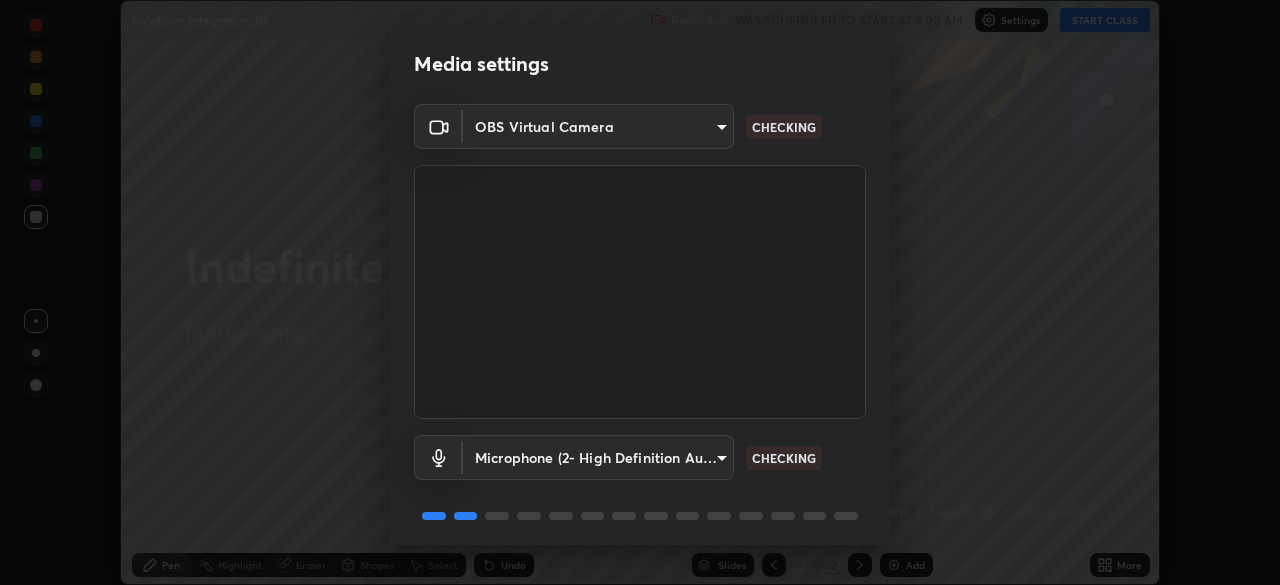 click on "Erase all Indefinite Integration_05 Recording WAS SCHEDULED TO START AT  8:00 AM Settings START CLASS Setting up your live class Indefinite Integration_05 • L85 of Mathematics [NAME] Pen Highlight Eraser Shapes Select Undo Slides 2 / 2 Add More No doubts shared Encourage your learners to ask a doubt for better clarity Report an issue Reason for reporting Buffering Chat not working Audio - Video sync issue Educator video quality low ​ Attach an image Report Media settings OBS Virtual Camera [HASH] CHECKING Microphone (2- High Definition Audio Device) [HASH] CHECKING 1 / 5 Next" at bounding box center [640, 292] 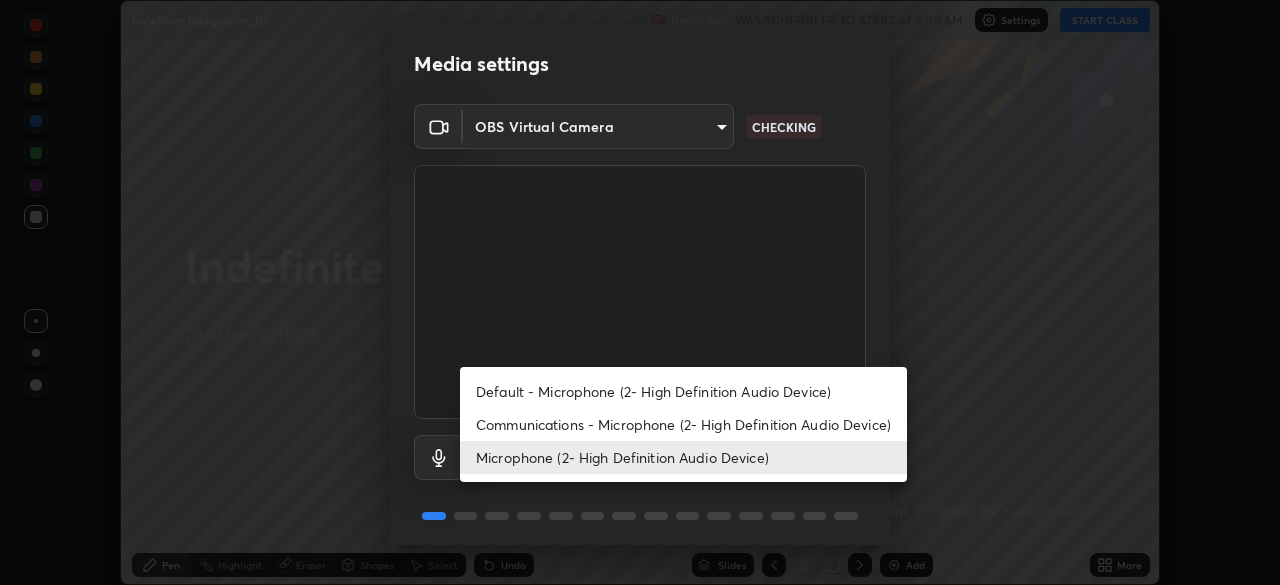 click on "Microphone (2- High Definition Audio Device)" at bounding box center (683, 457) 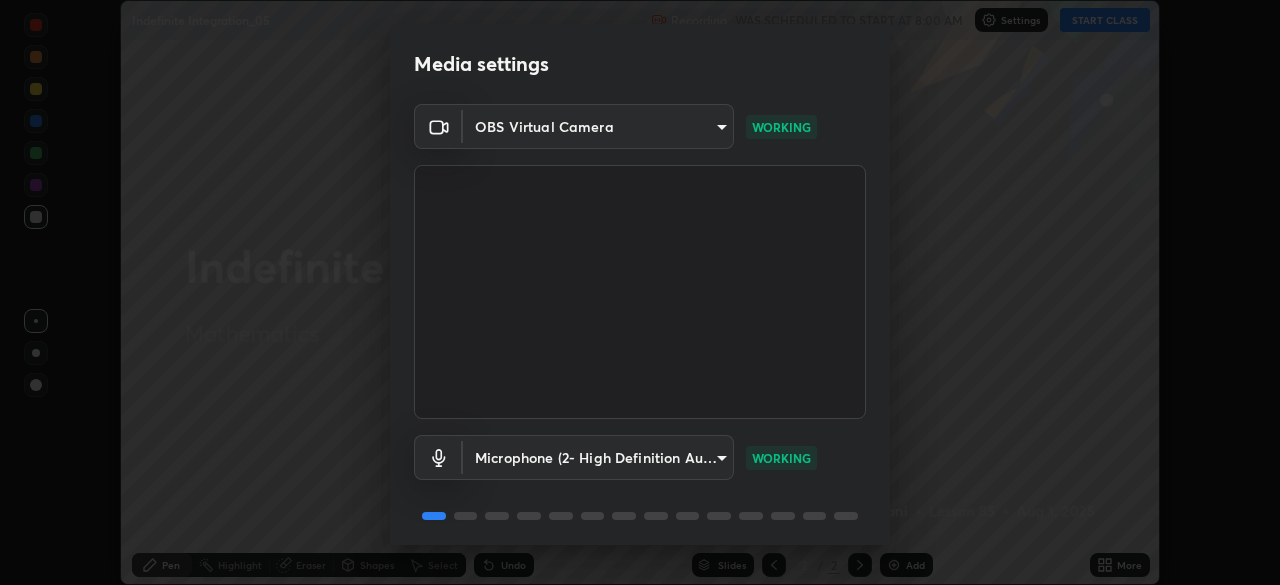 scroll, scrollTop: 71, scrollLeft: 0, axis: vertical 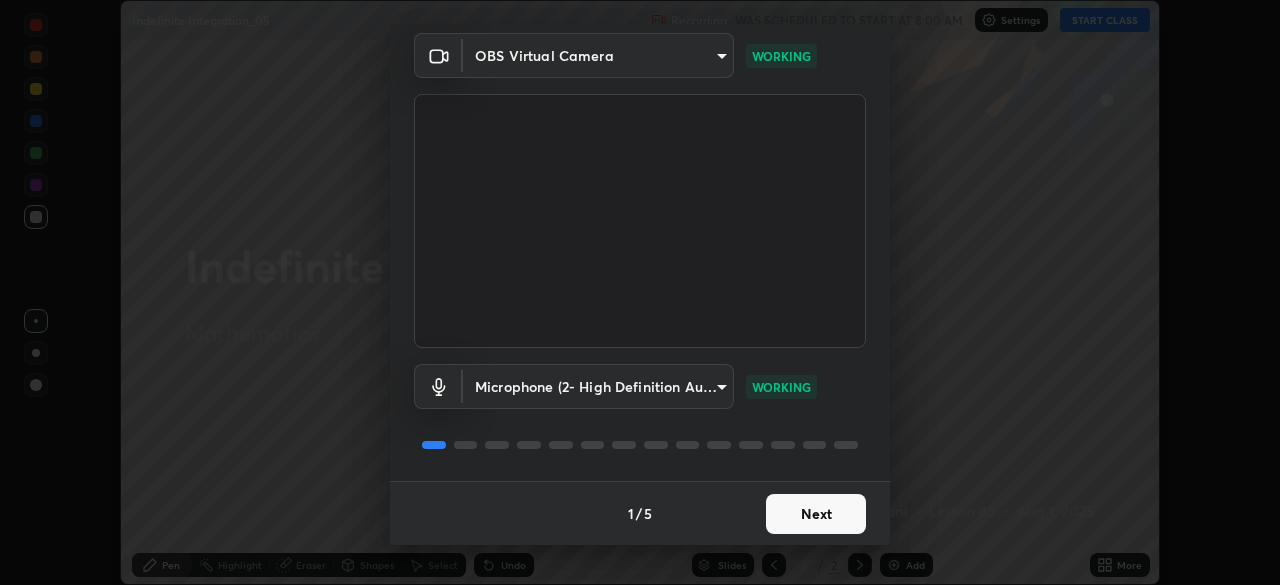click on "Next" at bounding box center [816, 514] 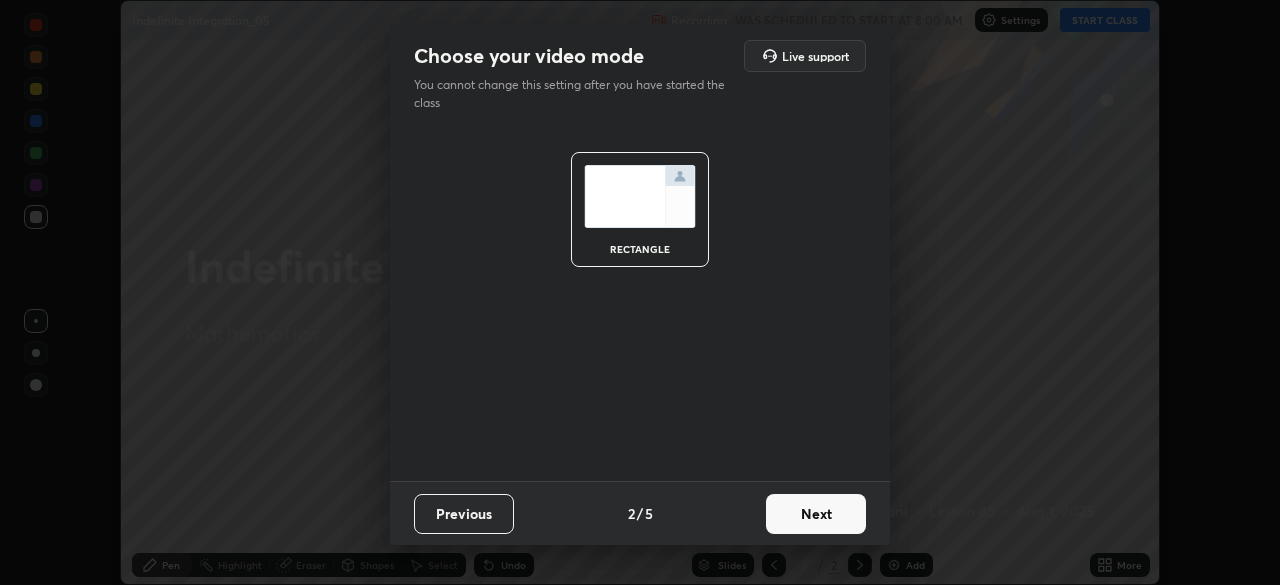 scroll, scrollTop: 0, scrollLeft: 0, axis: both 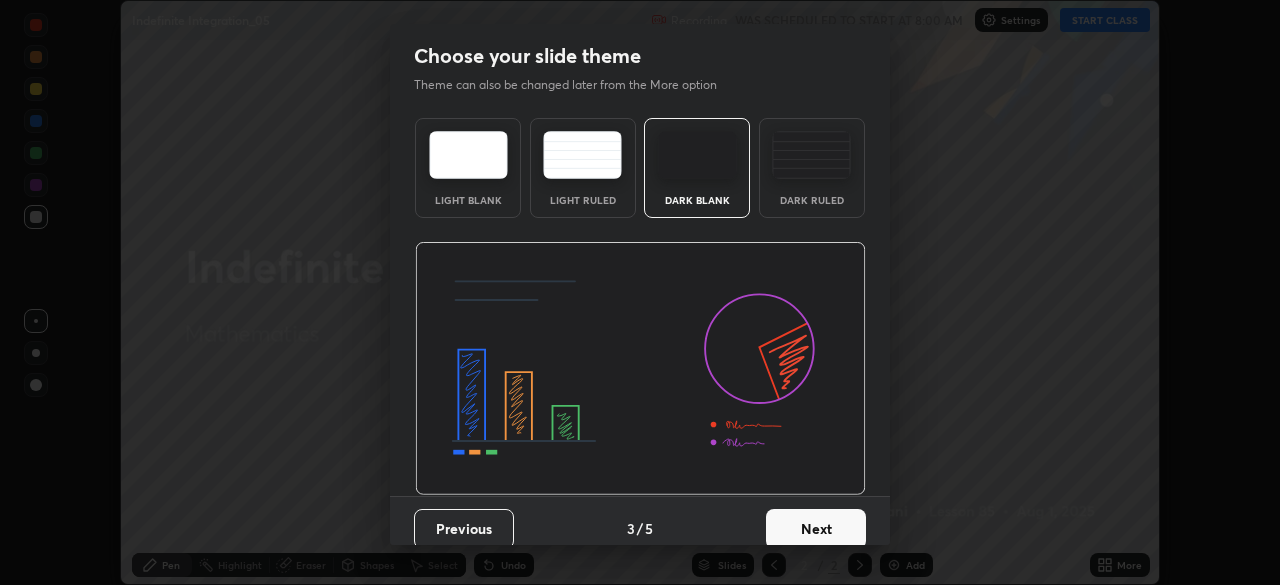 click on "Next" at bounding box center [816, 529] 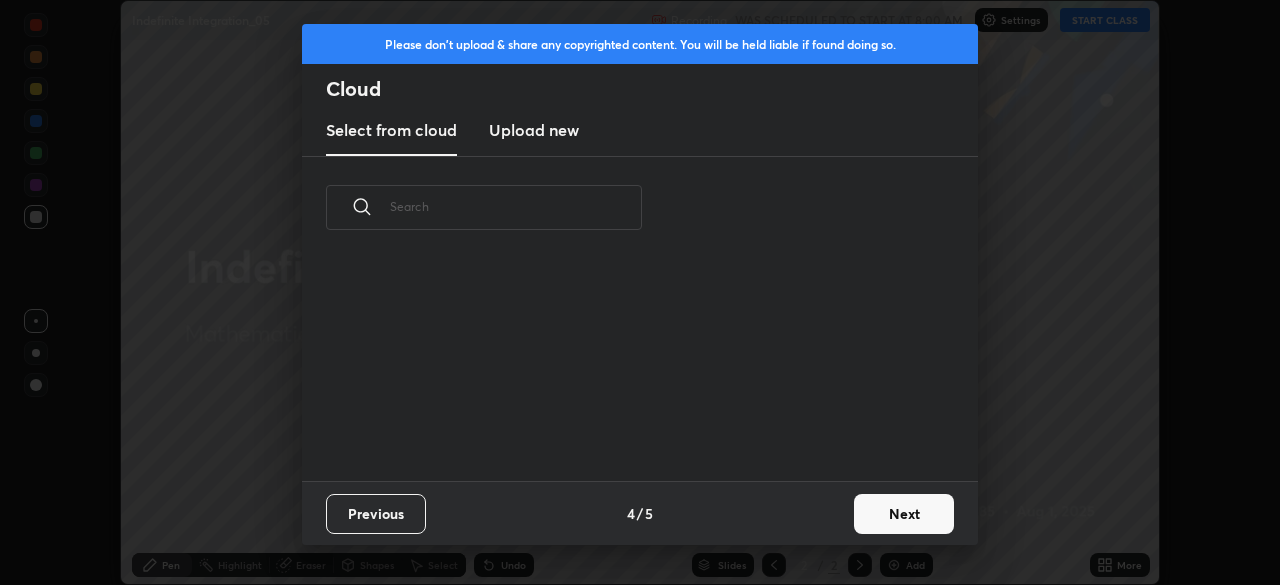 click on "Next" at bounding box center (904, 514) 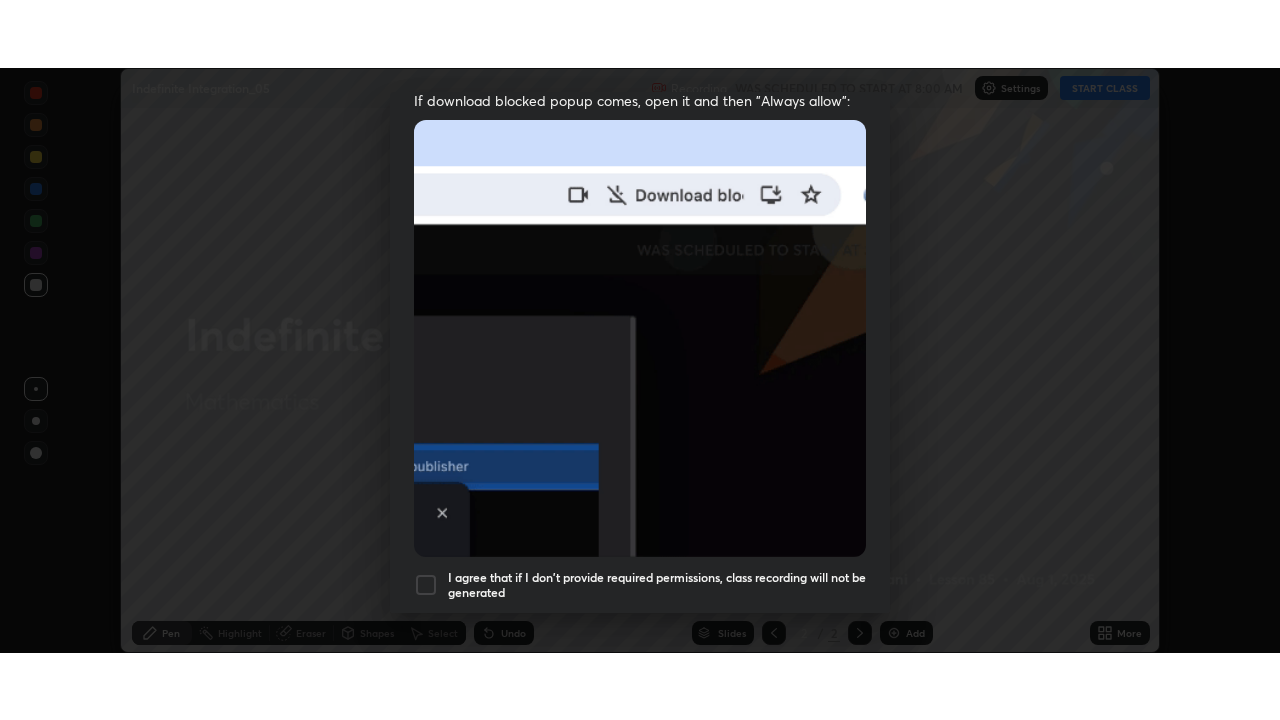 scroll, scrollTop: 479, scrollLeft: 0, axis: vertical 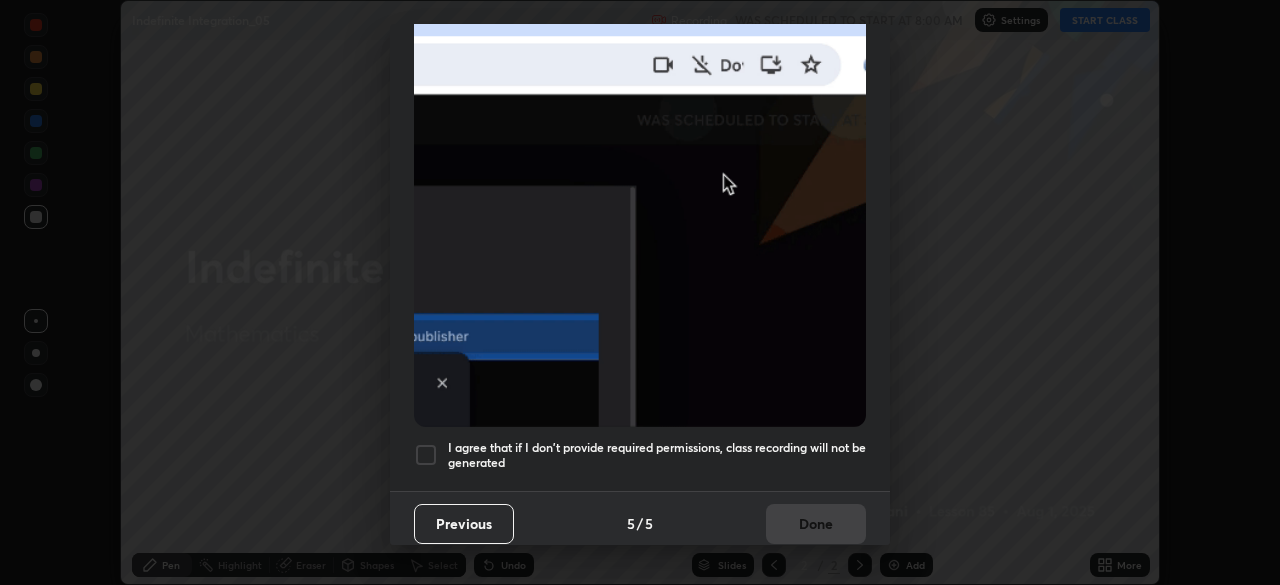click at bounding box center [426, 455] 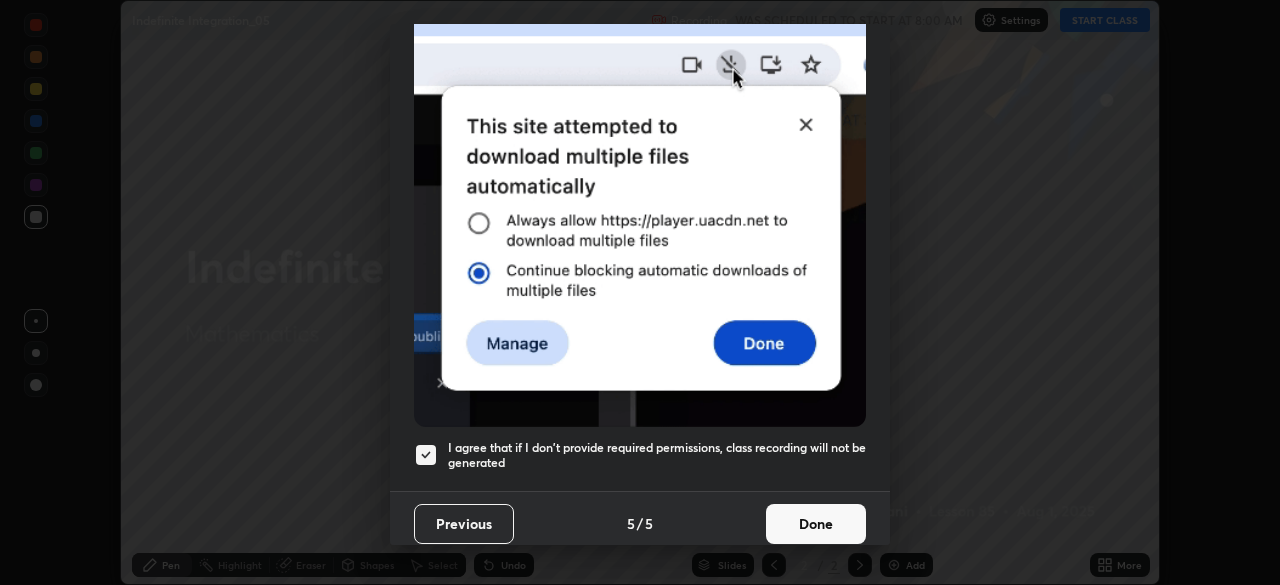 click on "Done" at bounding box center [816, 524] 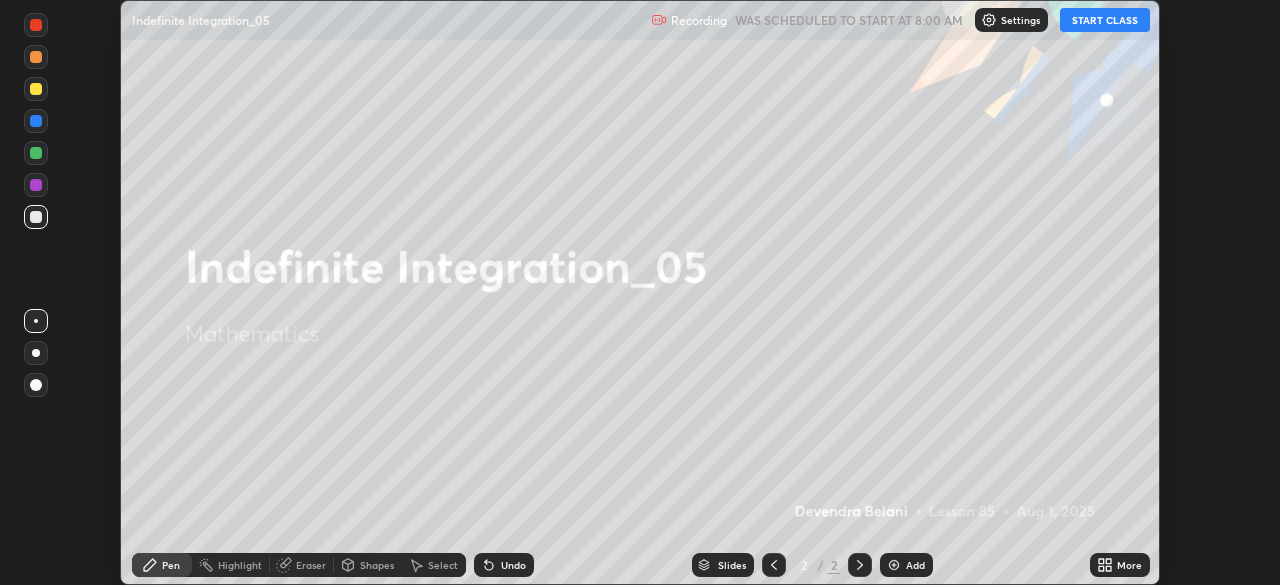 click on "Recording WAS SCHEDULED TO START AT  8:00 AM Settings START CLASS" at bounding box center (900, 20) 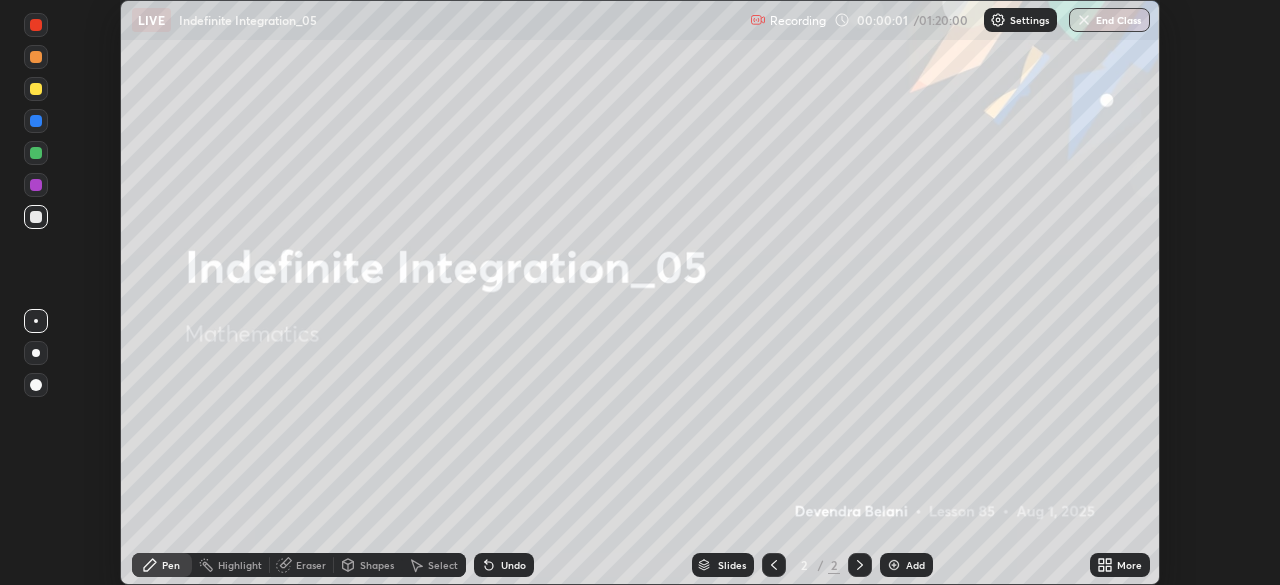 click on "Add" at bounding box center [915, 565] 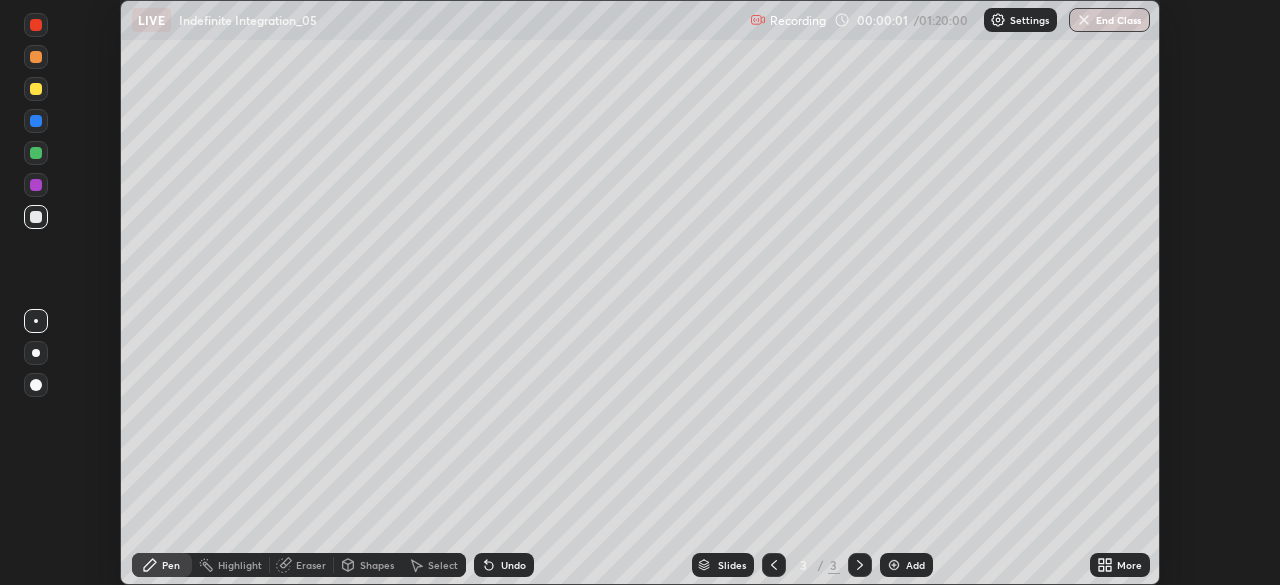 click 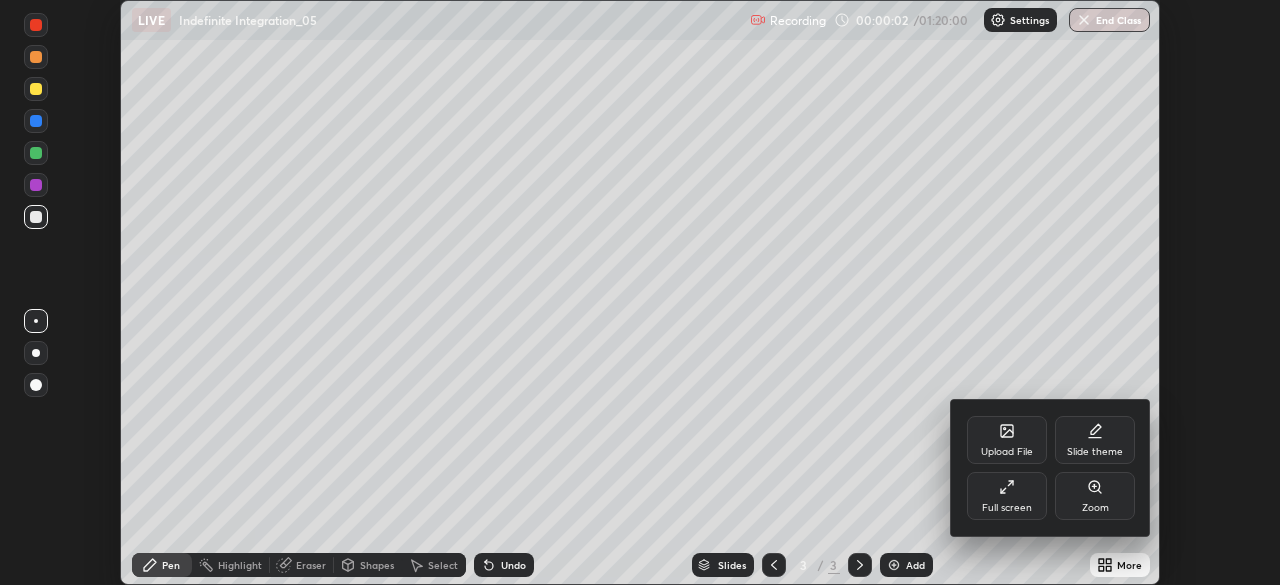 click on "Full screen" at bounding box center [1007, 508] 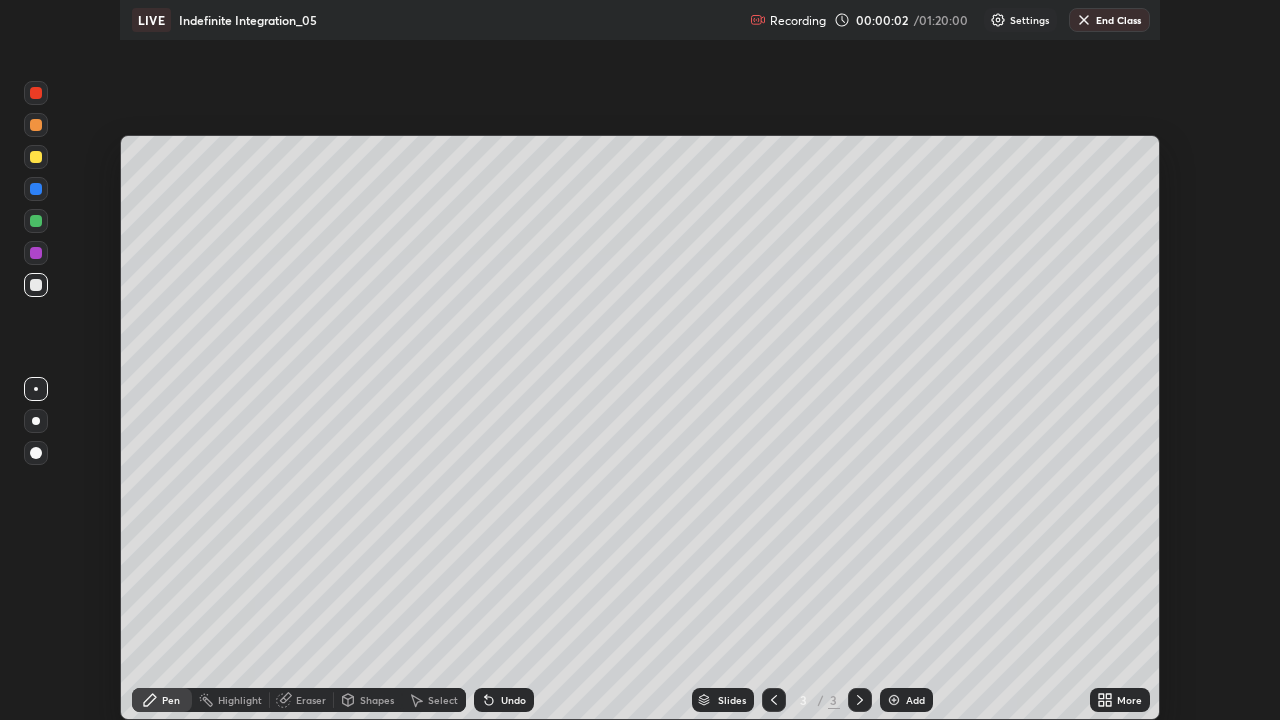 scroll, scrollTop: 99280, scrollLeft: 98720, axis: both 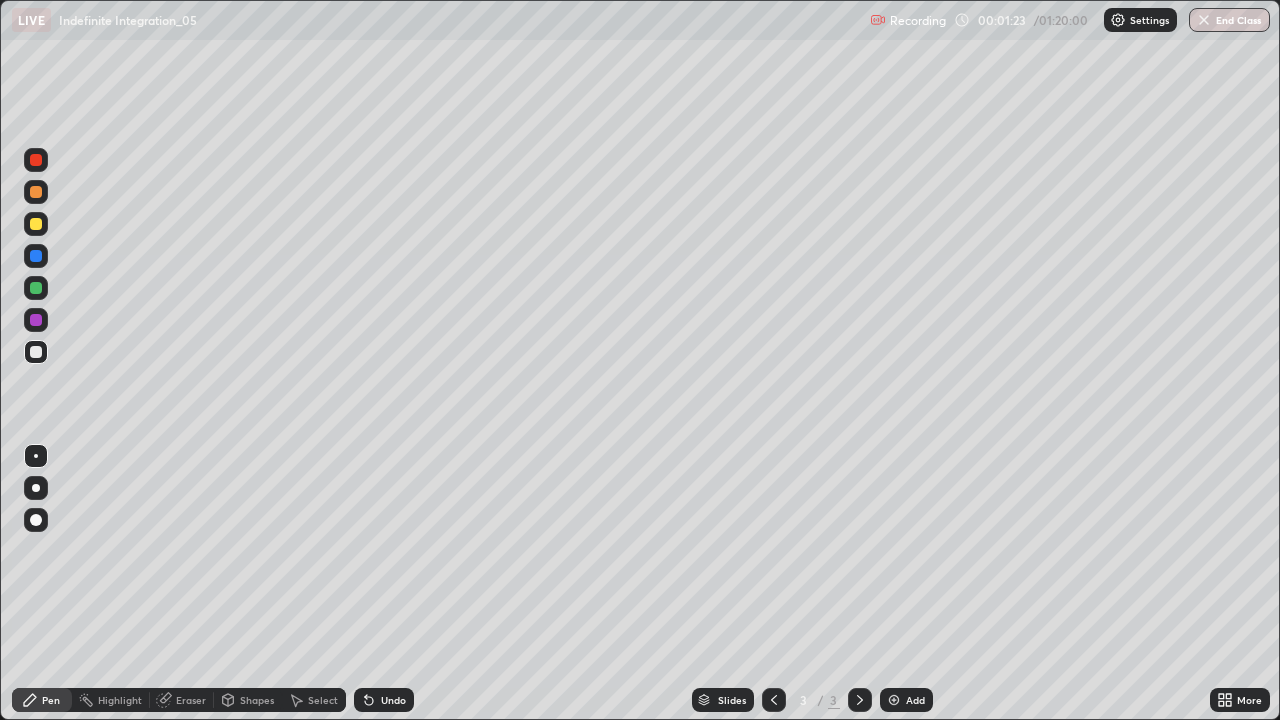 click at bounding box center (36, 320) 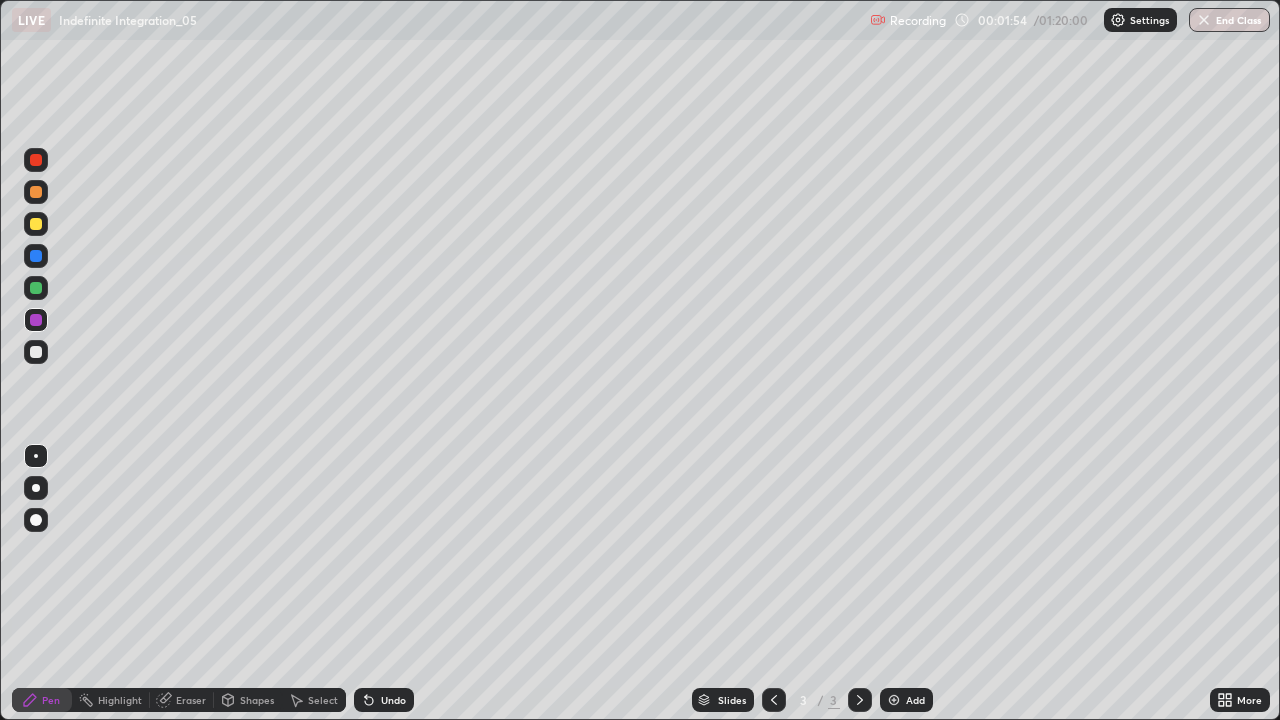 click at bounding box center [36, 224] 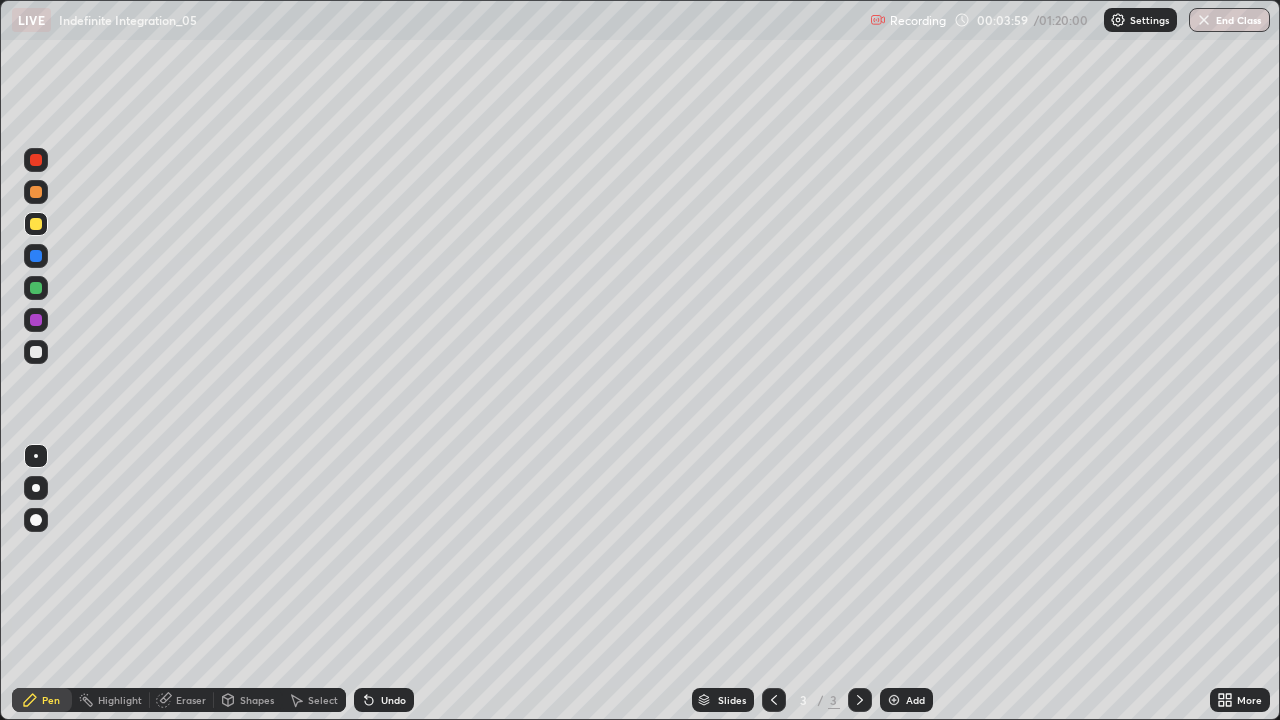 click at bounding box center (36, 288) 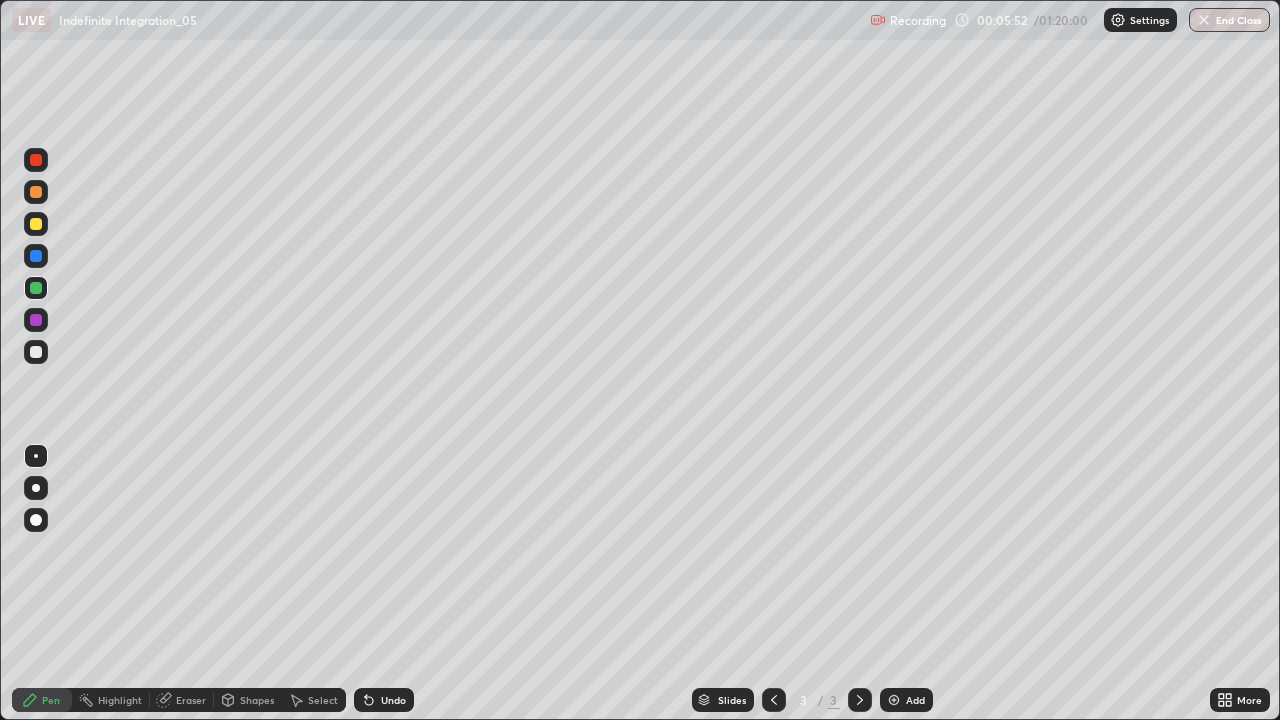 click on "Add" at bounding box center [906, 700] 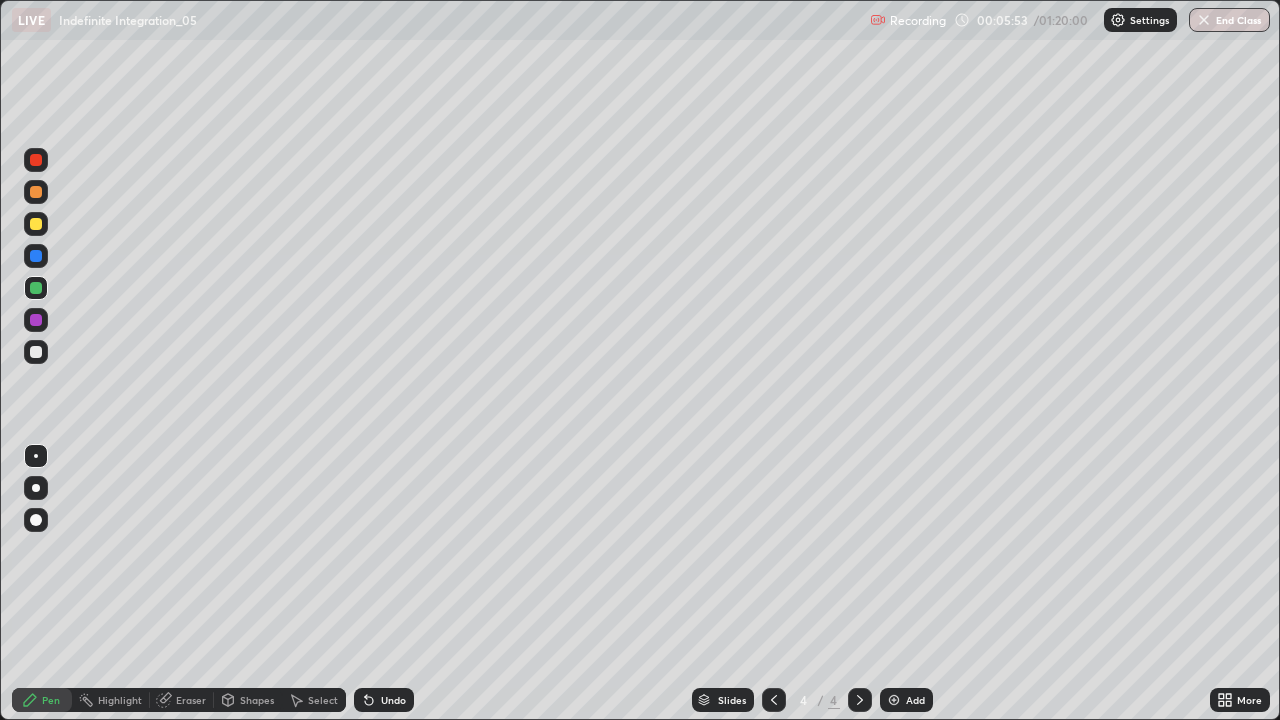 click at bounding box center (36, 224) 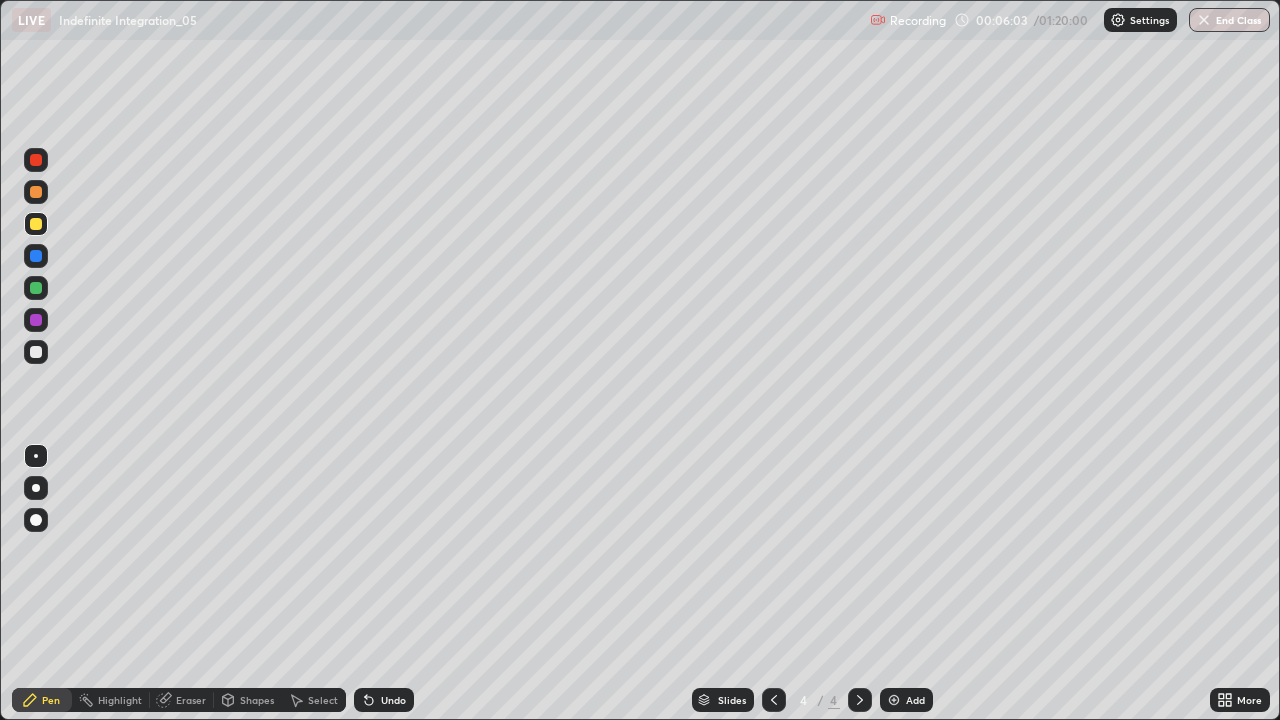 click on "Undo" at bounding box center [384, 700] 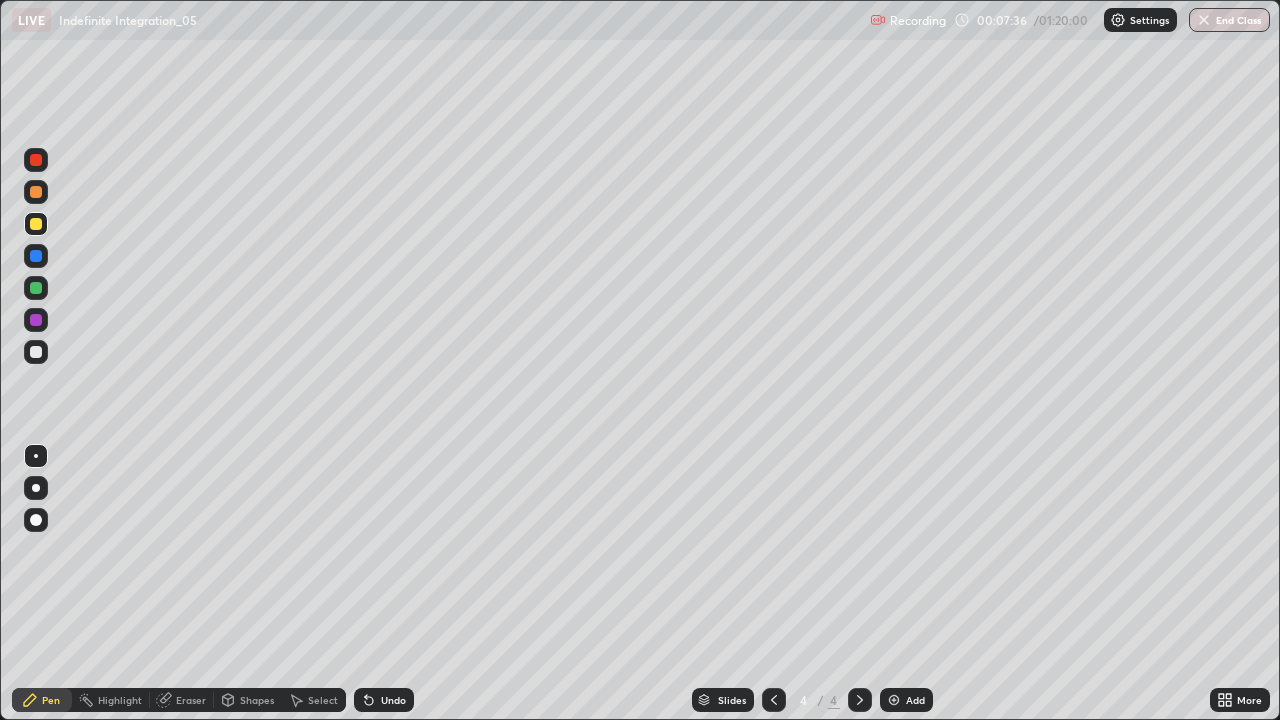 click at bounding box center (36, 192) 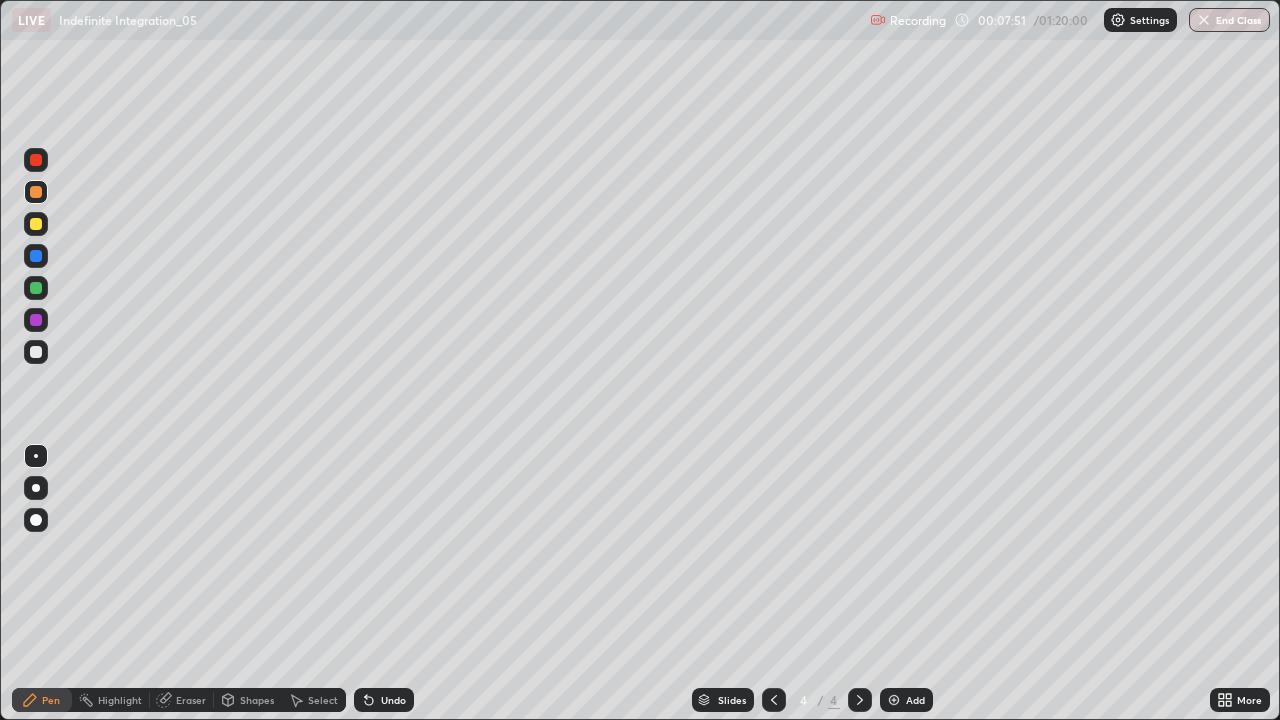 click 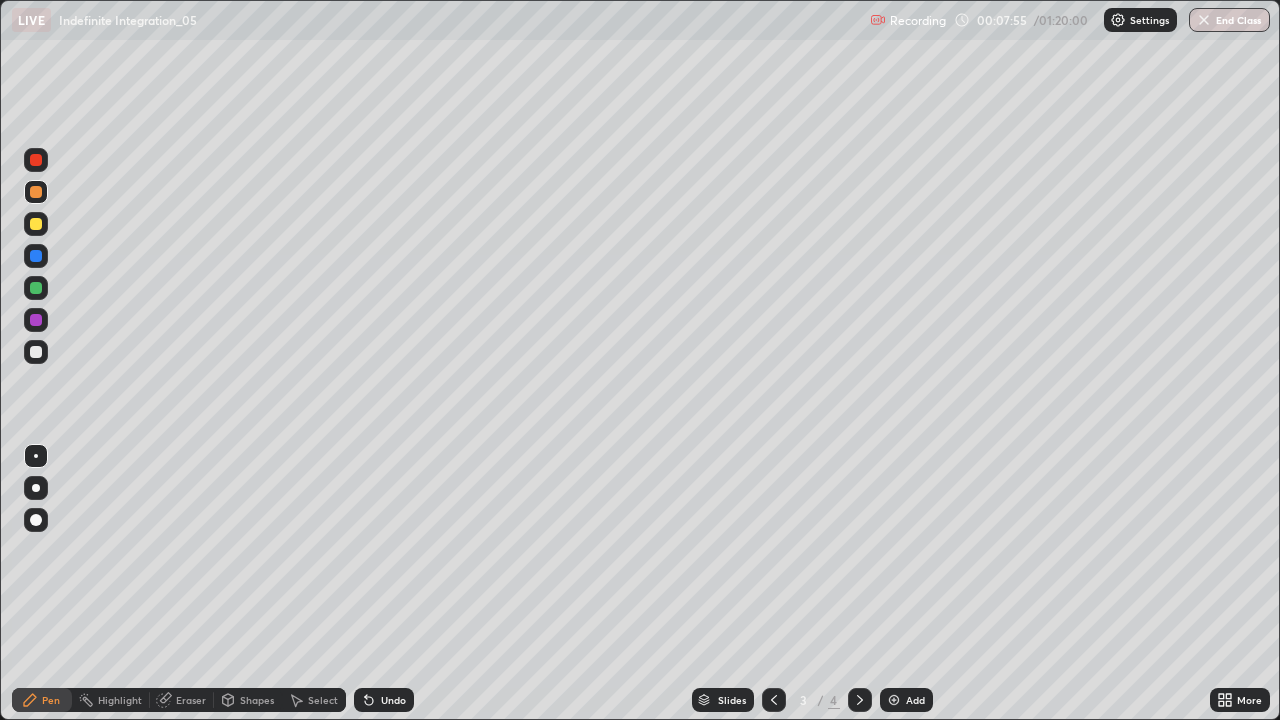 click 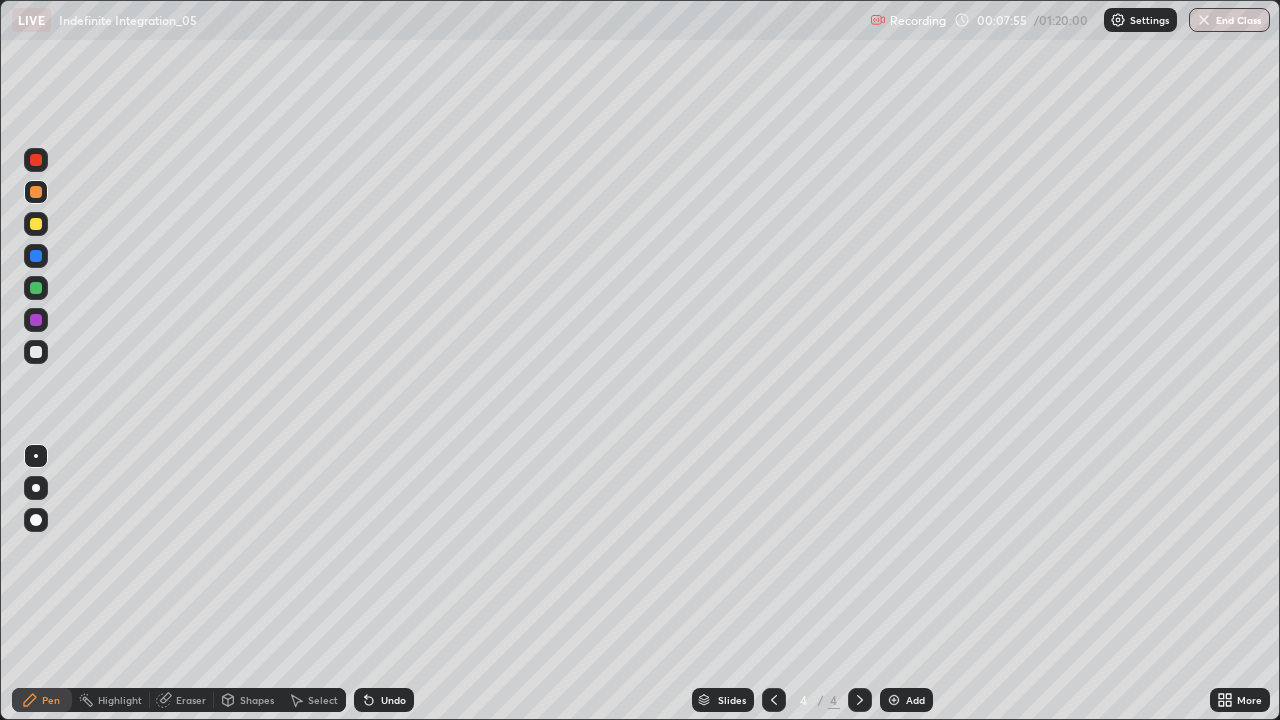 click 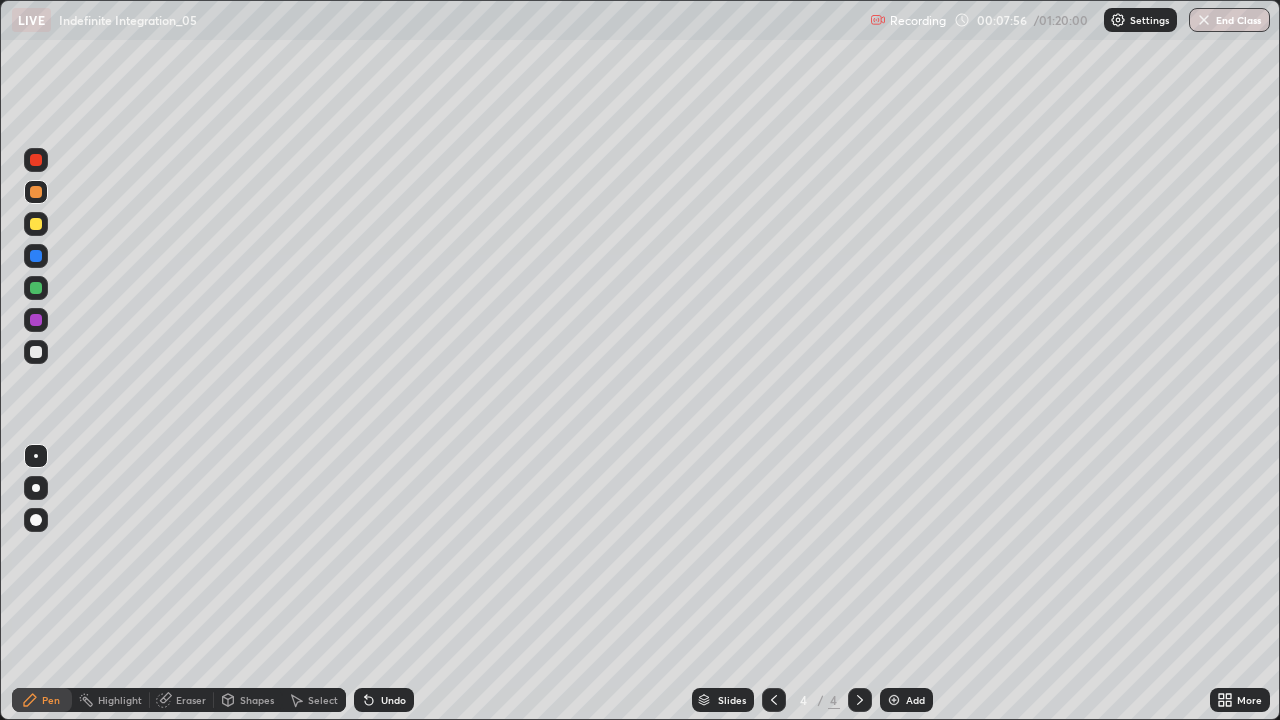 click 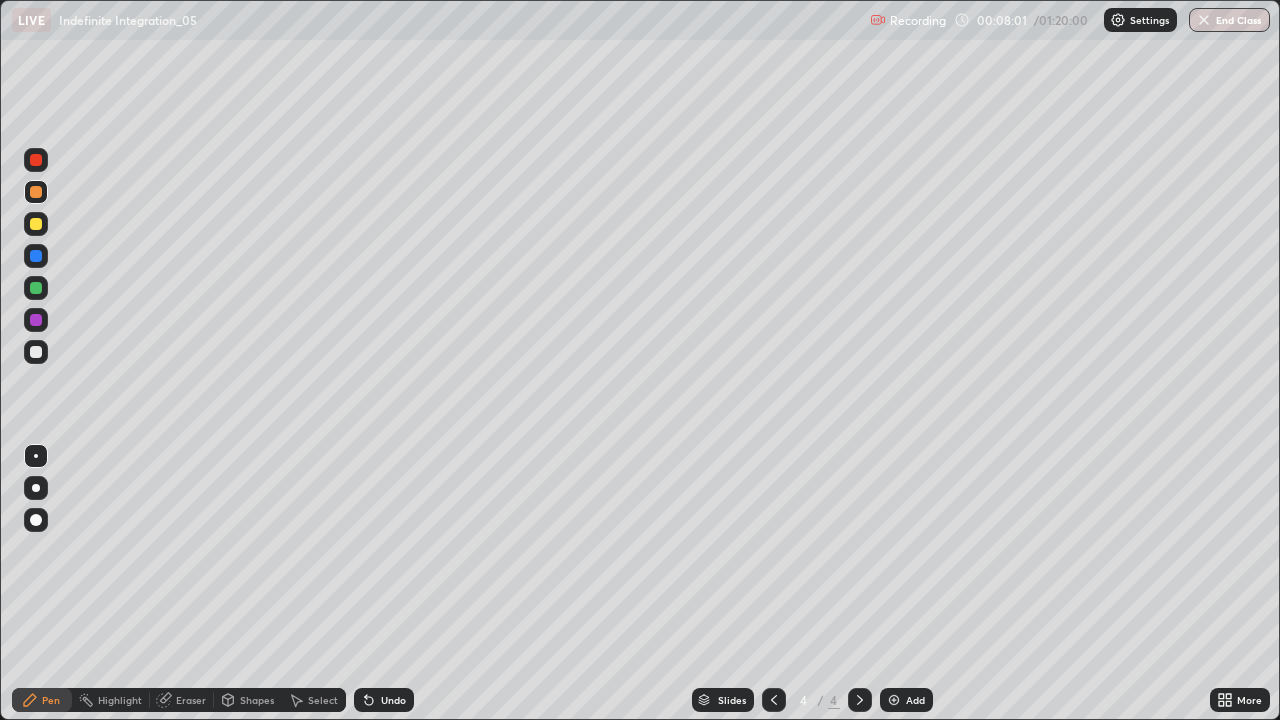 click at bounding box center [894, 700] 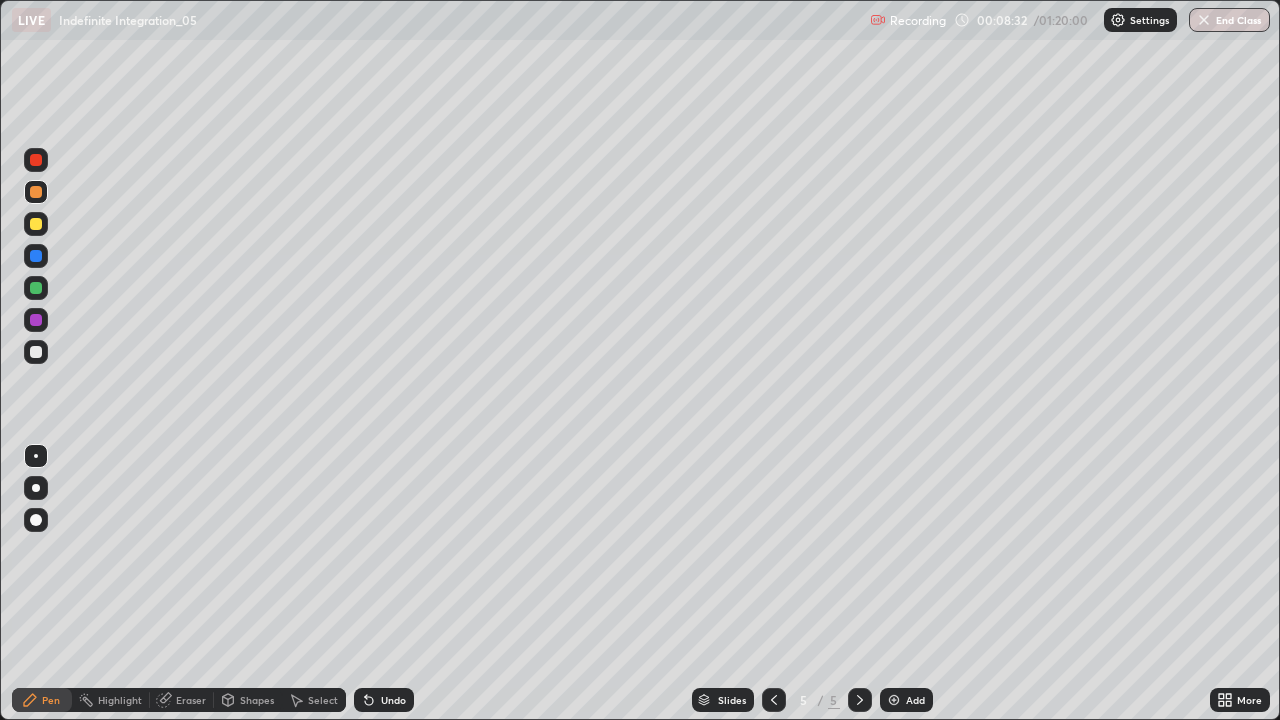 click on "Eraser" at bounding box center (191, 700) 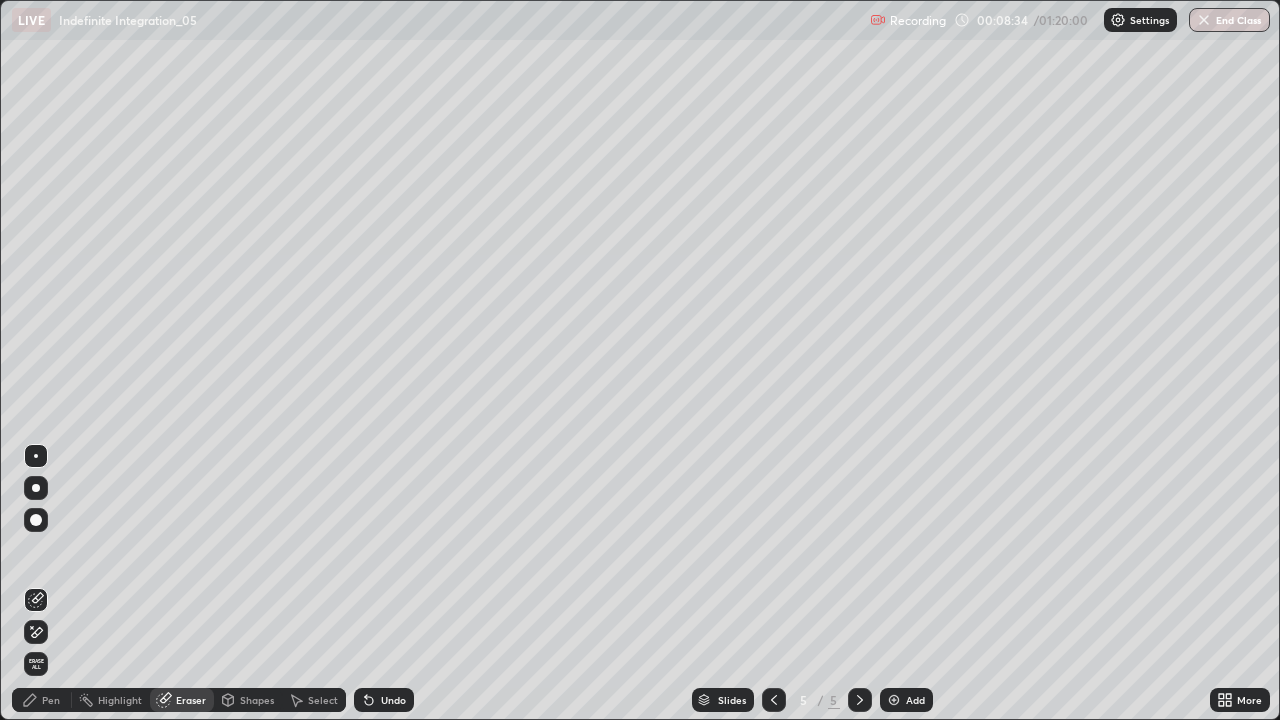 click 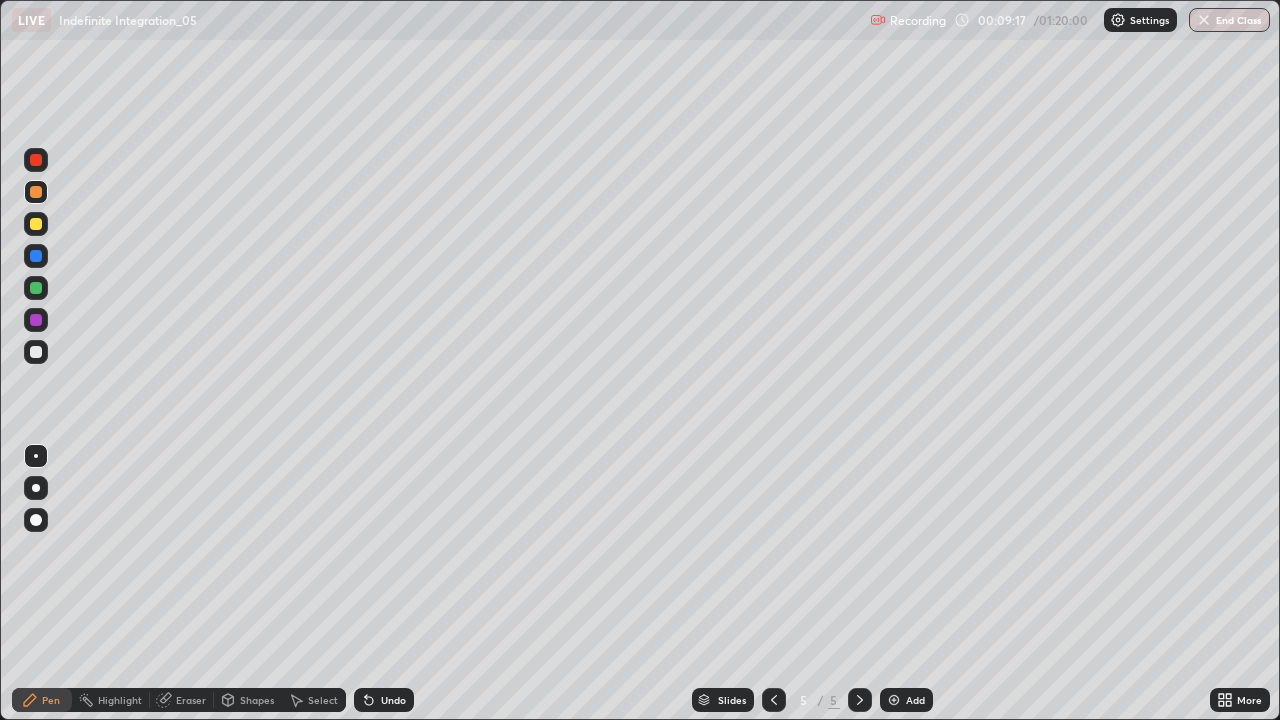 click at bounding box center [36, 224] 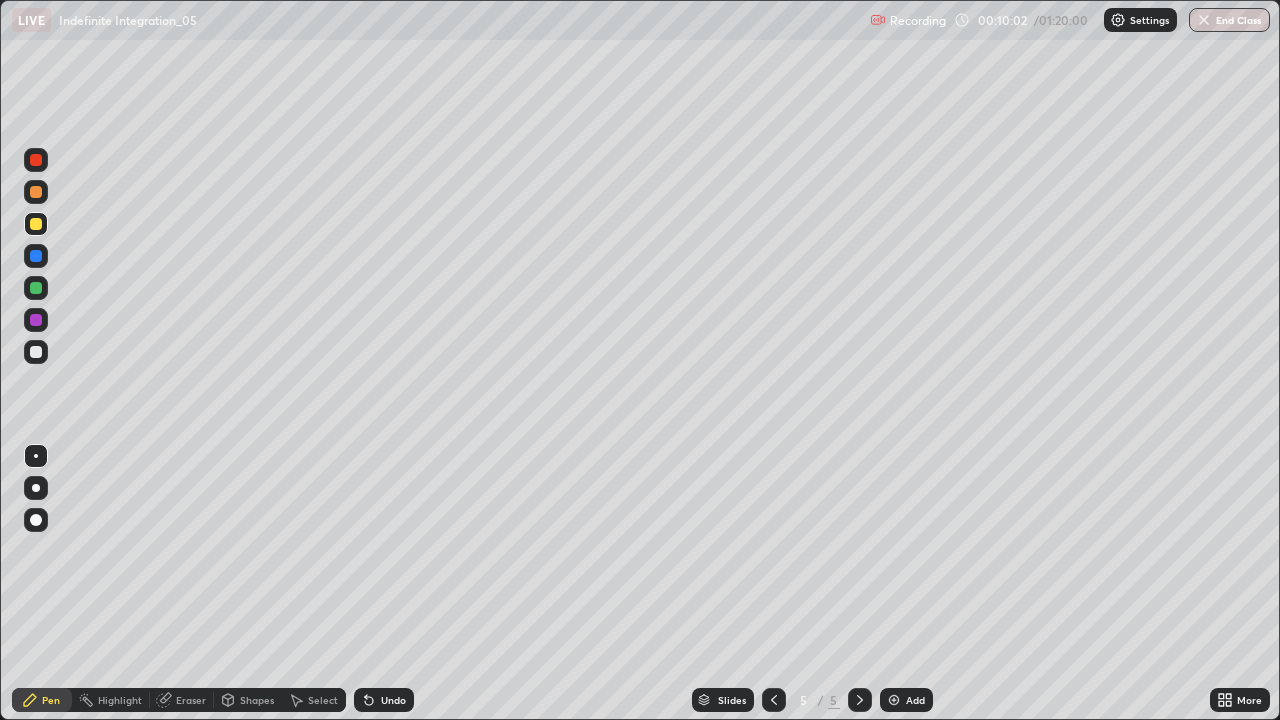click at bounding box center [36, 288] 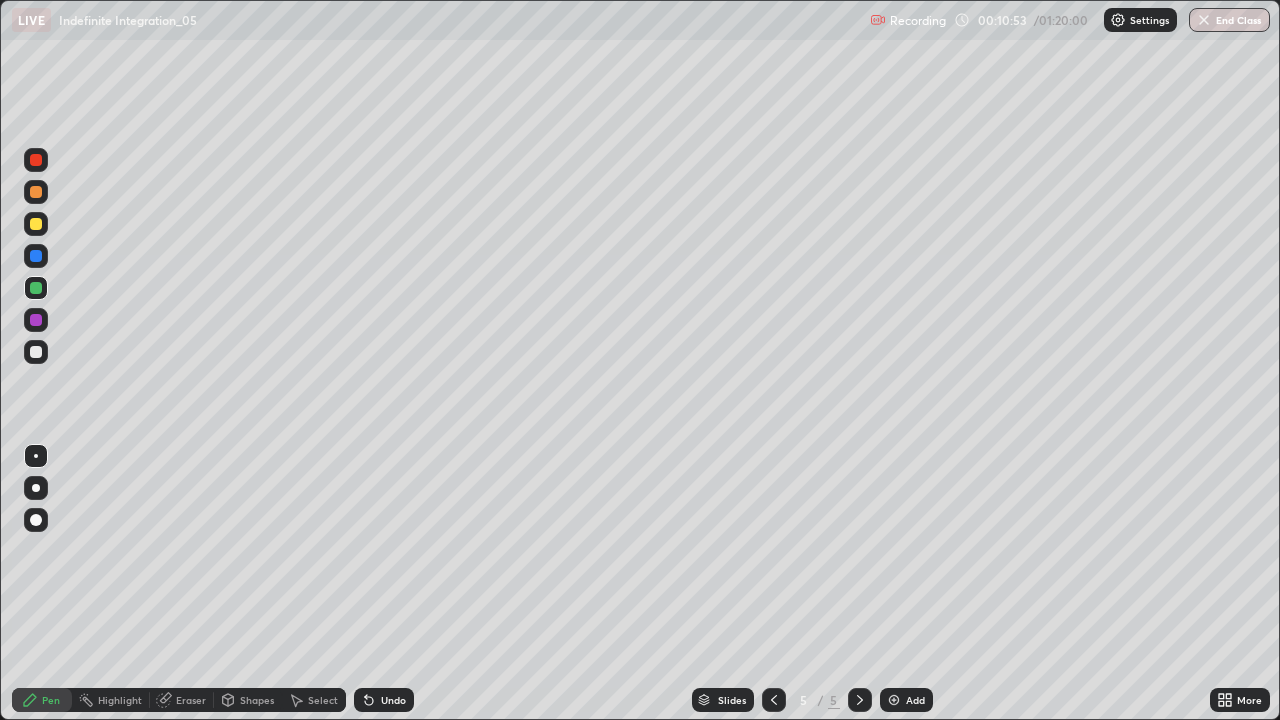 click at bounding box center (36, 224) 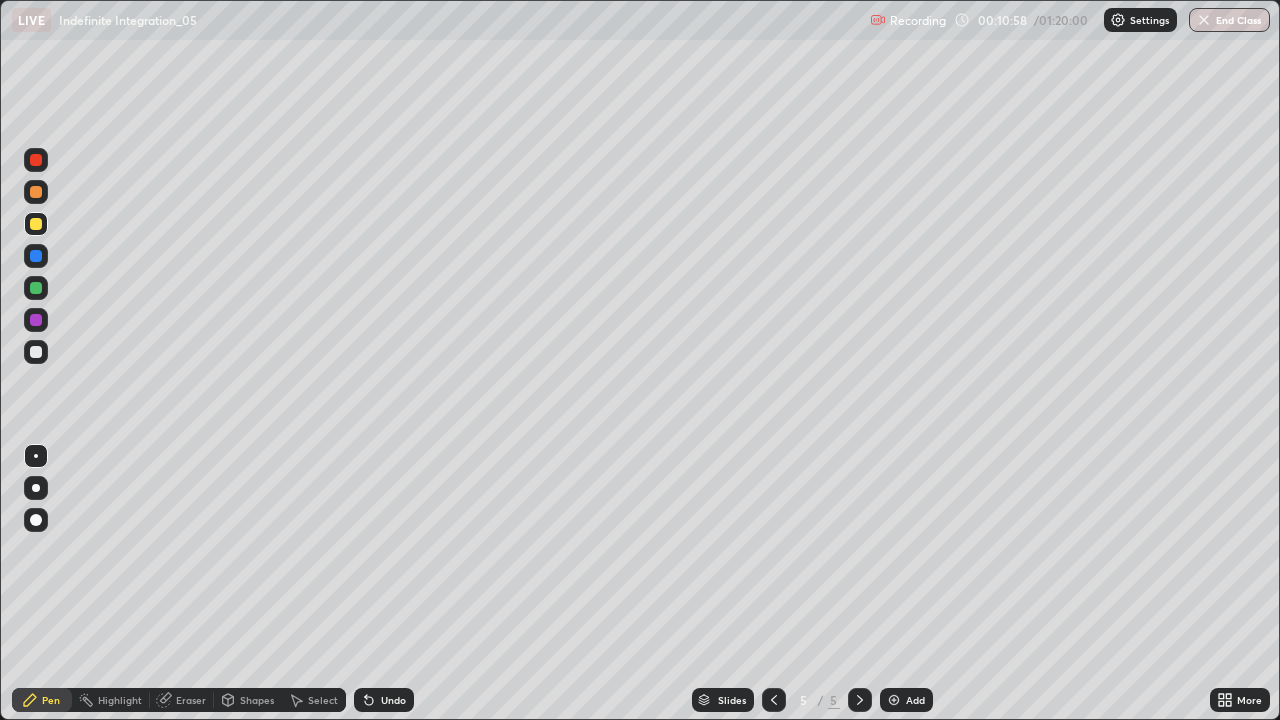 click on "Select" at bounding box center (323, 700) 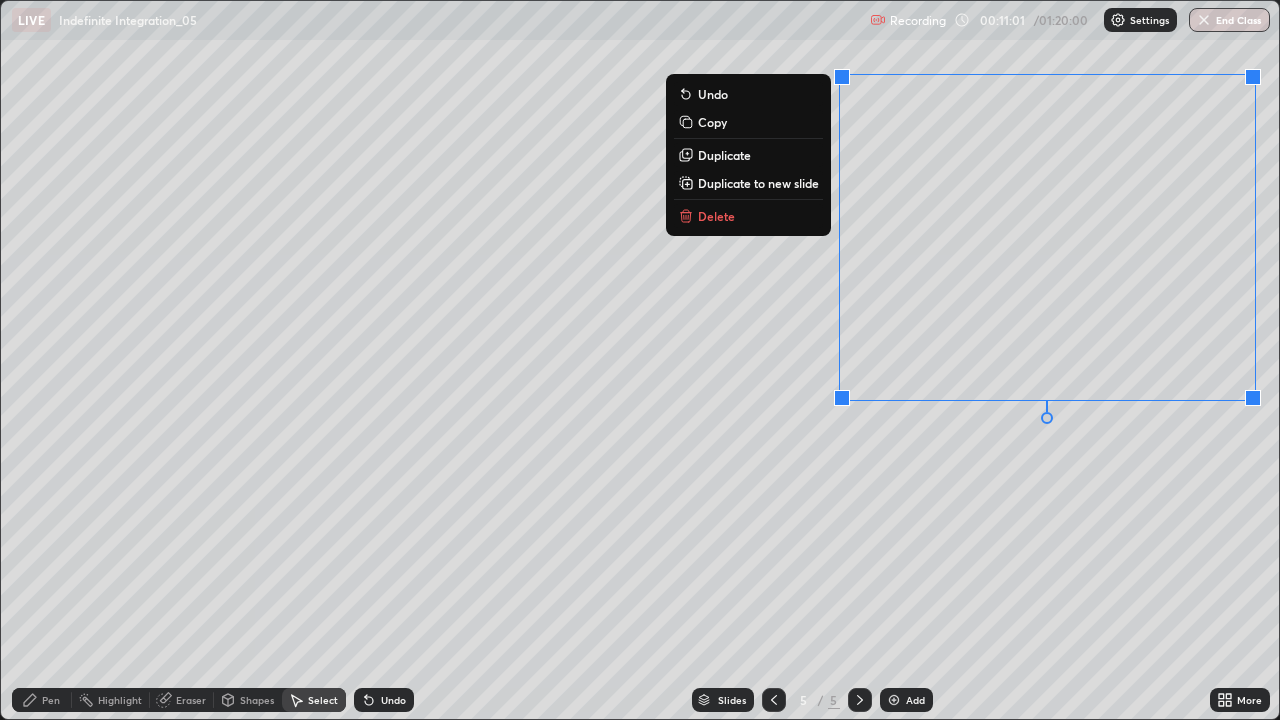 click on "Delete" at bounding box center [748, 216] 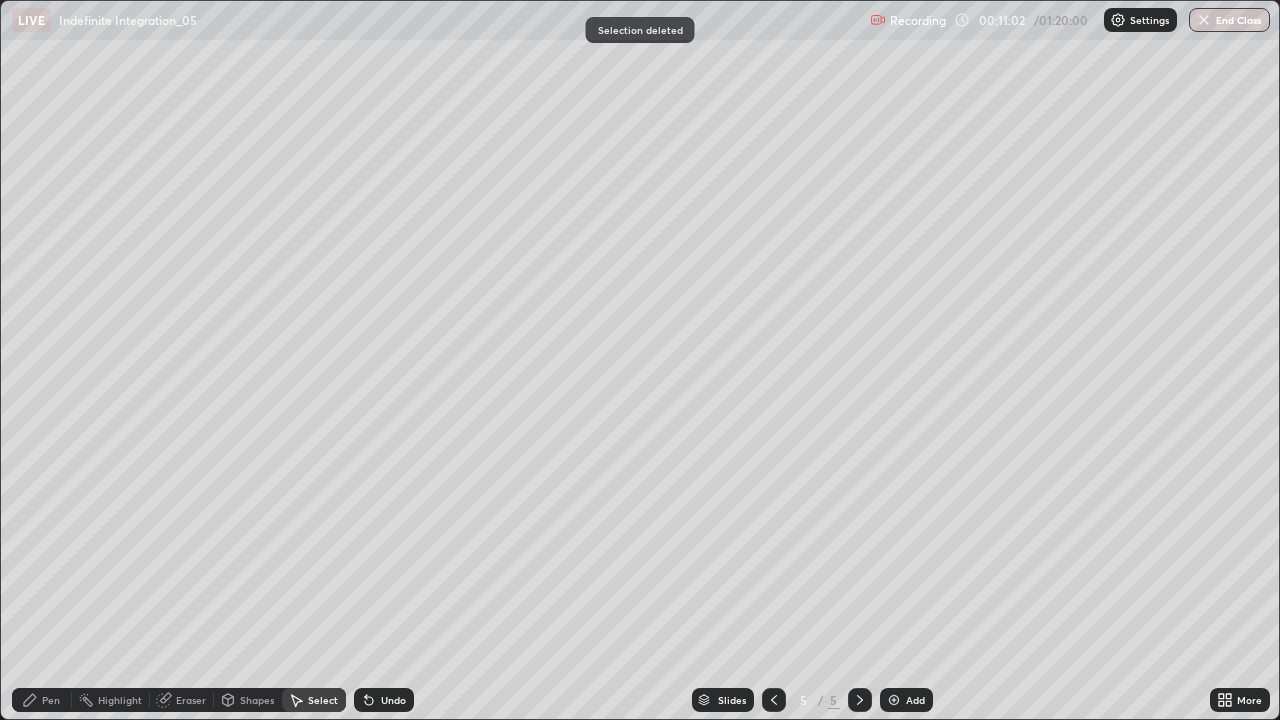 click on "Pen" at bounding box center [51, 700] 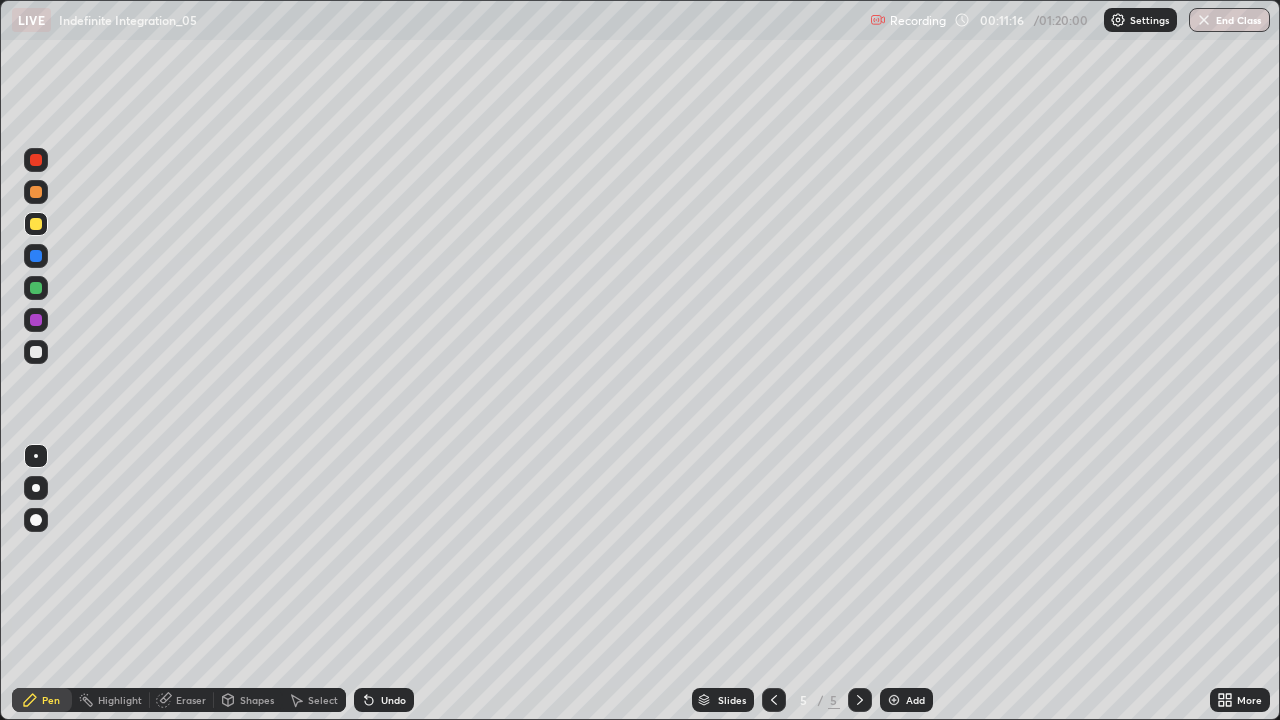 click on "Undo" at bounding box center [393, 700] 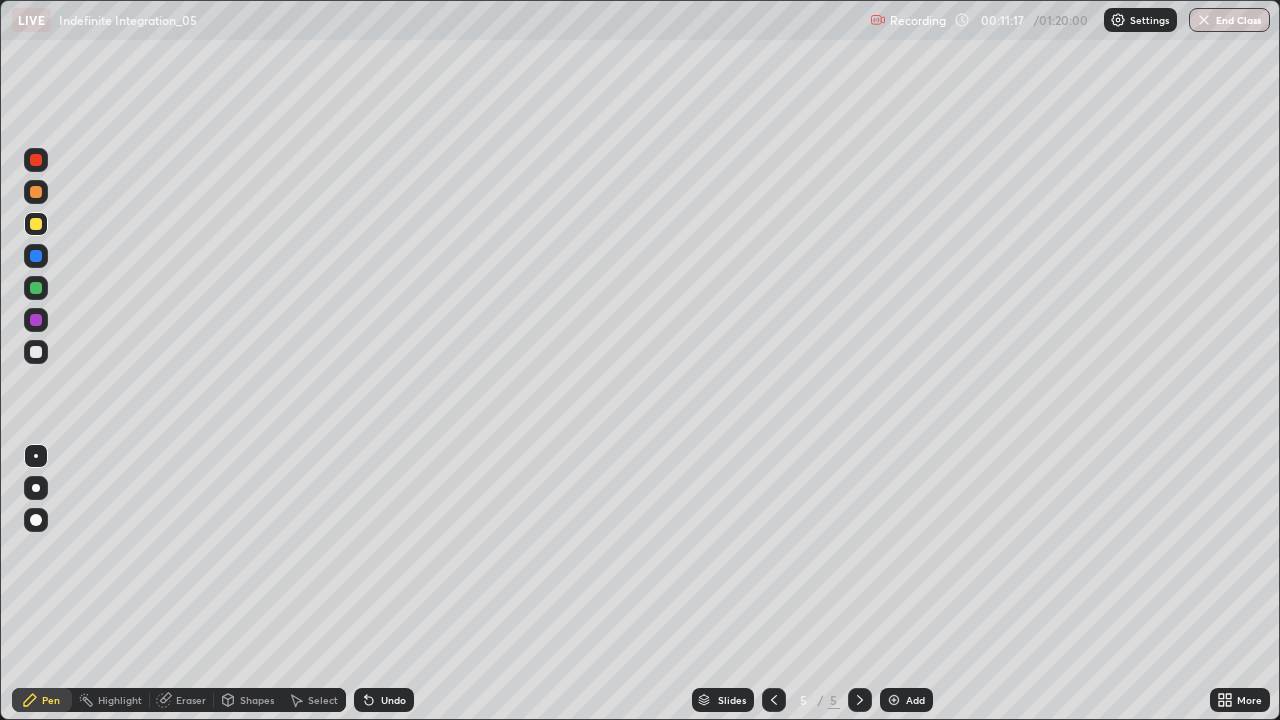 click on "Undo" at bounding box center [393, 700] 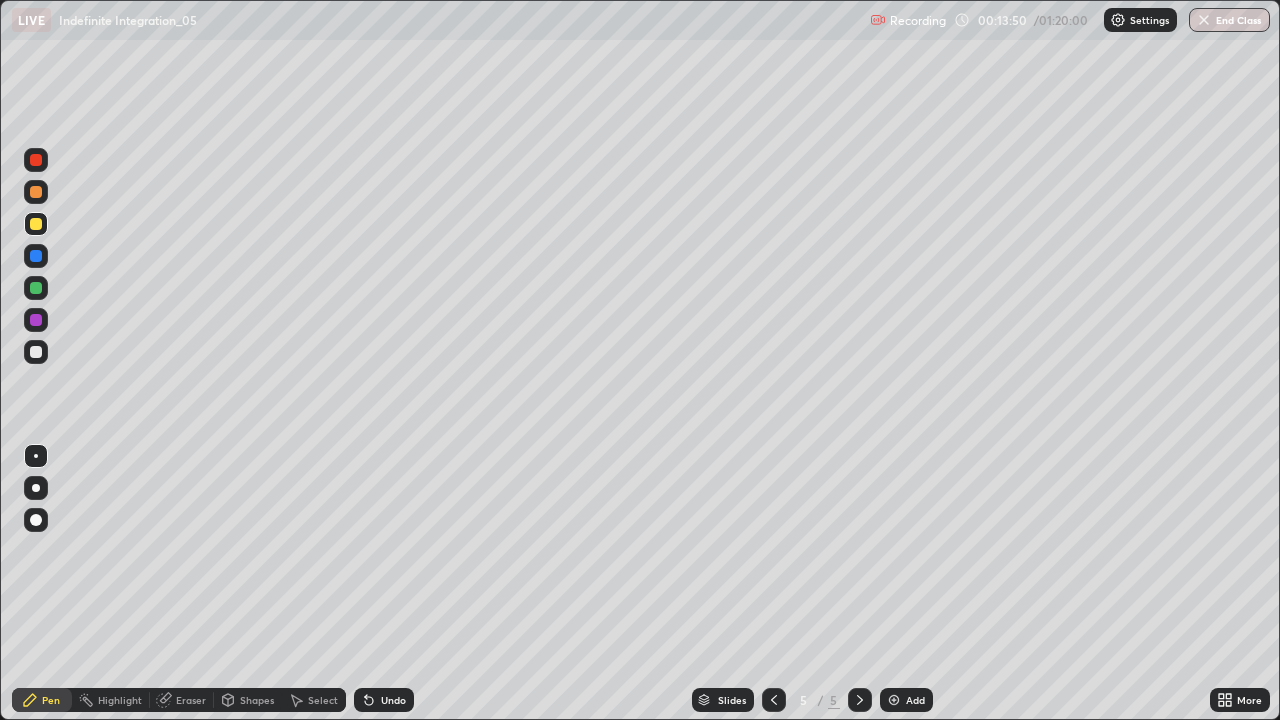 click at bounding box center [36, 192] 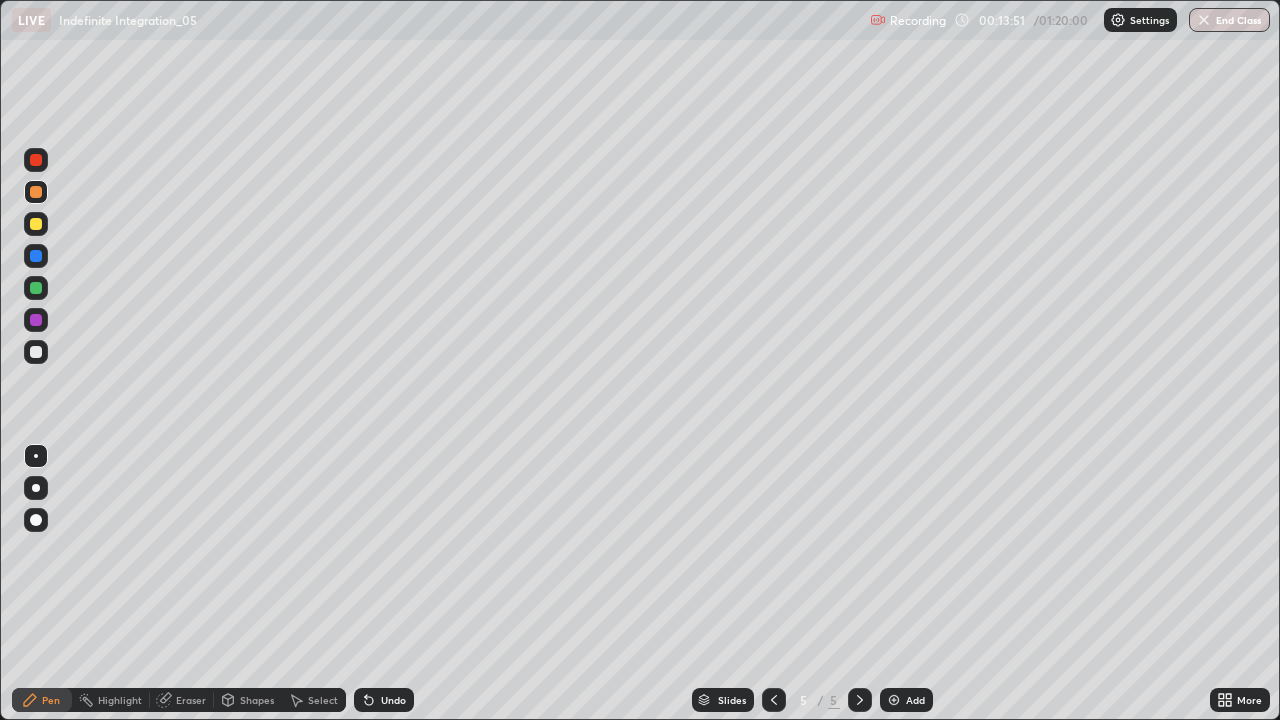 click at bounding box center [894, 700] 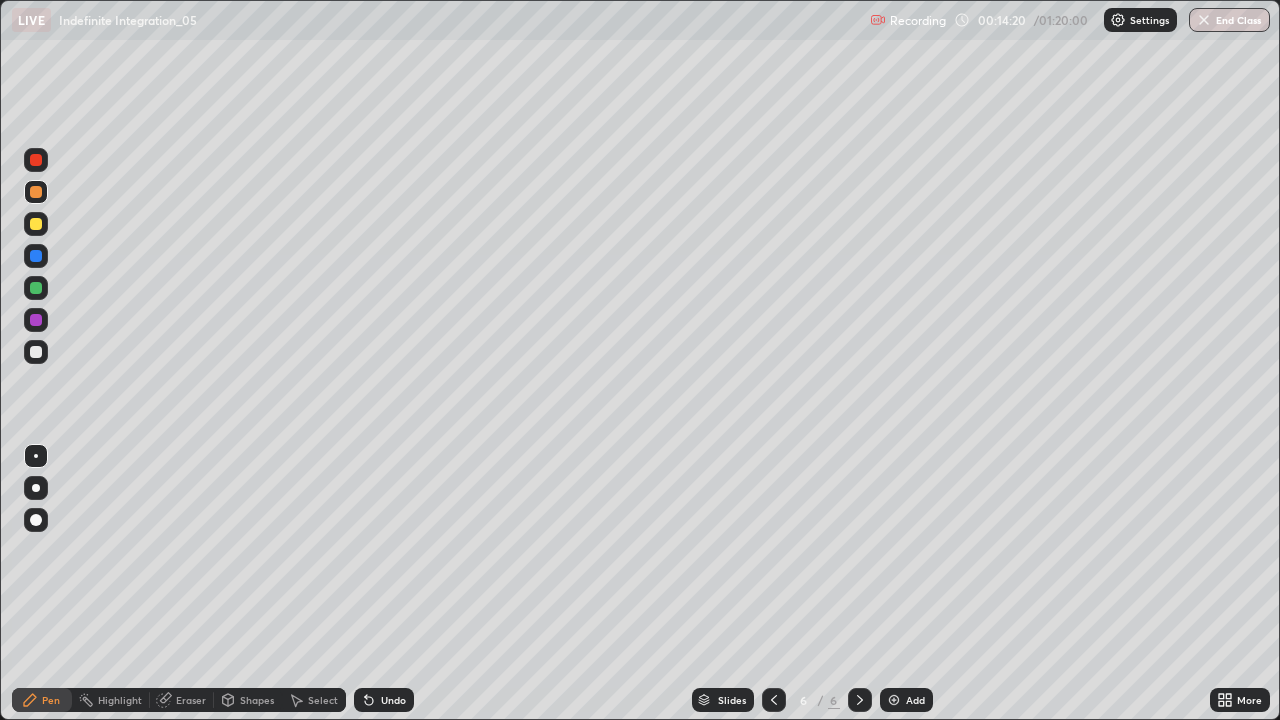 click at bounding box center [36, 224] 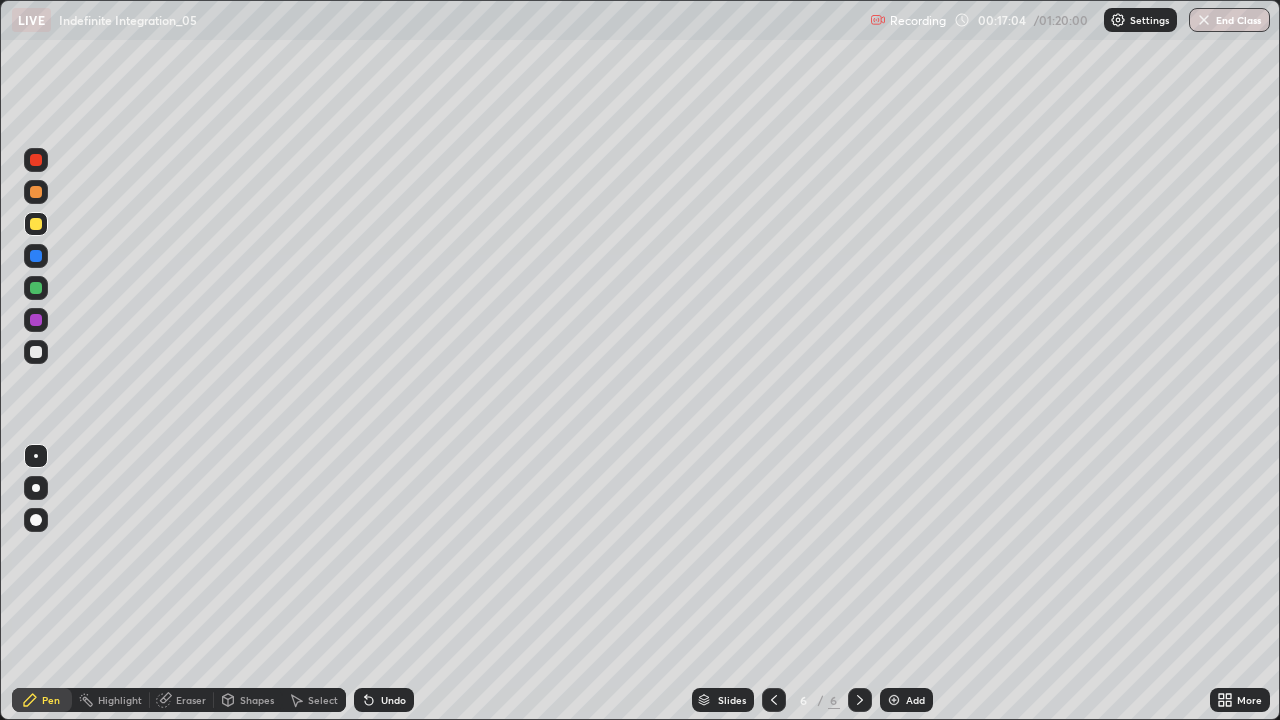 click on "Add" at bounding box center (915, 700) 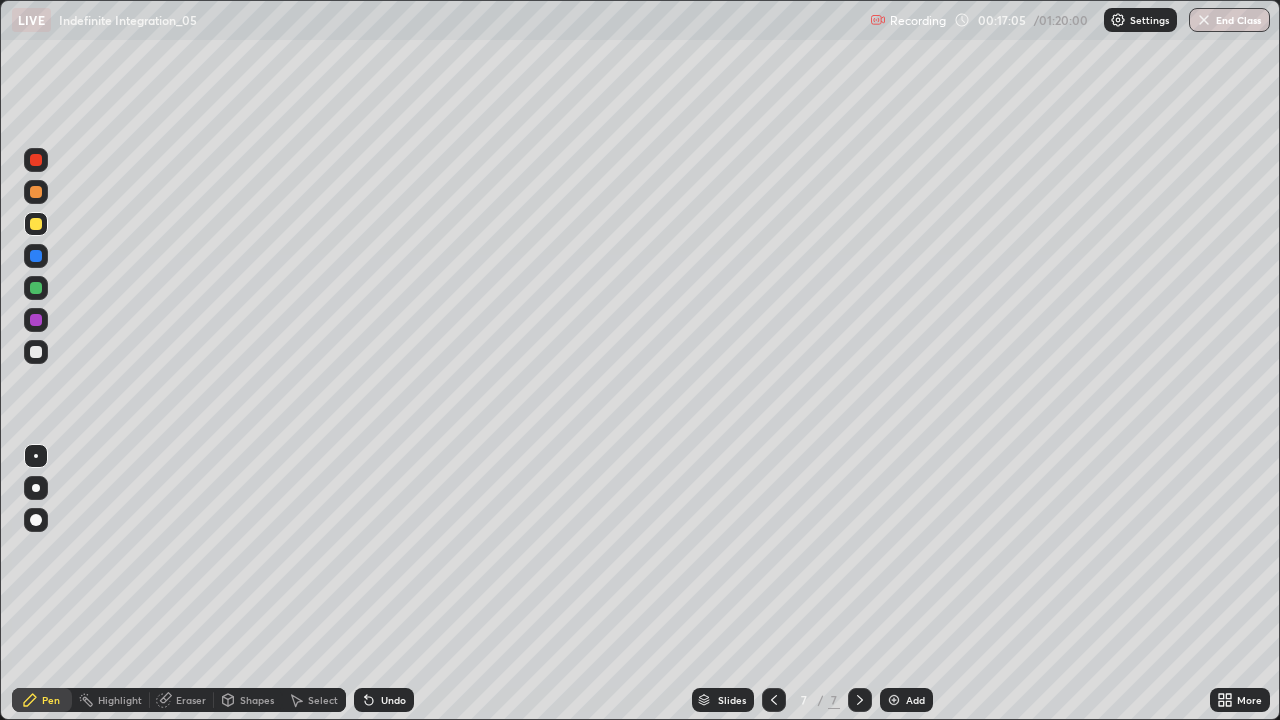 click at bounding box center [36, 192] 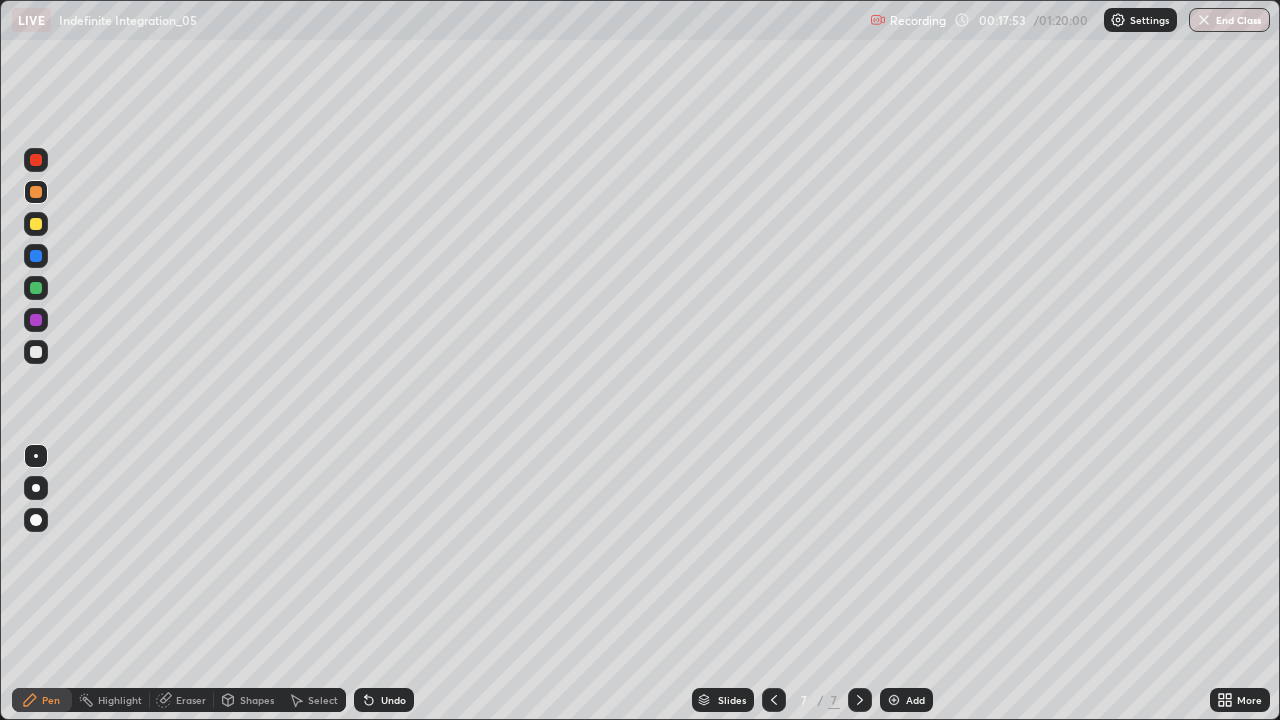 click at bounding box center [36, 224] 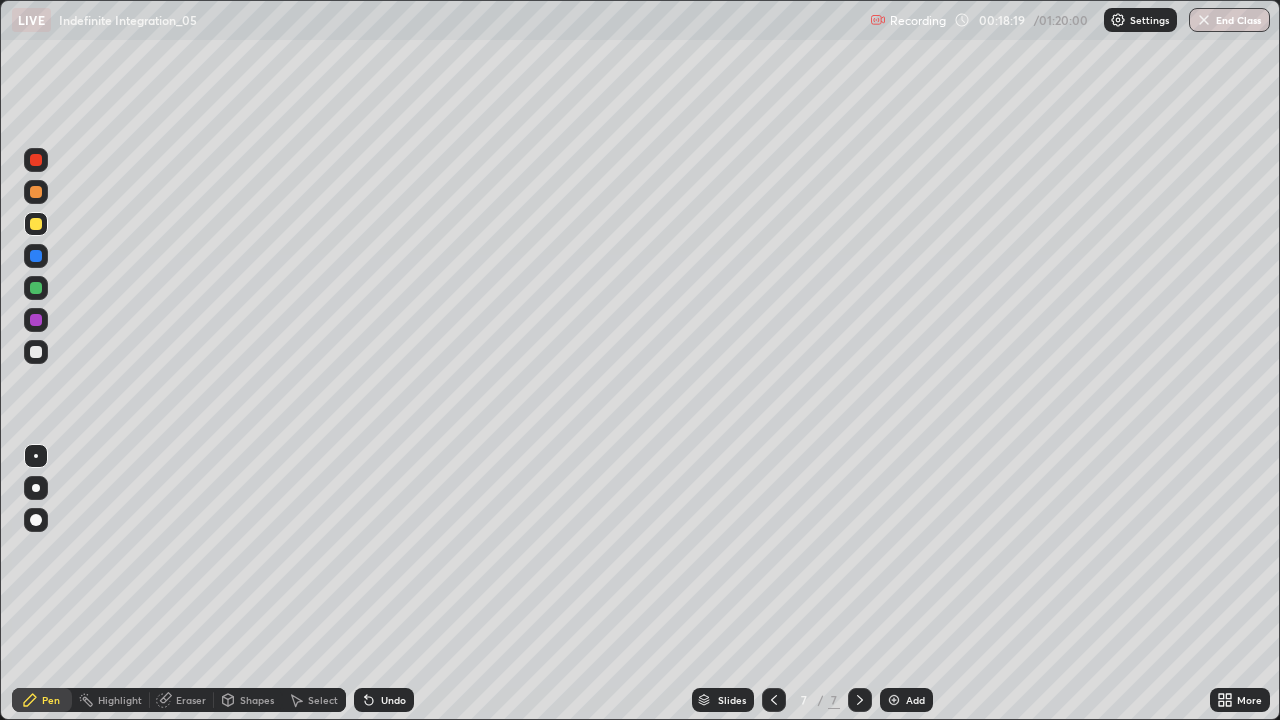 click at bounding box center [36, 256] 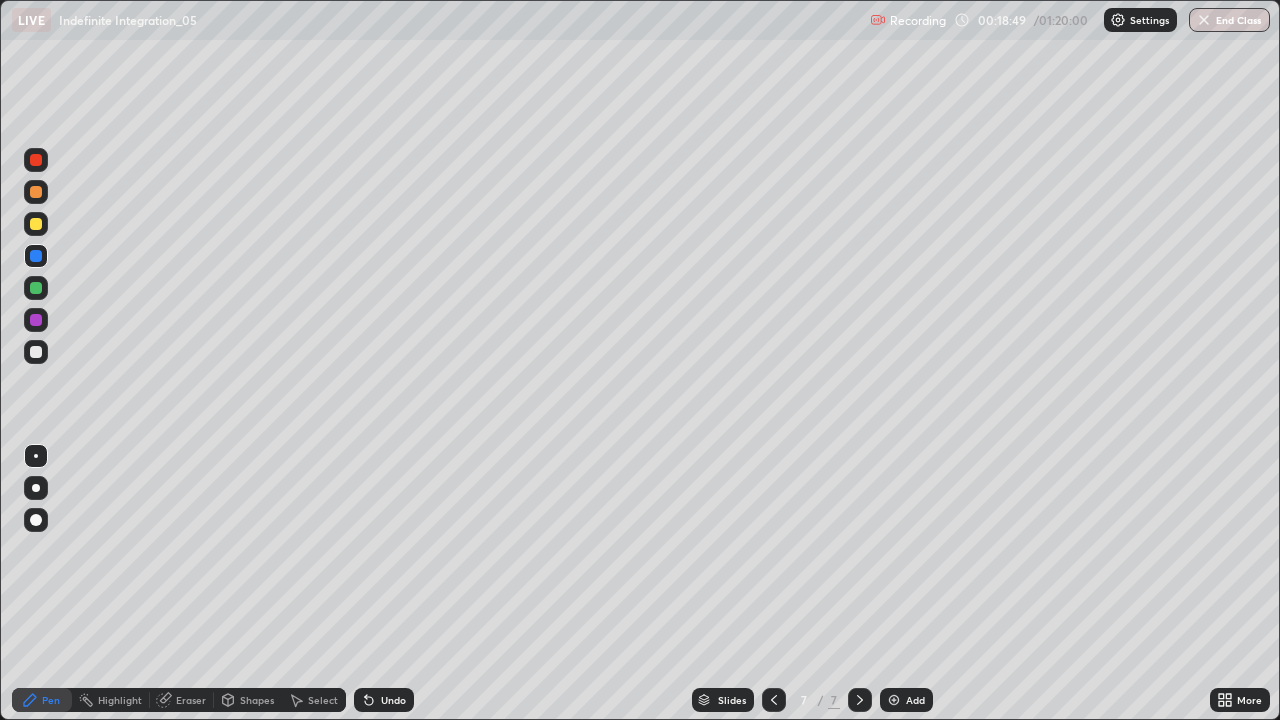 click at bounding box center (36, 352) 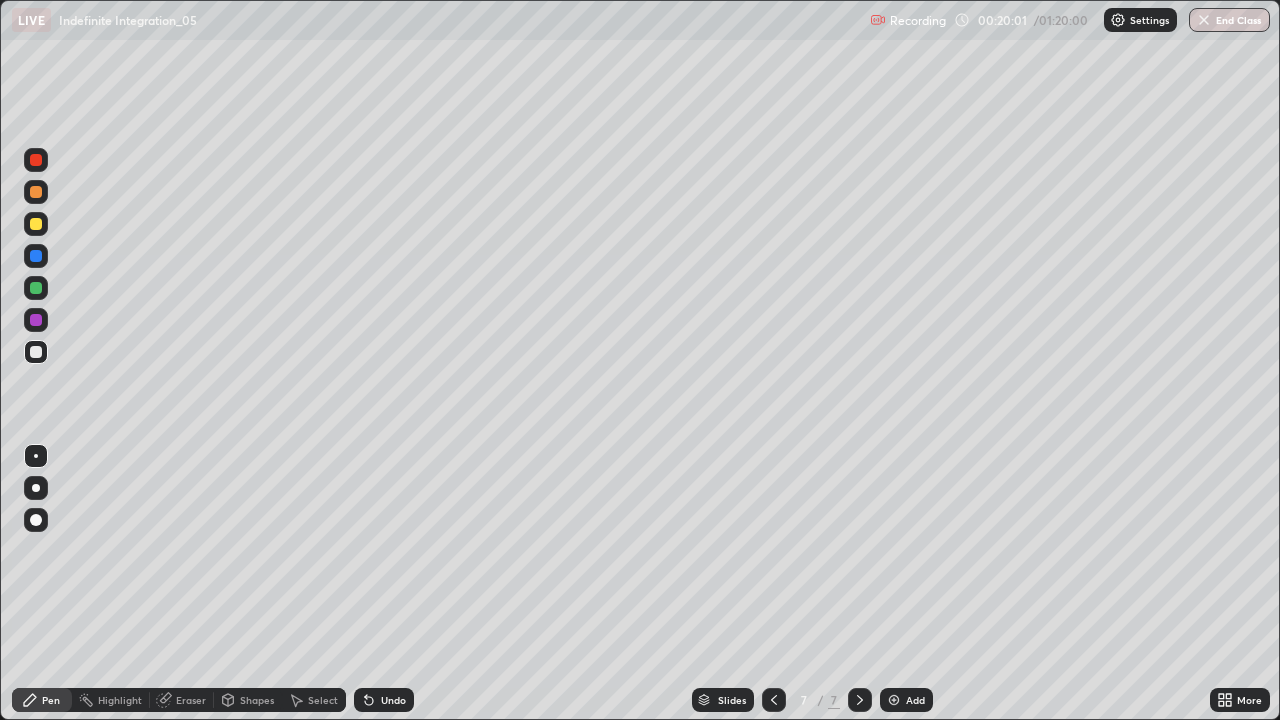 click at bounding box center (36, 224) 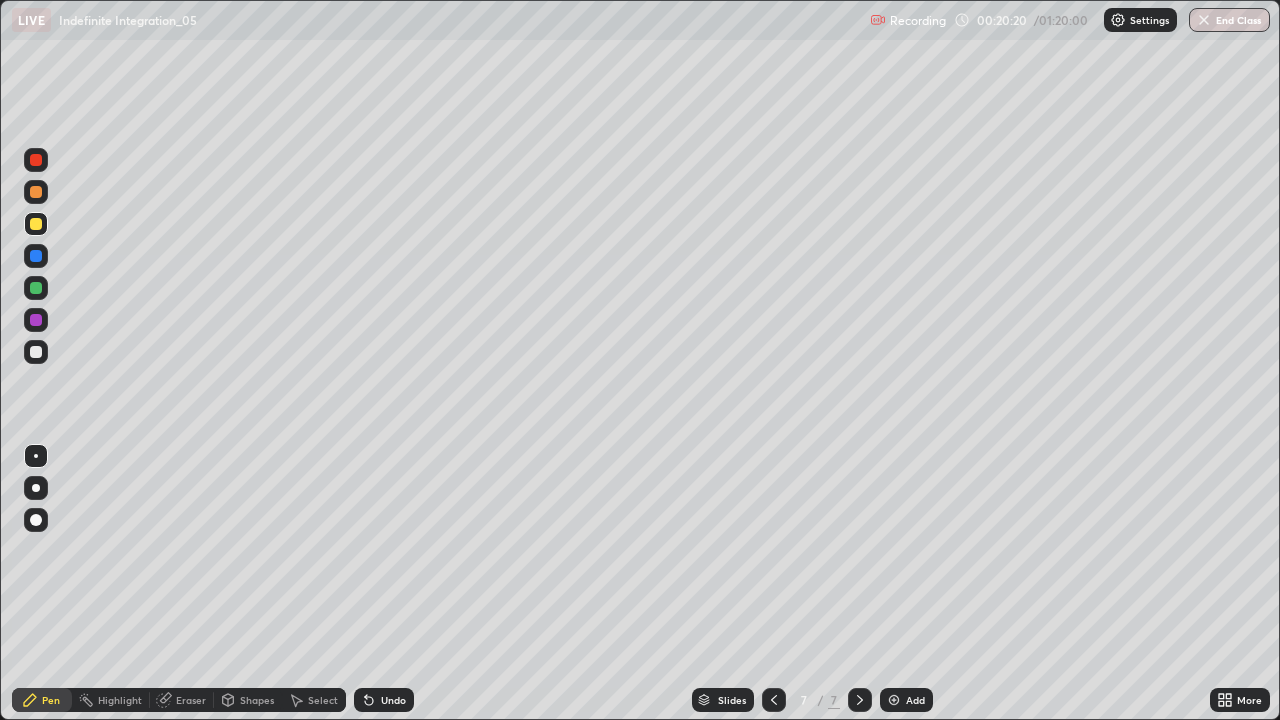 click at bounding box center (36, 320) 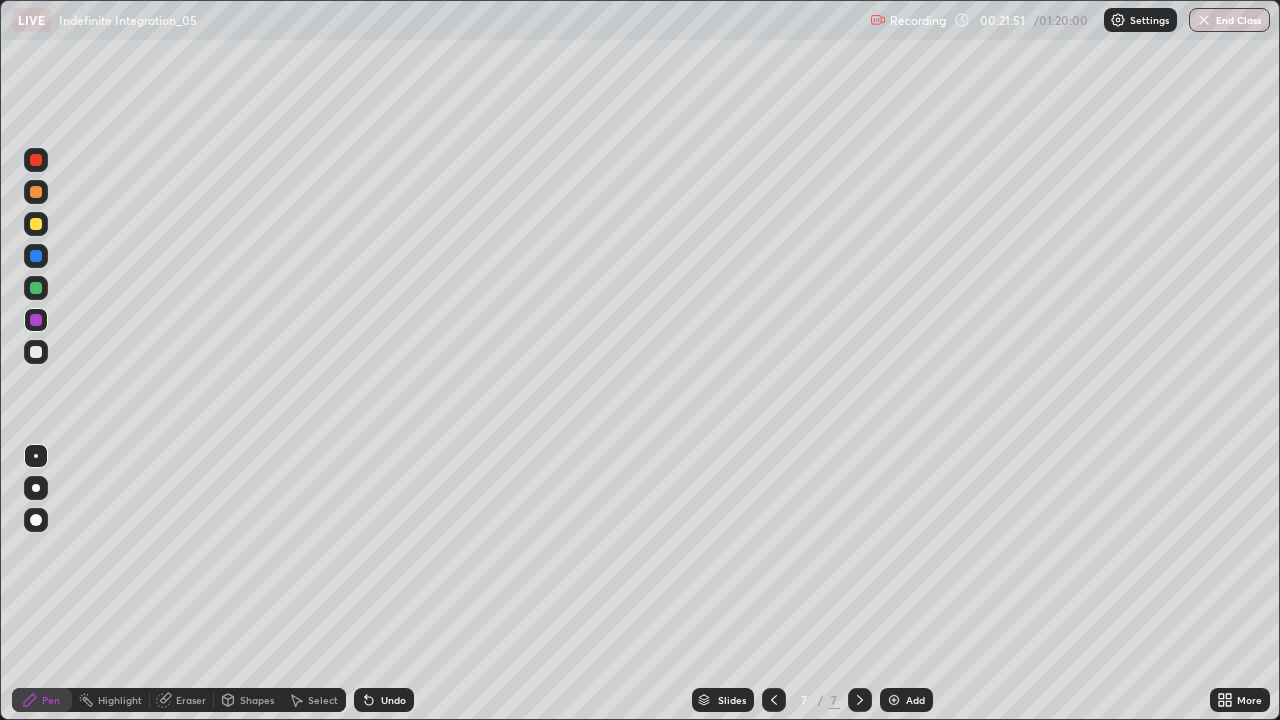 click 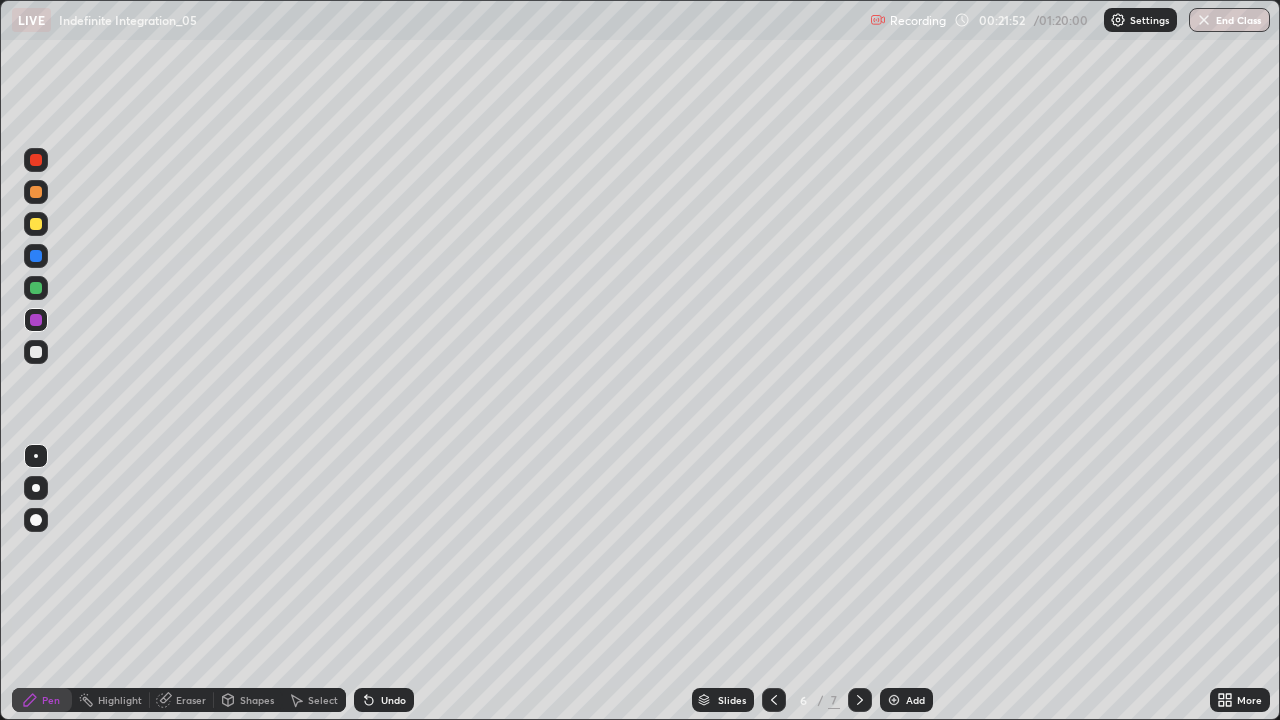 click 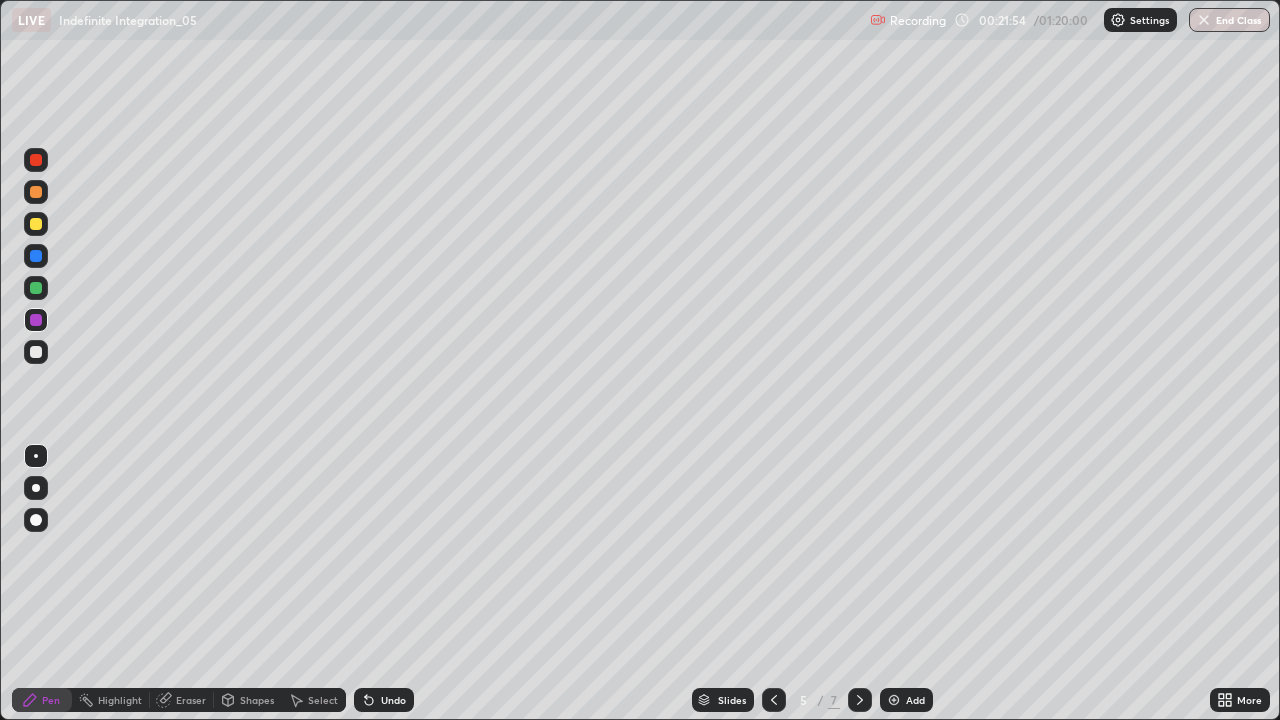 click 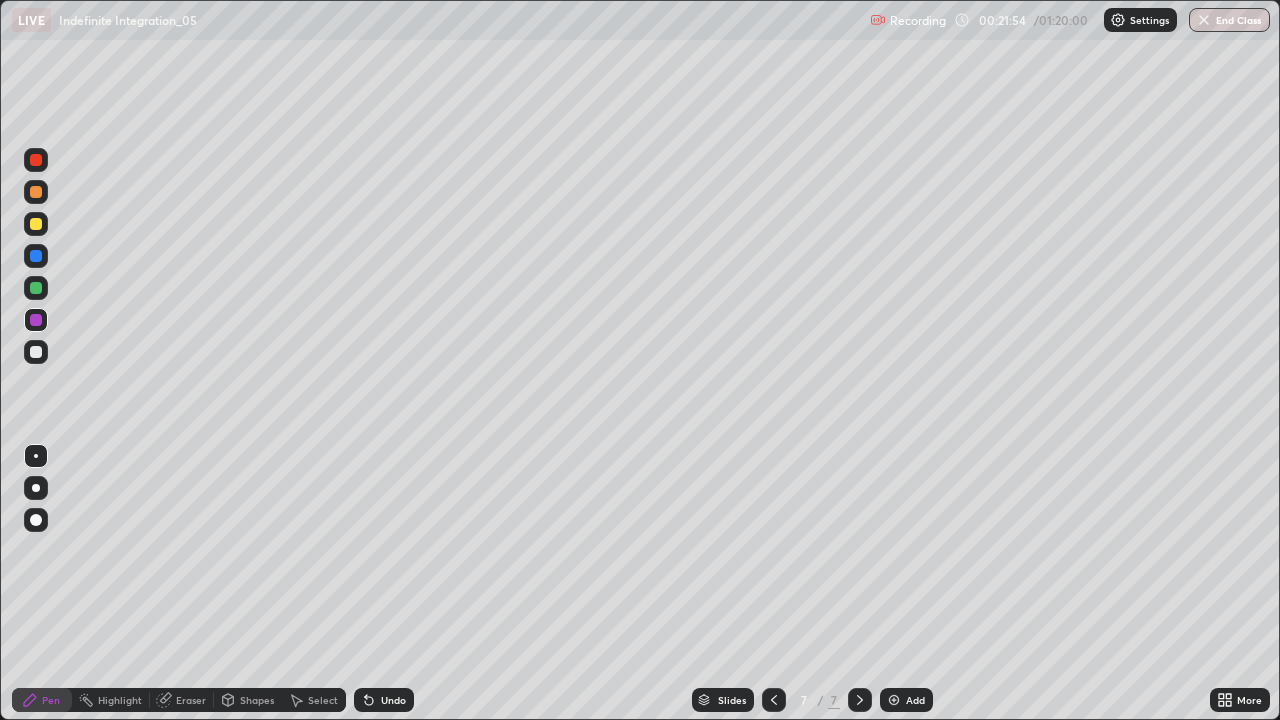 click 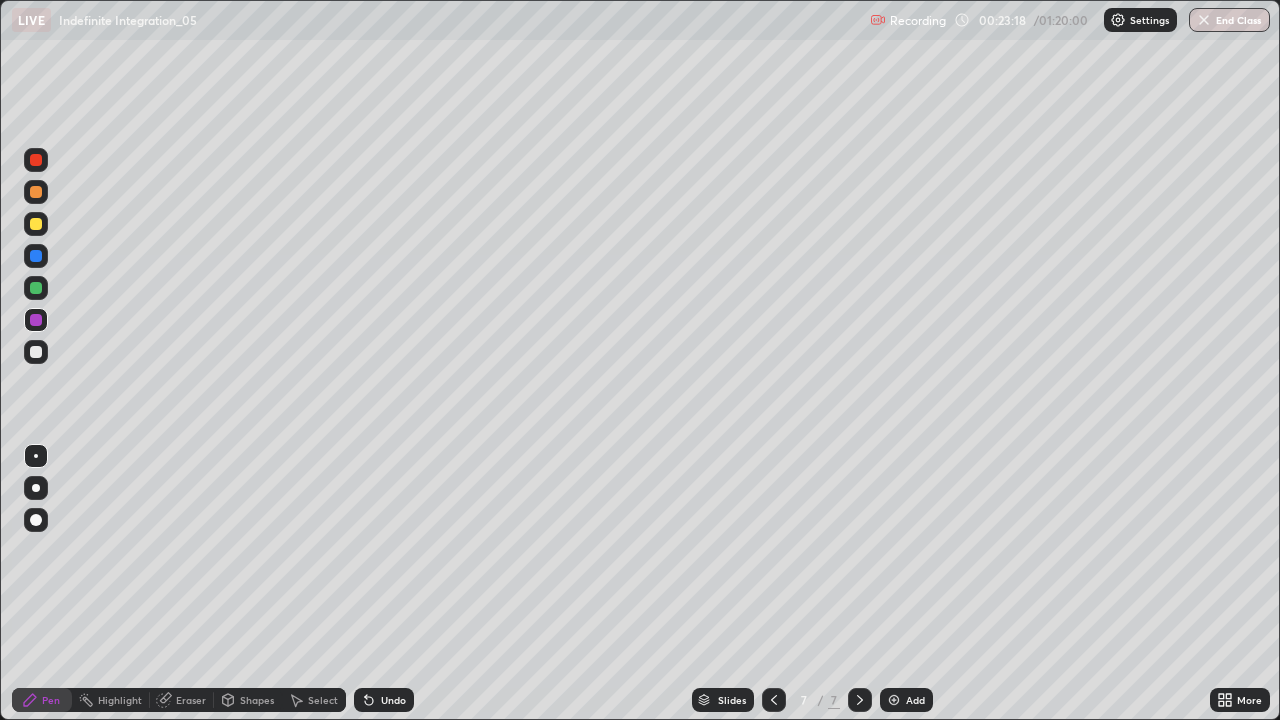 click at bounding box center (894, 700) 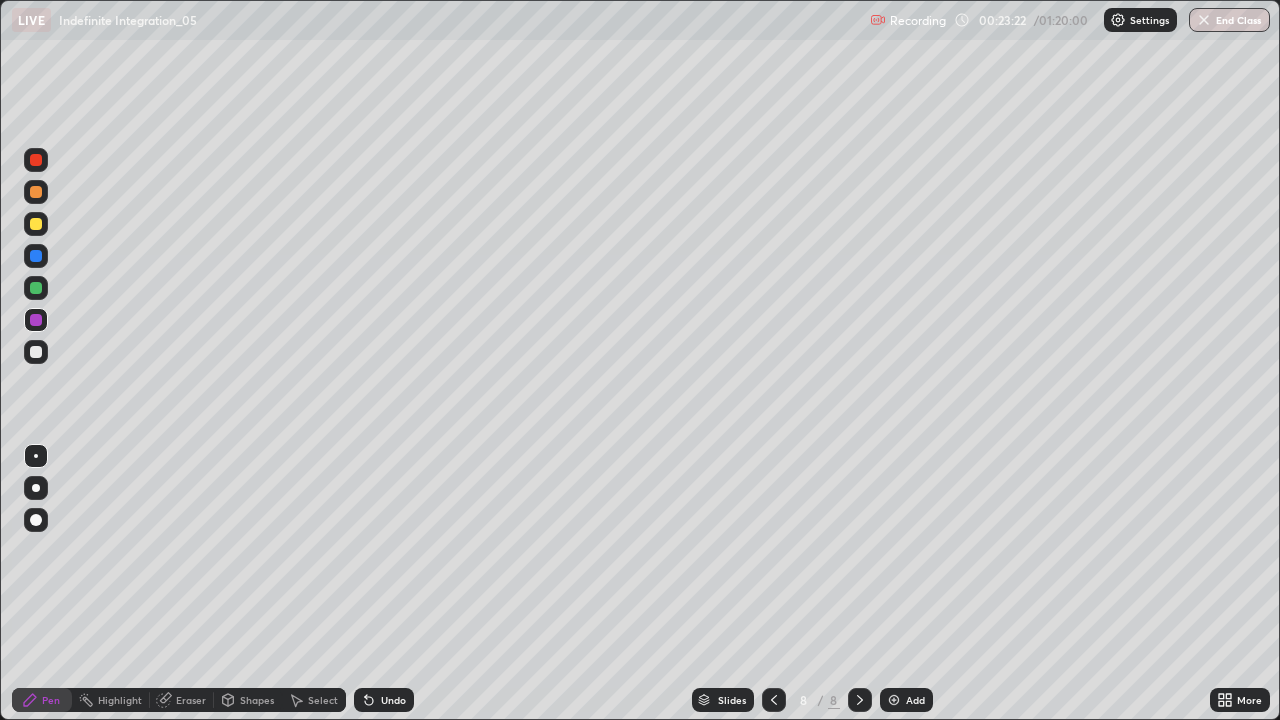 click at bounding box center [36, 224] 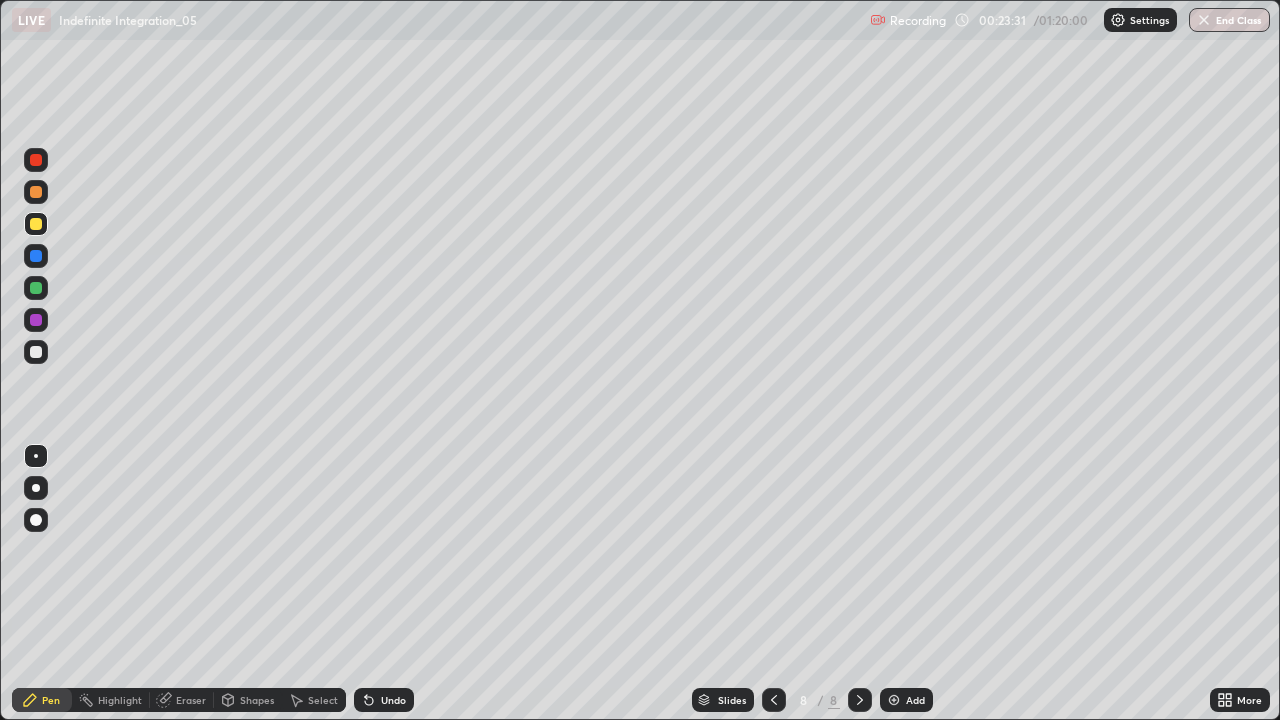 click on "Undo" at bounding box center (393, 700) 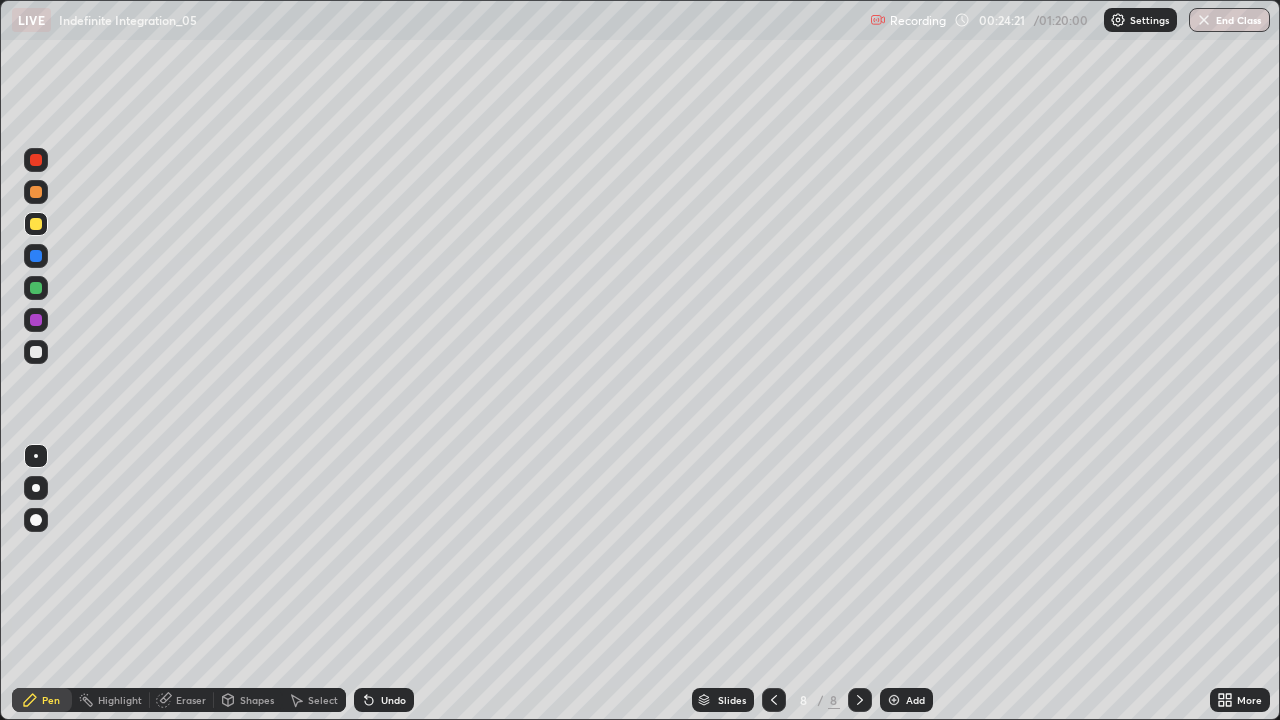 click at bounding box center (36, 192) 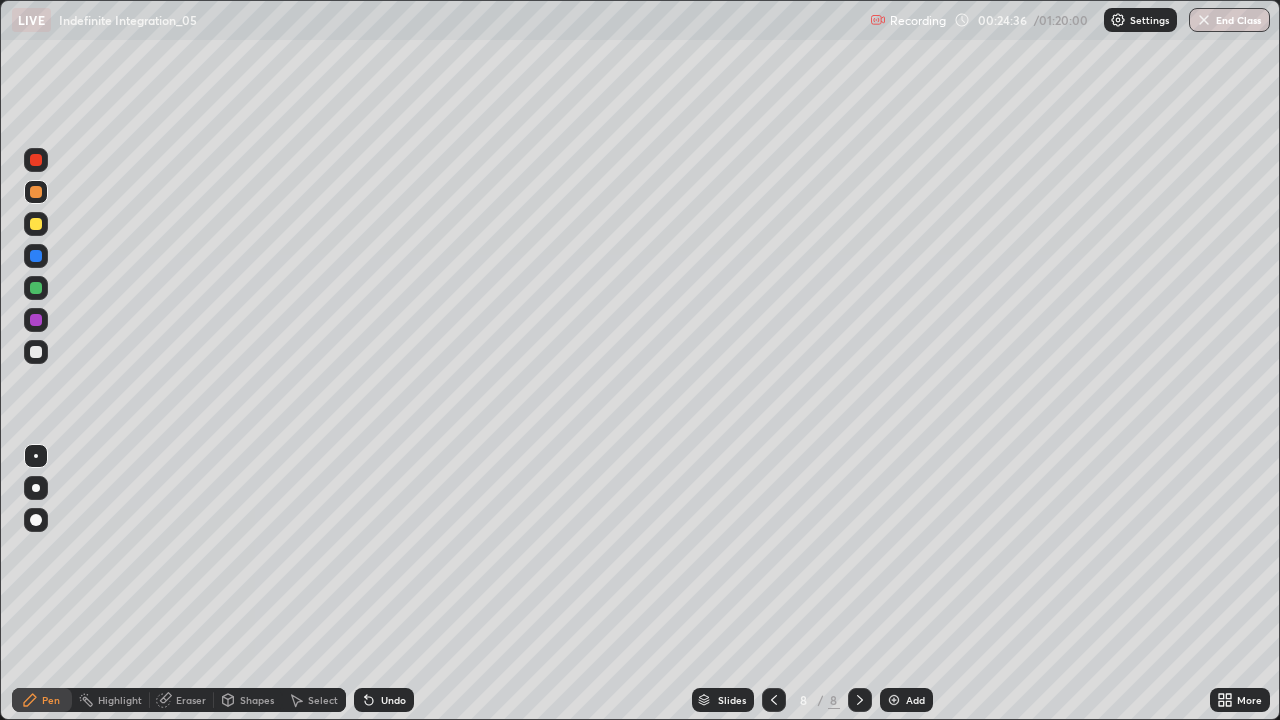 click at bounding box center (36, 192) 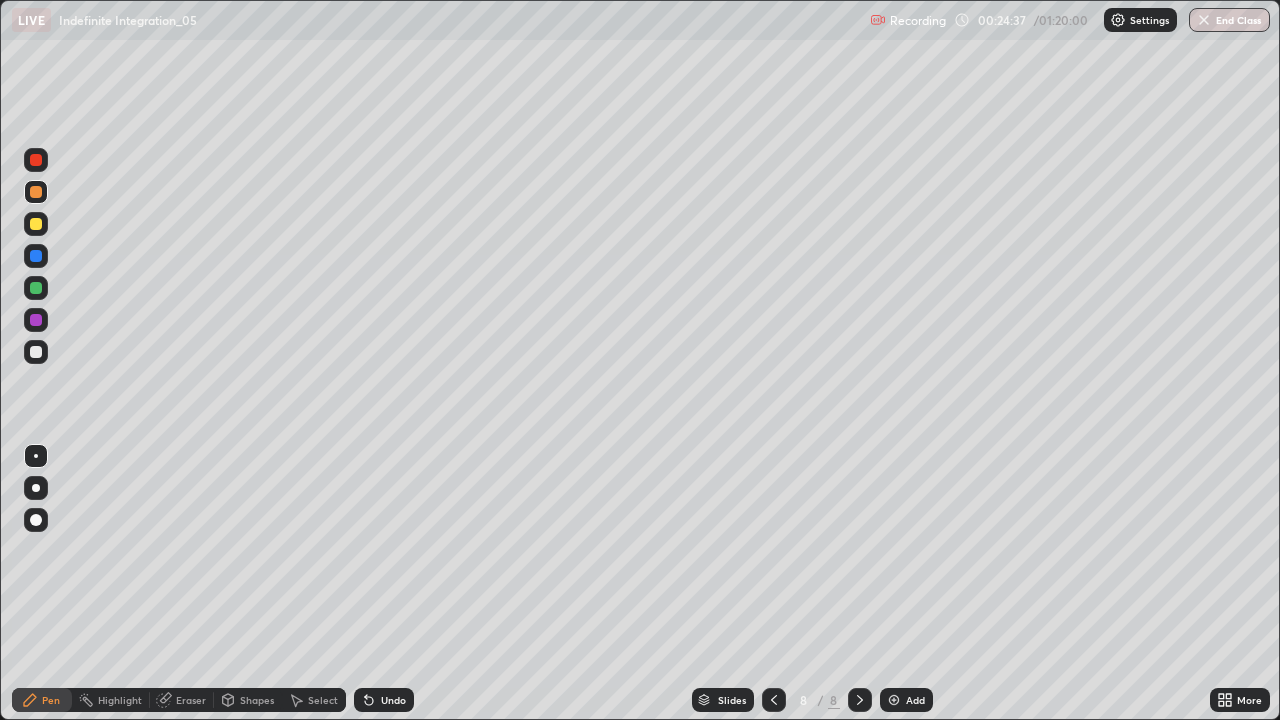 click at bounding box center [36, 160] 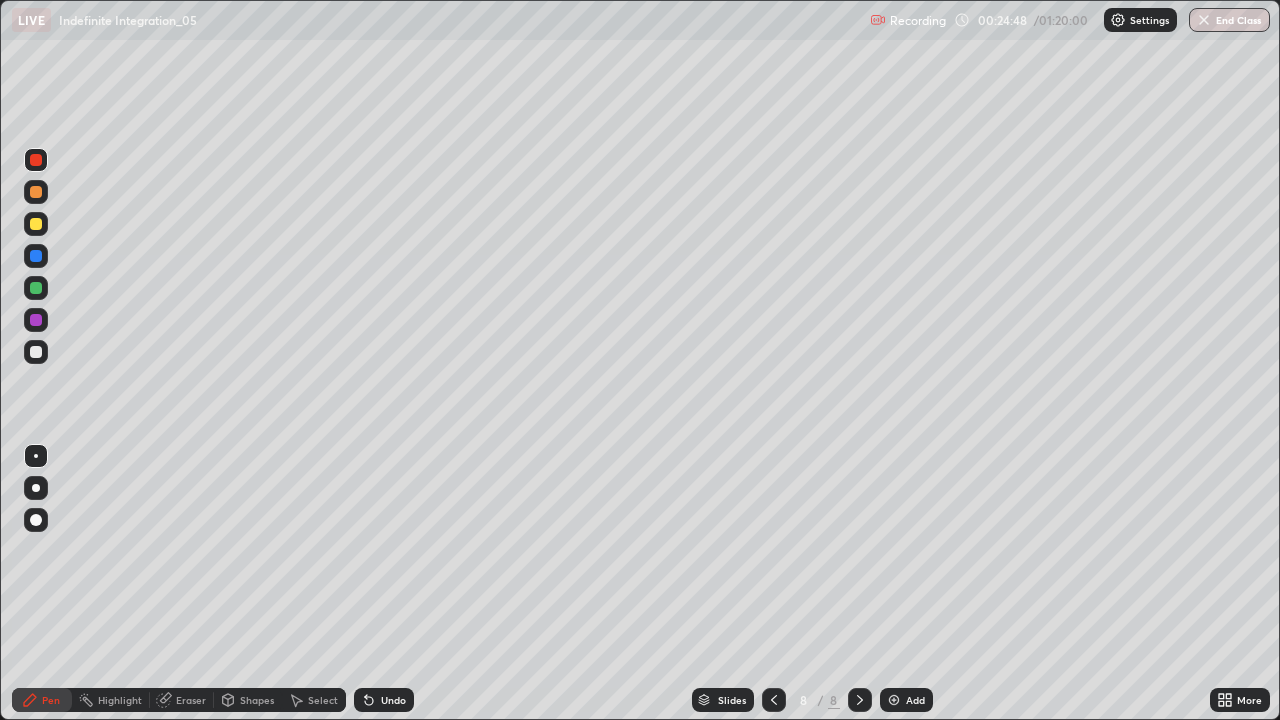 click at bounding box center (36, 352) 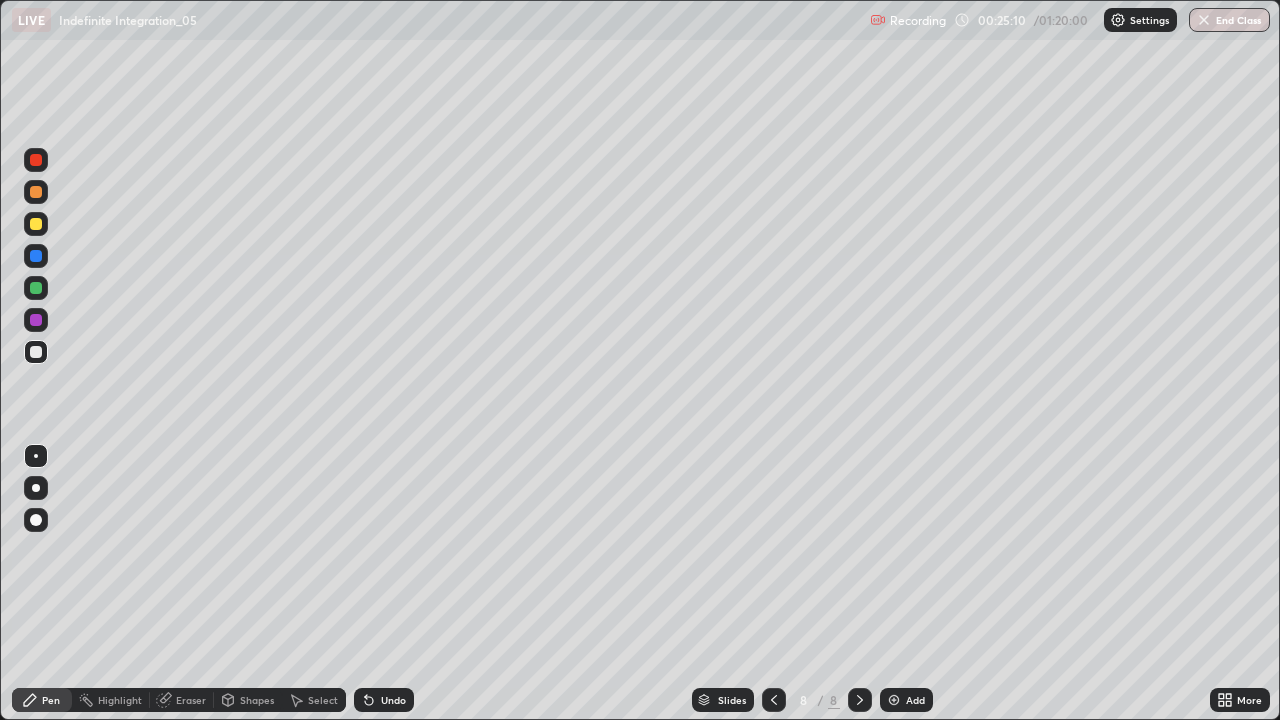 click on "Eraser" at bounding box center [182, 700] 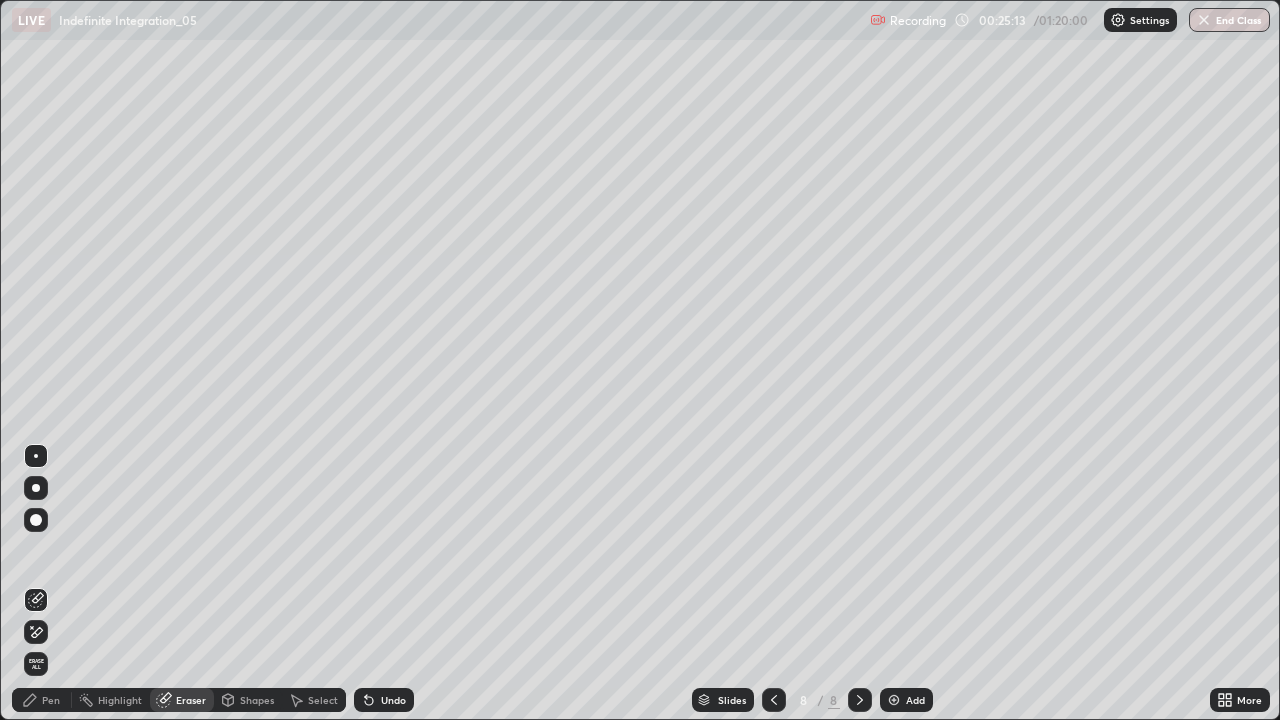click on "Pen" at bounding box center [51, 700] 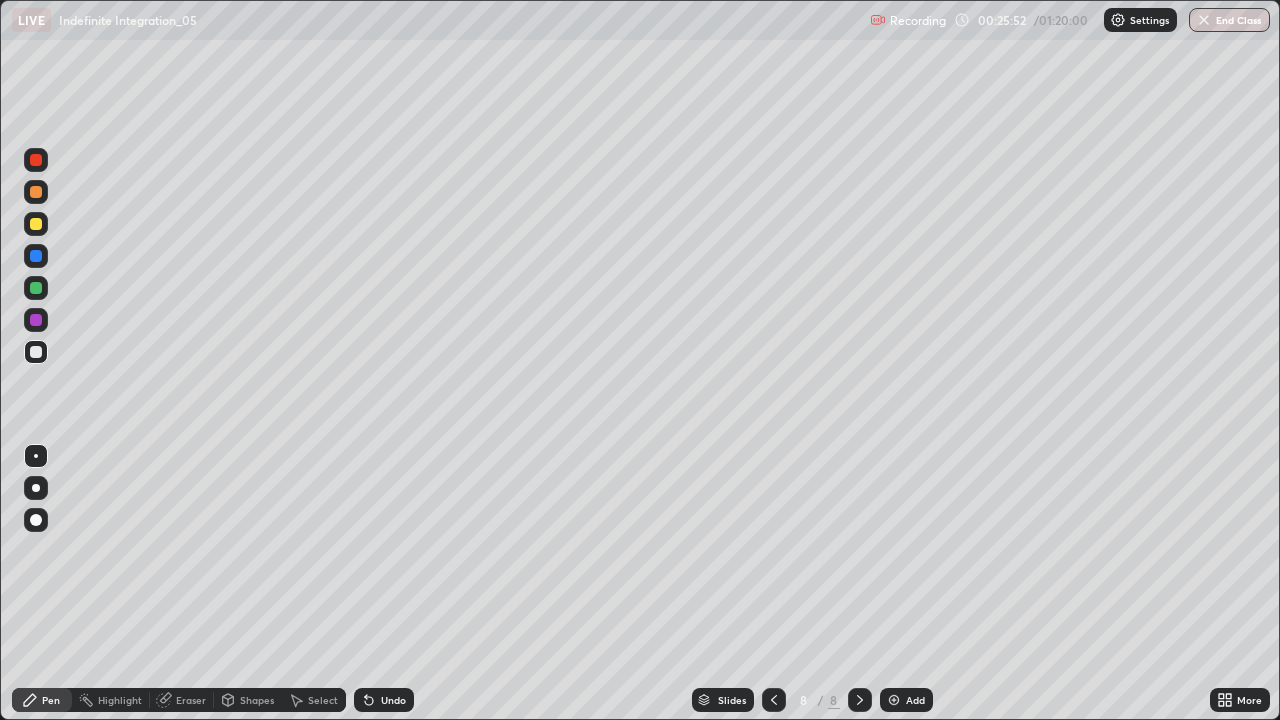 click on "Eraser" at bounding box center (182, 700) 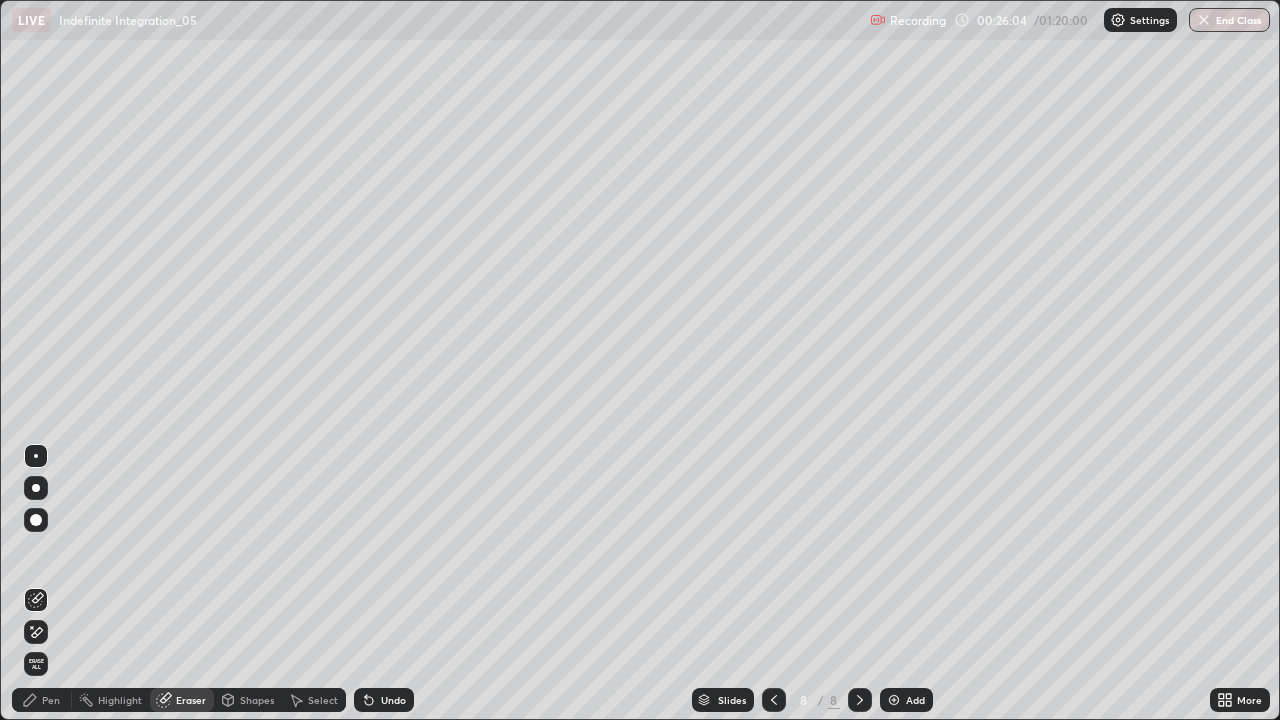click on "Pen" at bounding box center [51, 700] 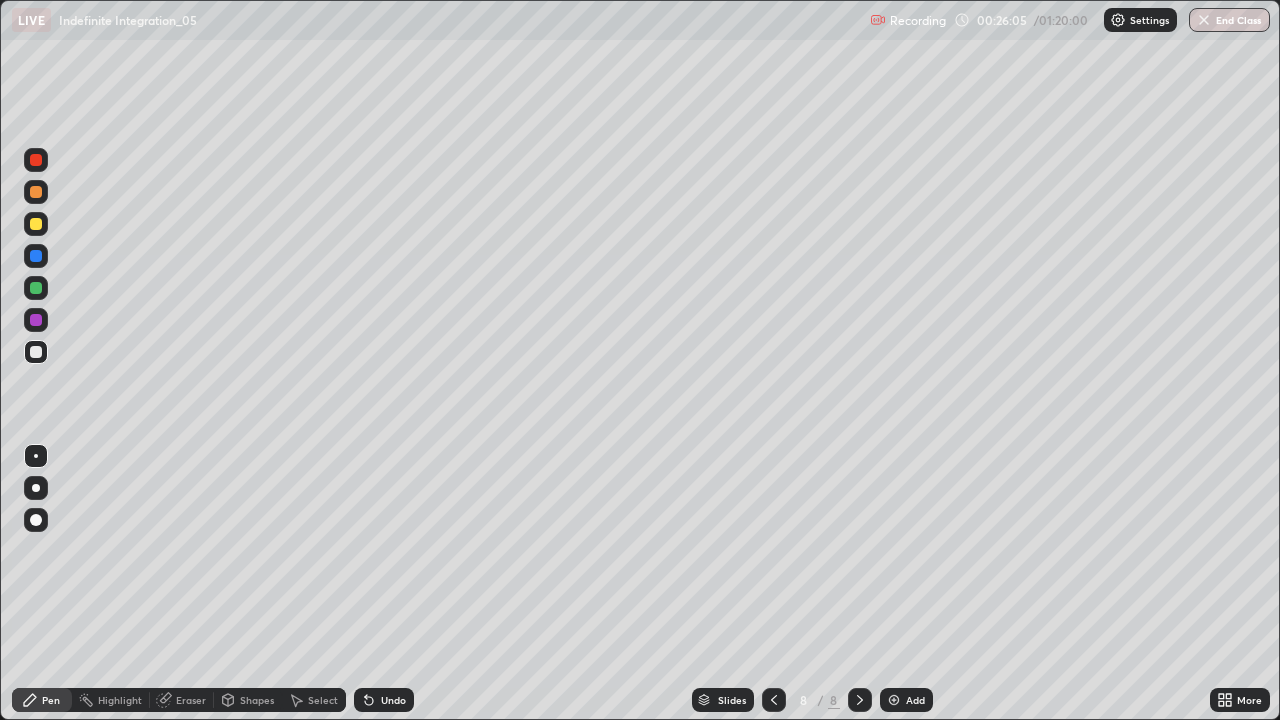 click at bounding box center [36, 288] 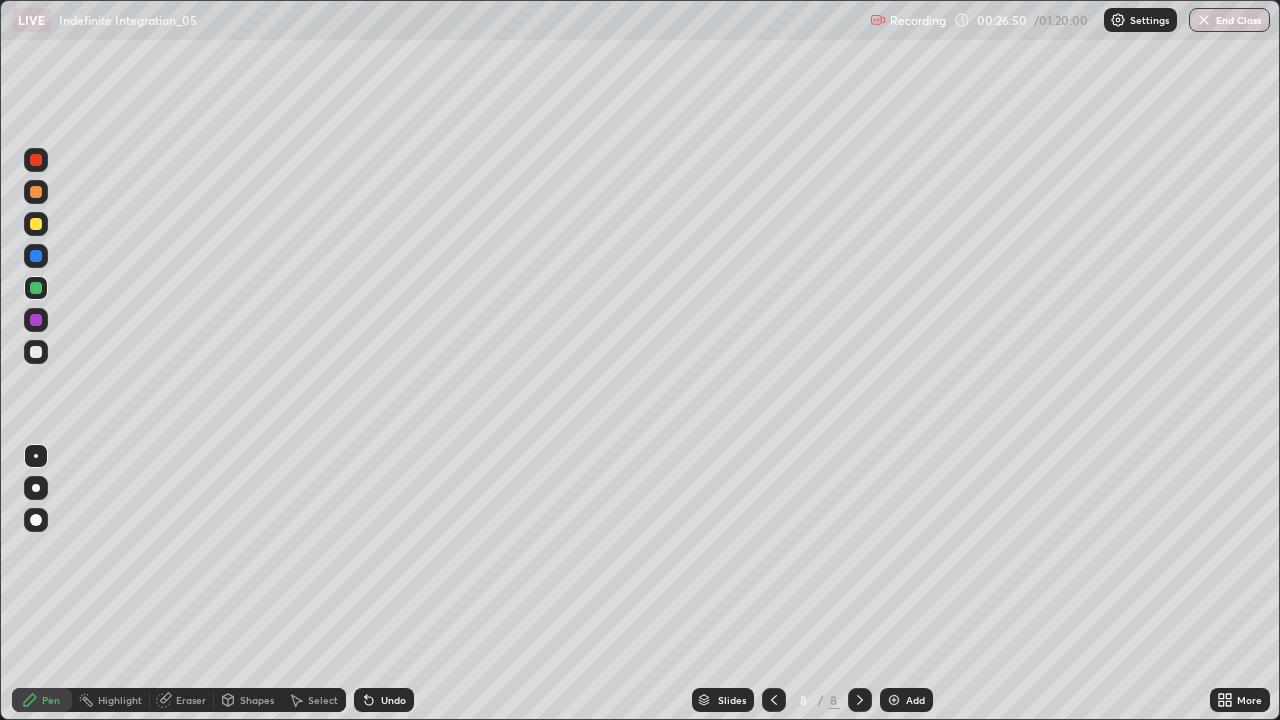 click at bounding box center (36, 192) 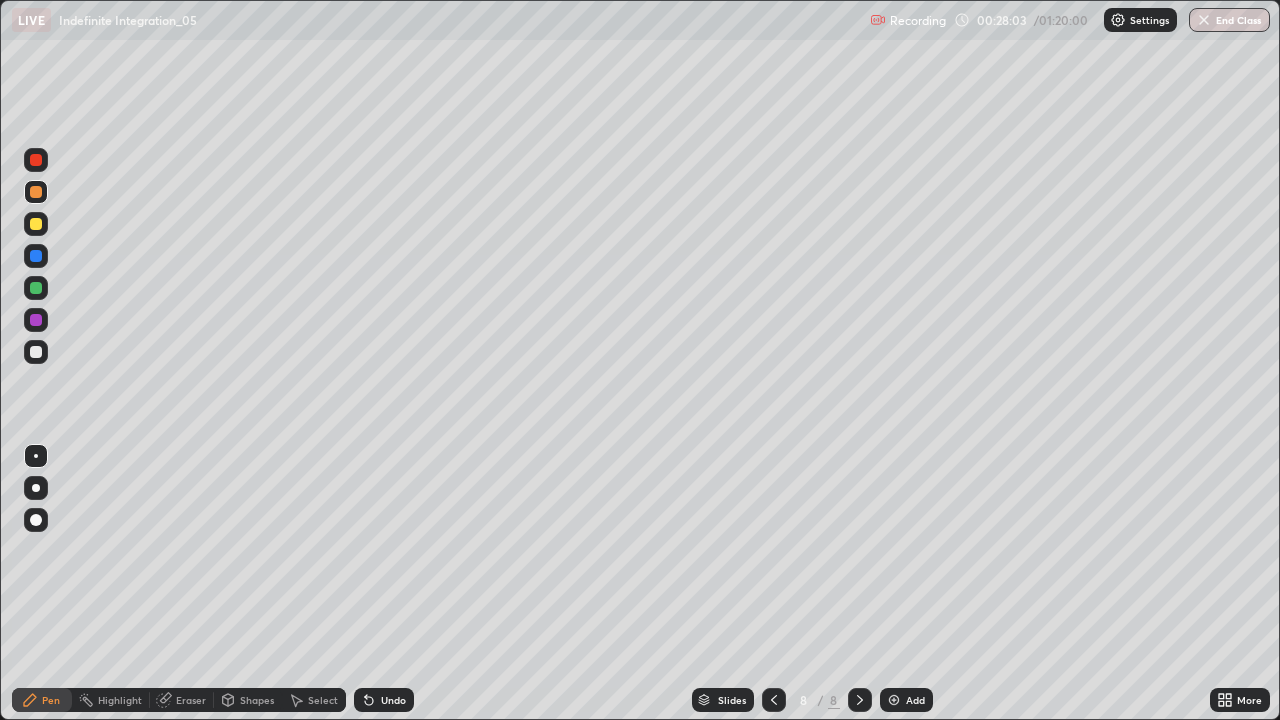 click at bounding box center (36, 224) 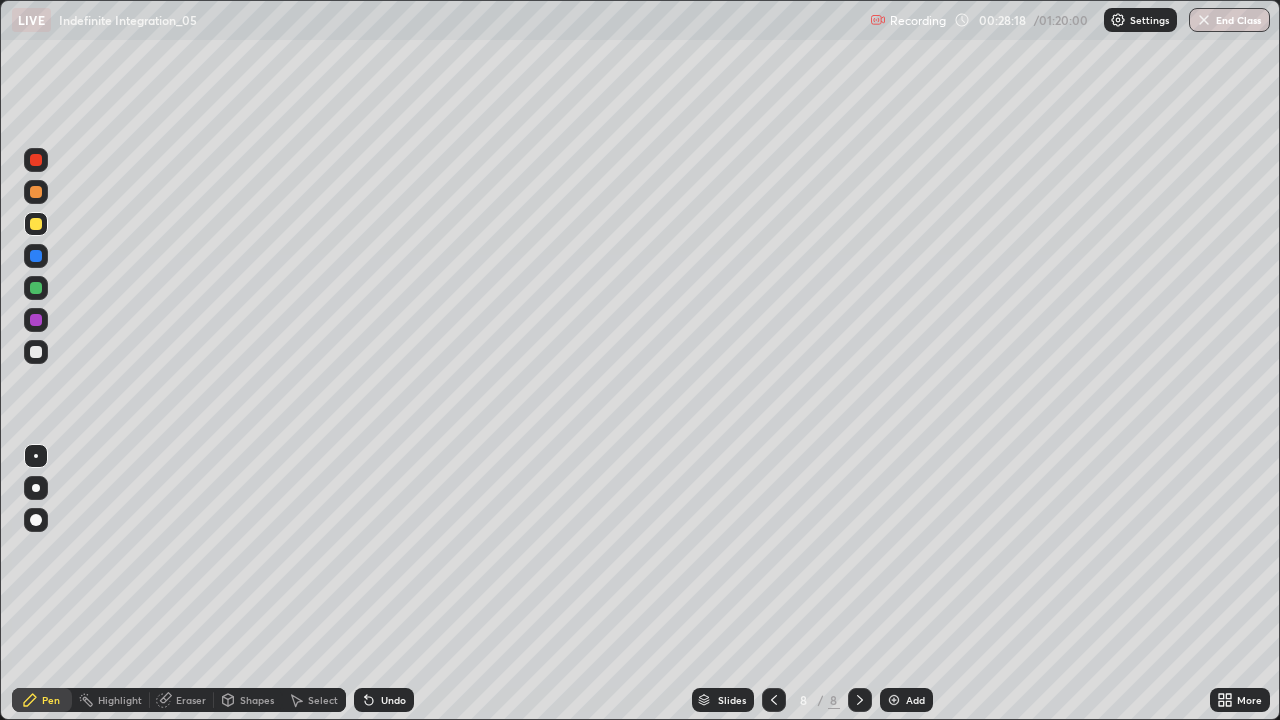 click at bounding box center [894, 700] 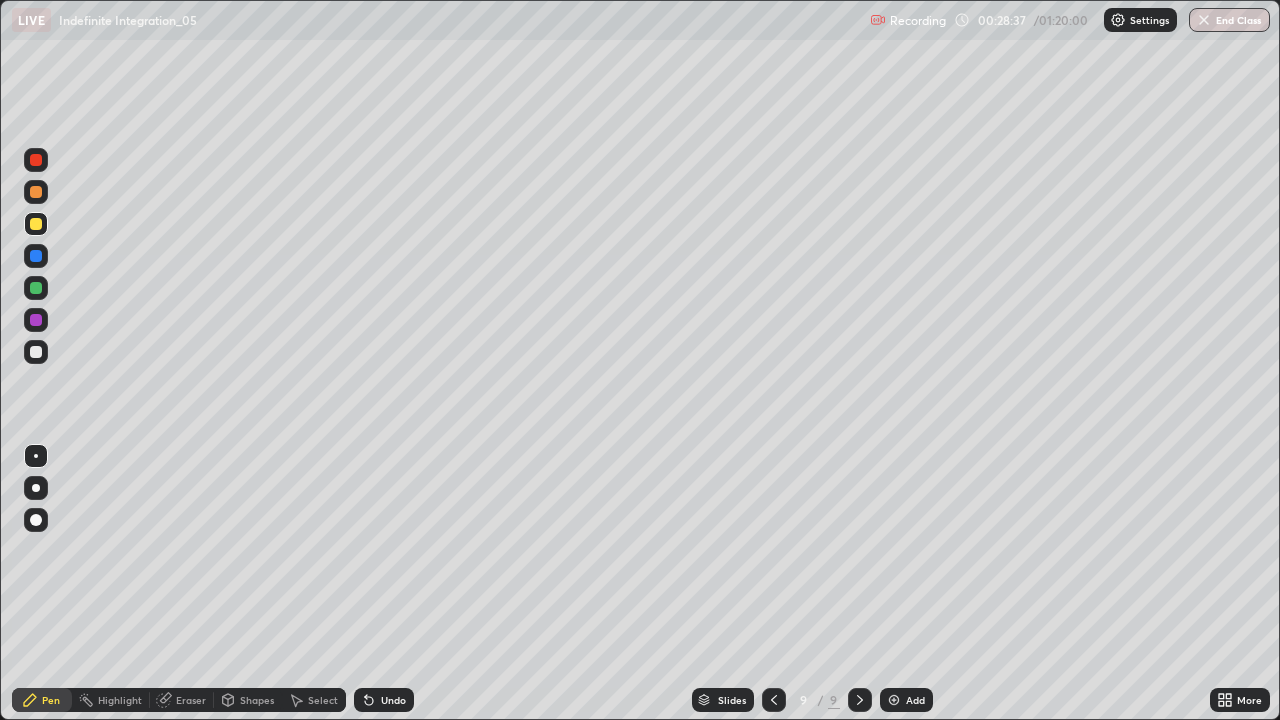 click 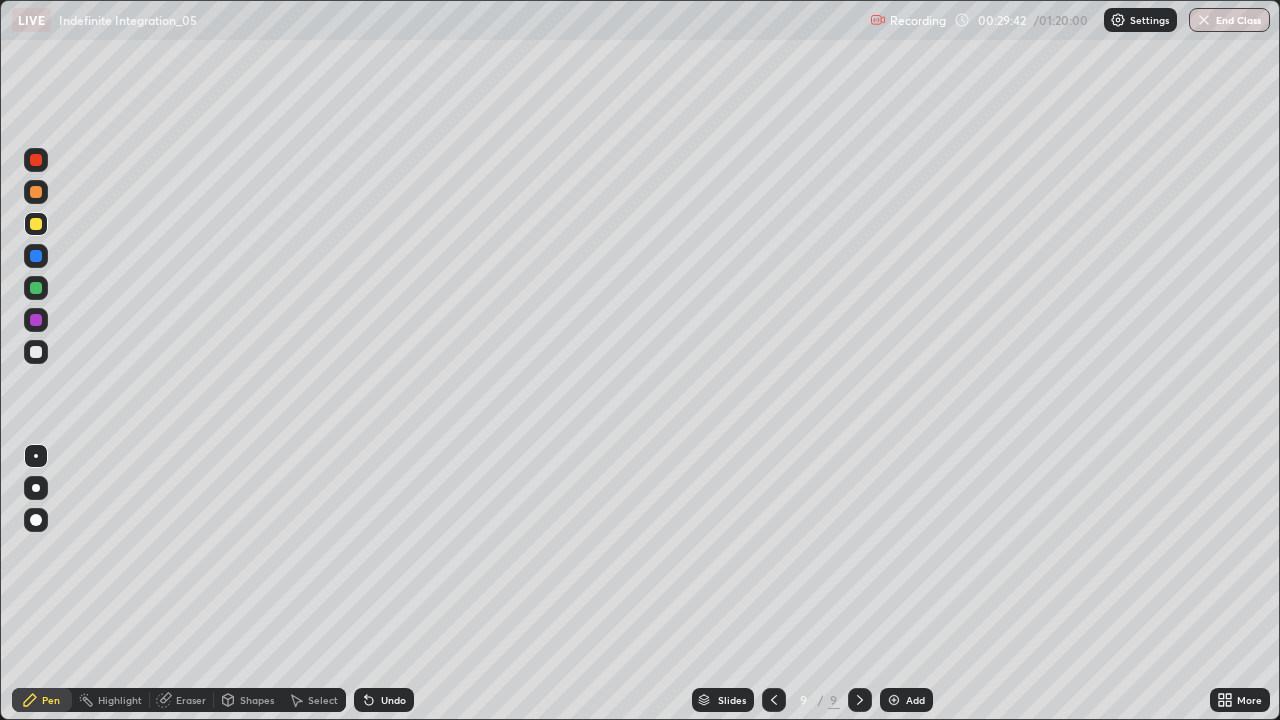 click at bounding box center (36, 352) 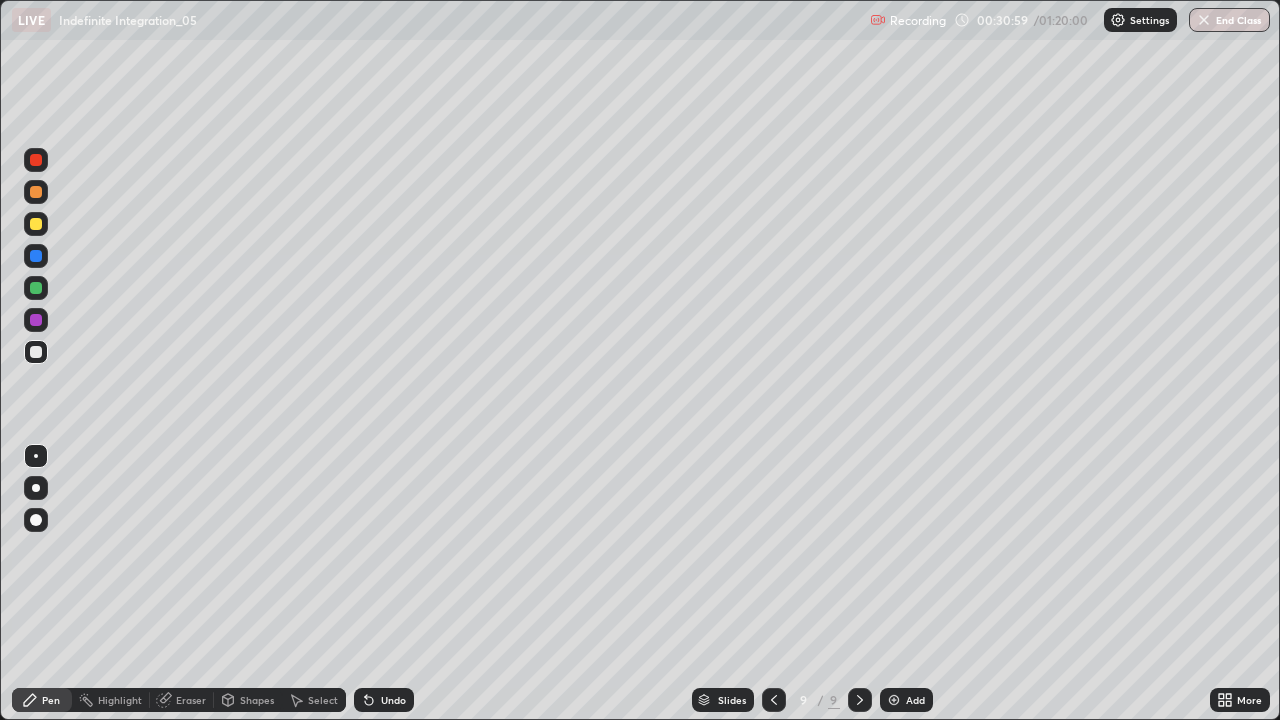 click at bounding box center (36, 224) 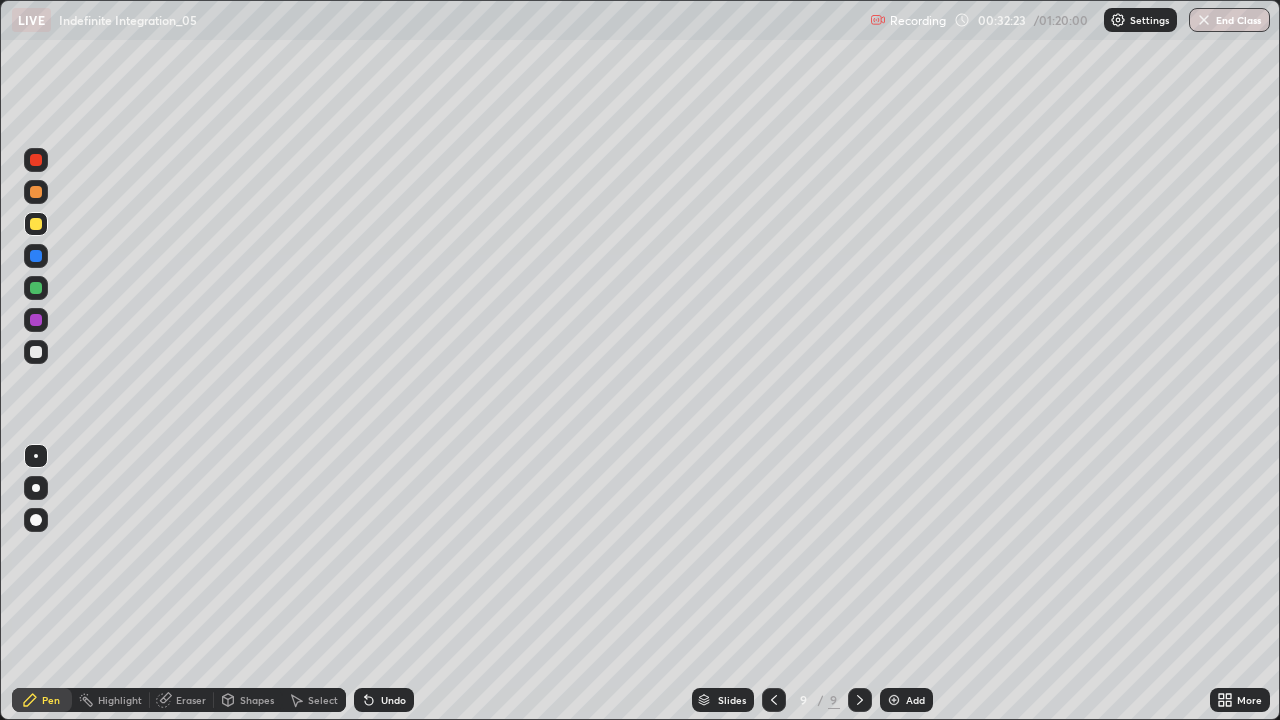 click at bounding box center [36, 192] 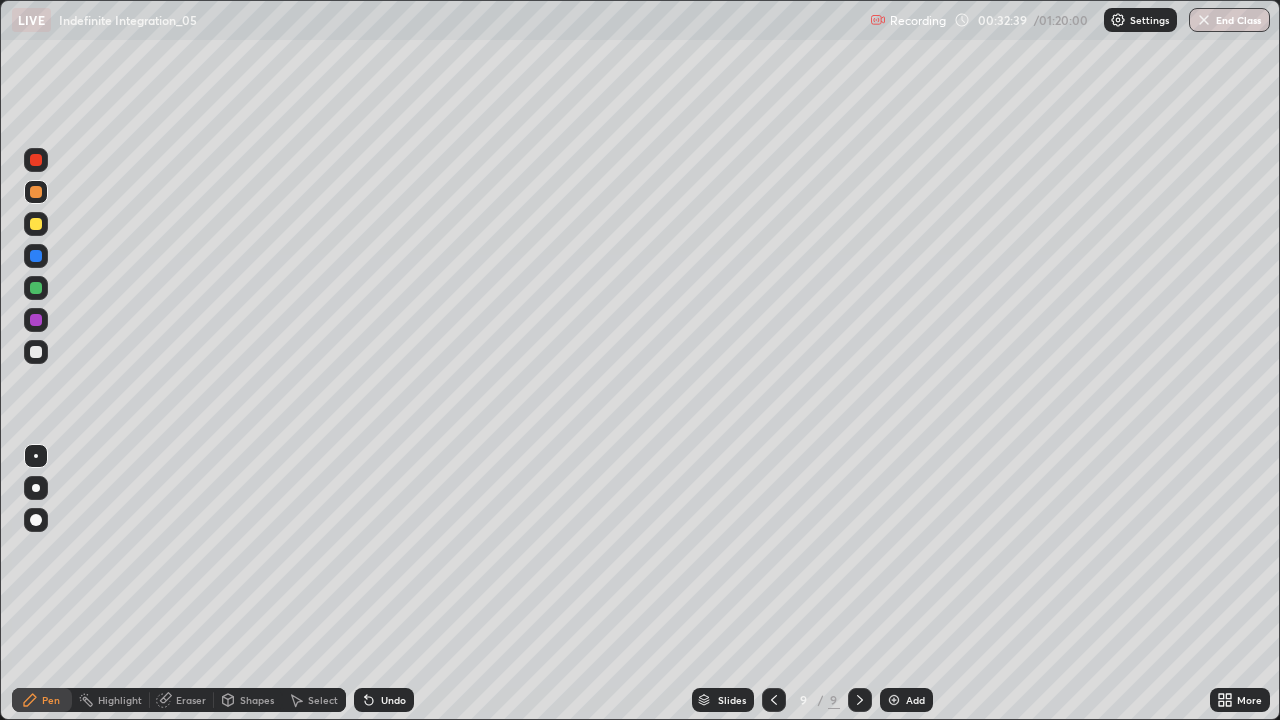 click on "Add" at bounding box center [906, 700] 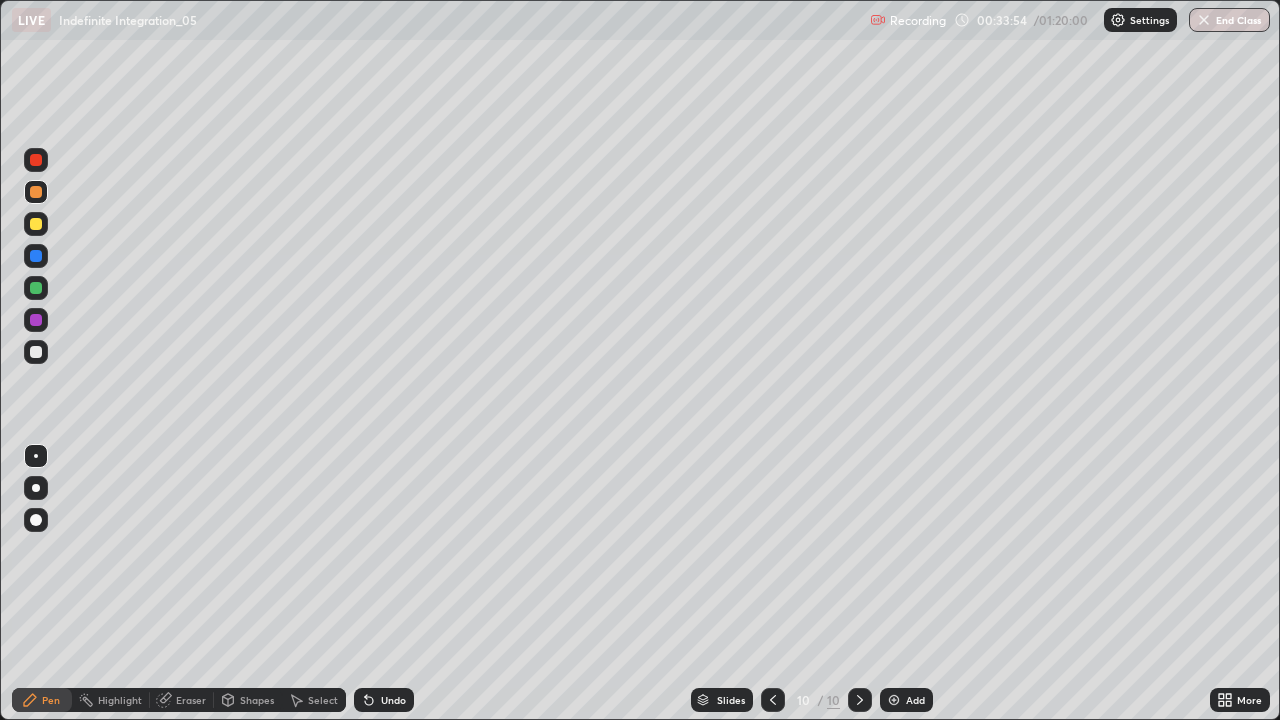 click at bounding box center (36, 160) 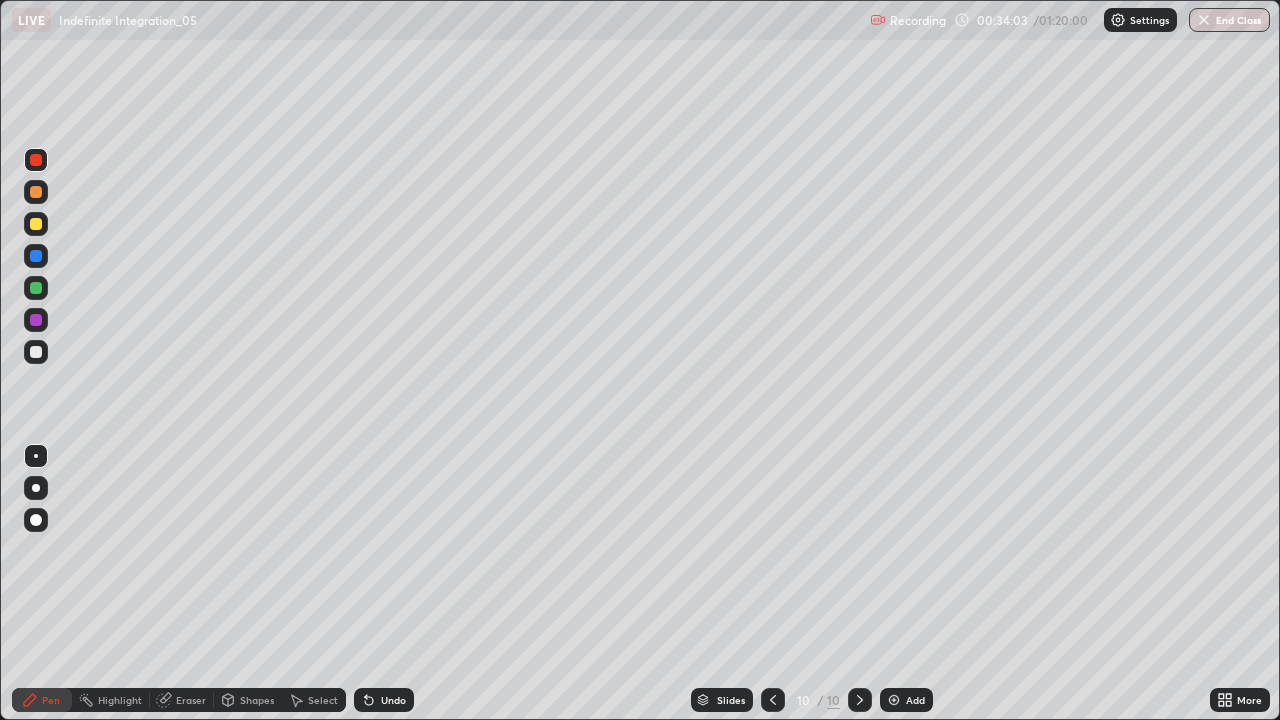 click on "Undo" at bounding box center (393, 700) 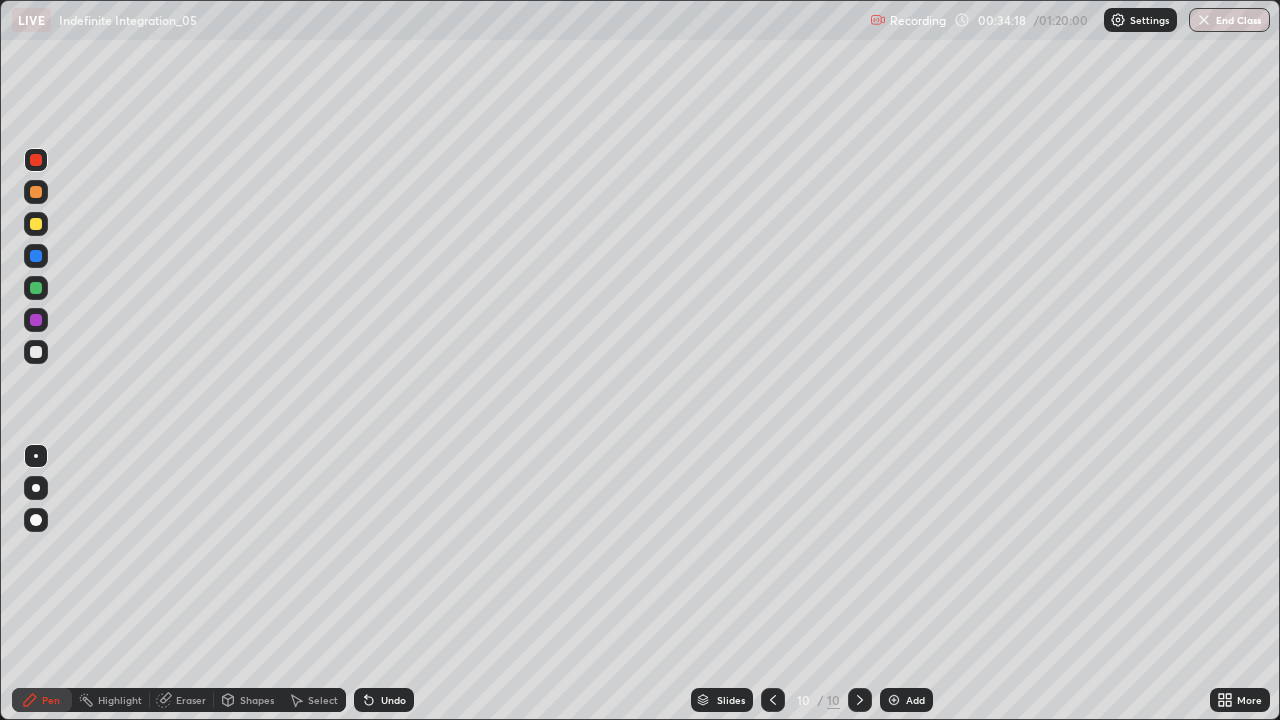 click at bounding box center [36, 288] 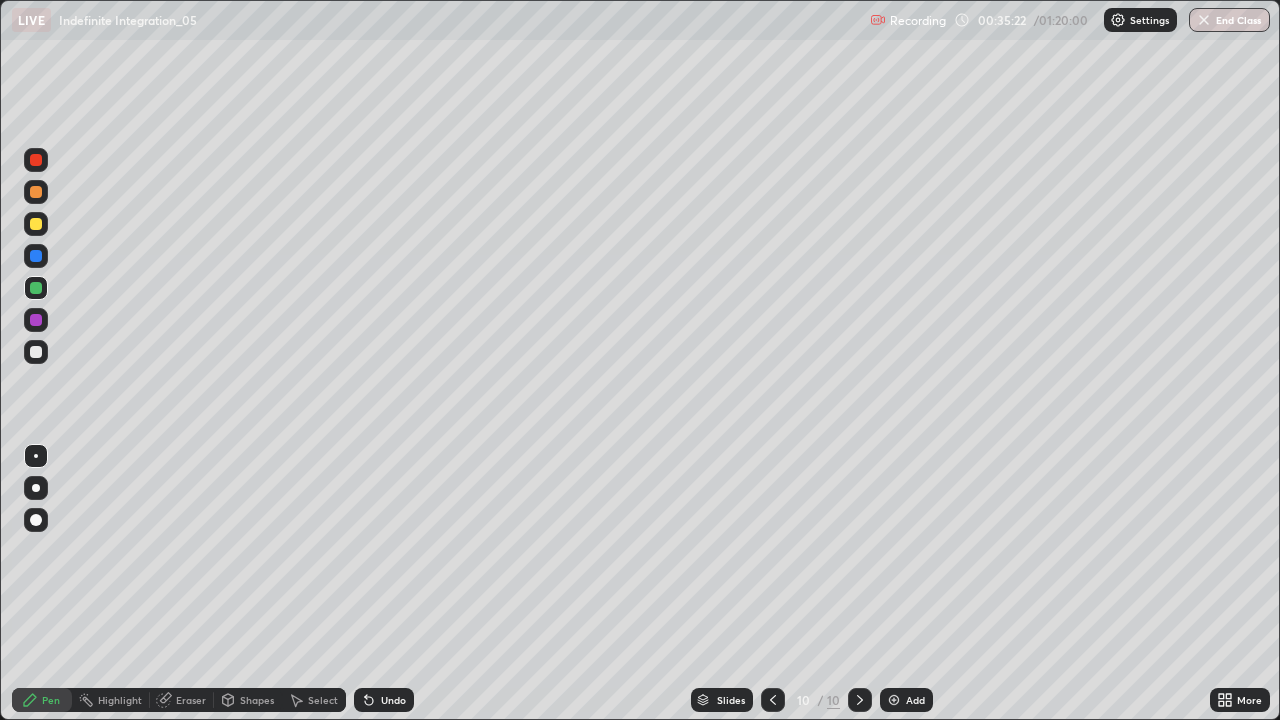 click on "Select" at bounding box center (323, 700) 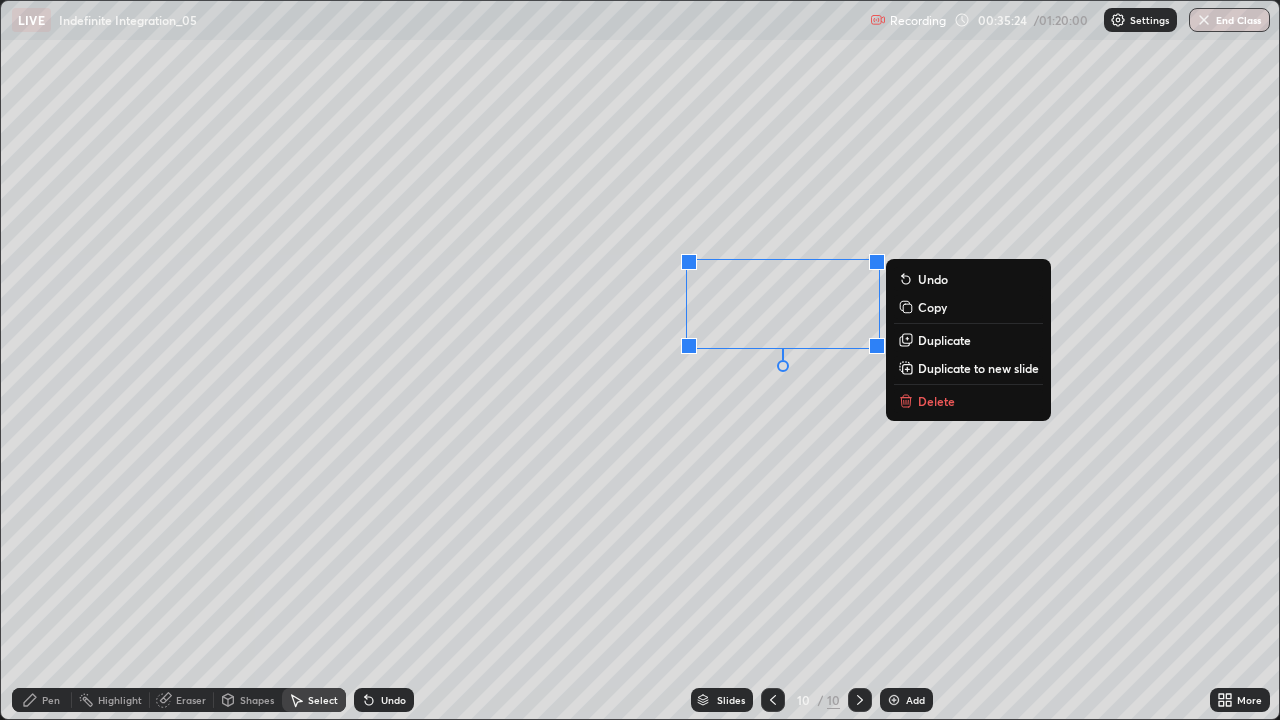 click on "Delete" at bounding box center [968, 401] 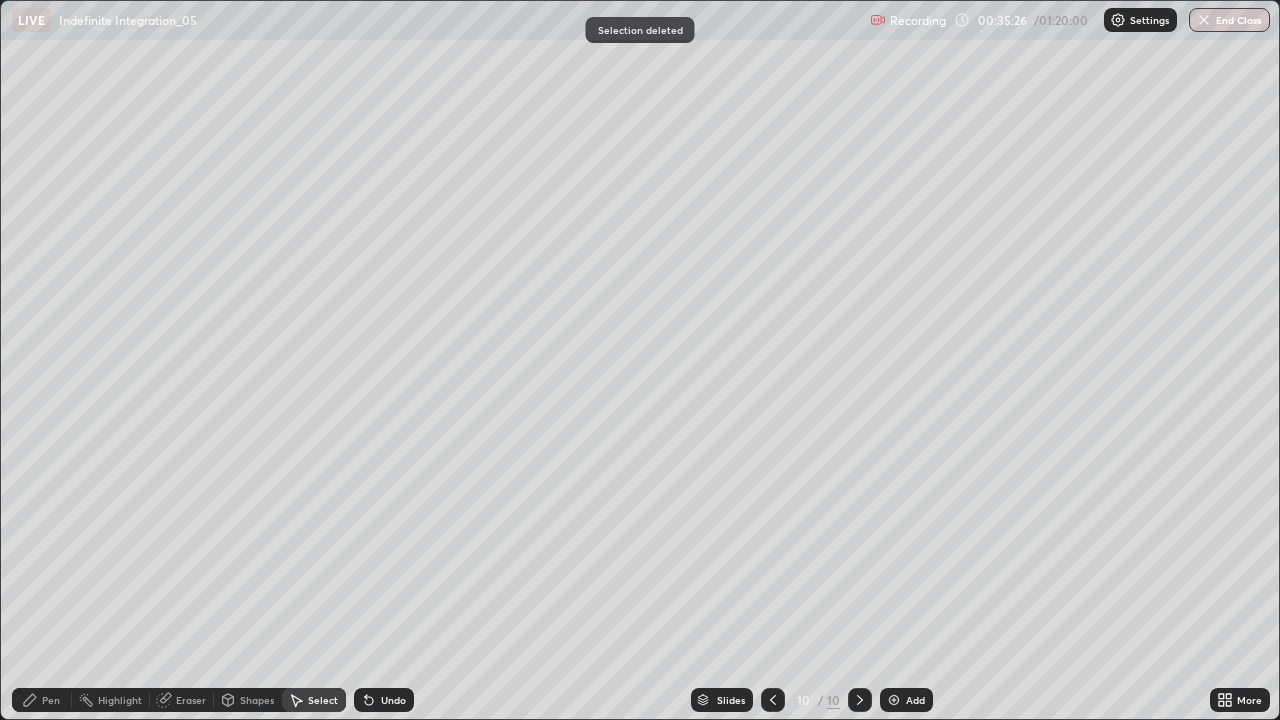 click on "Pen" at bounding box center (51, 700) 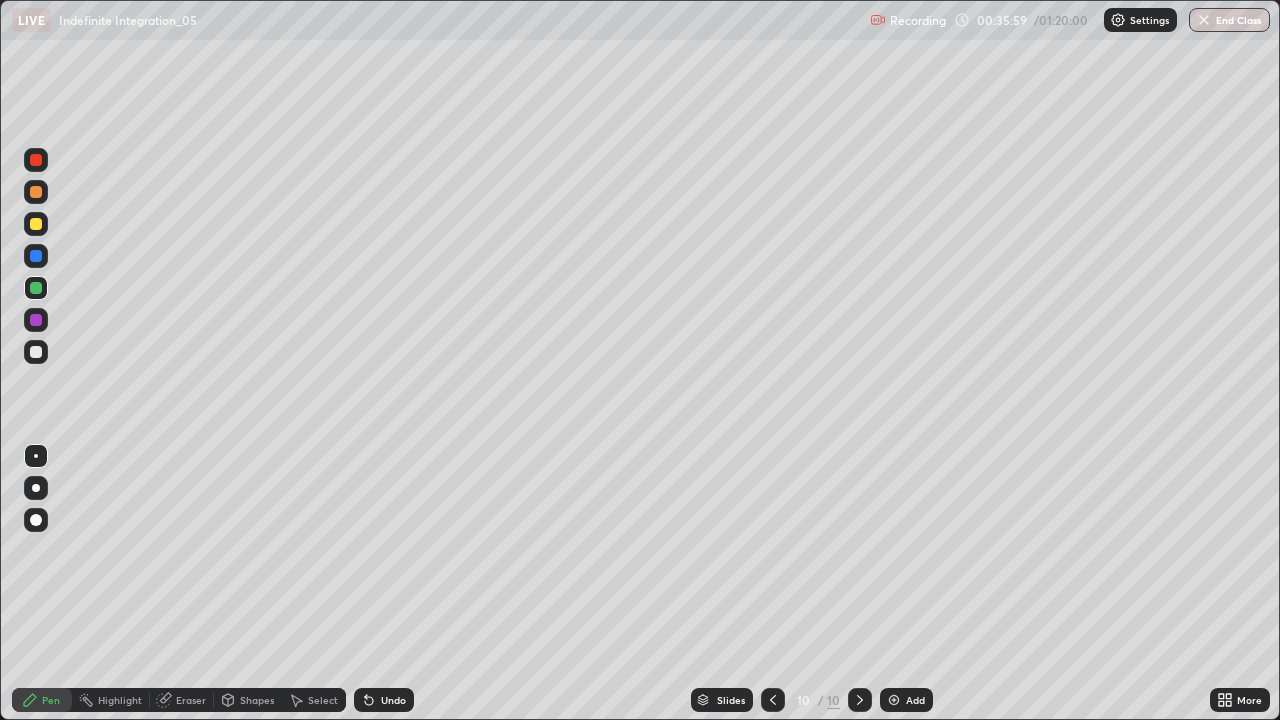 click on "Select" at bounding box center (314, 700) 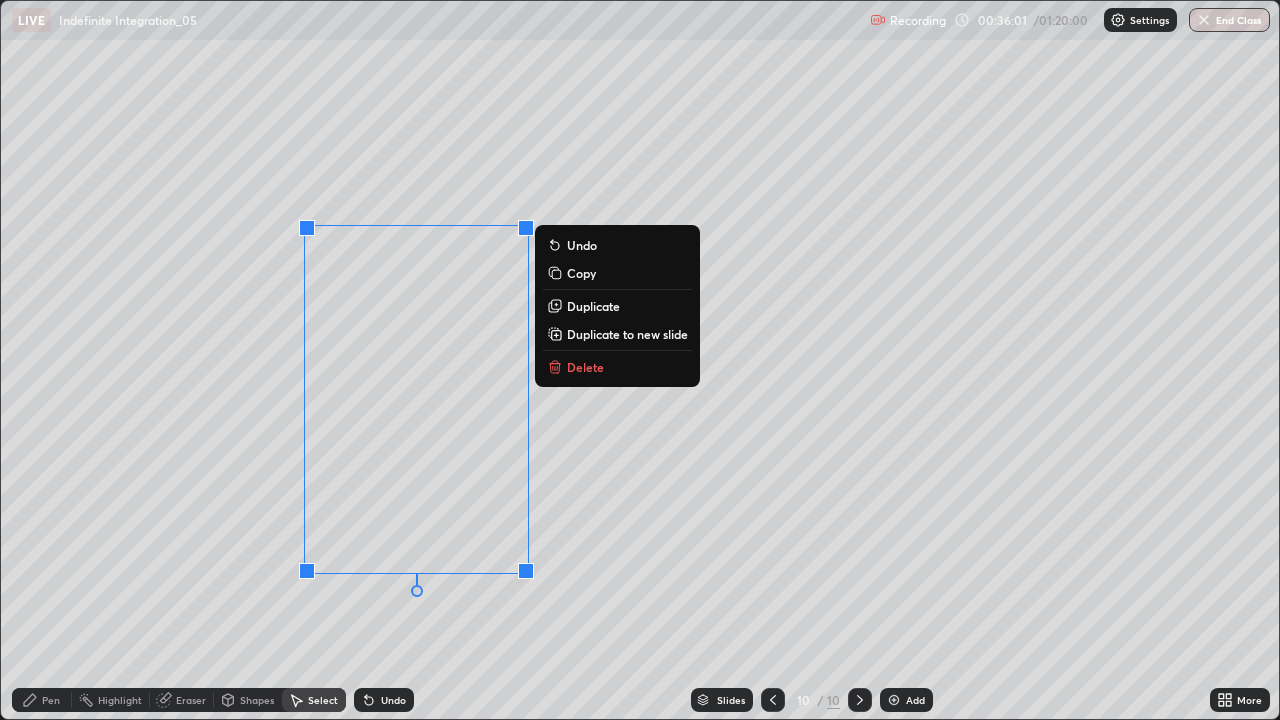 click on "Delete" at bounding box center [617, 367] 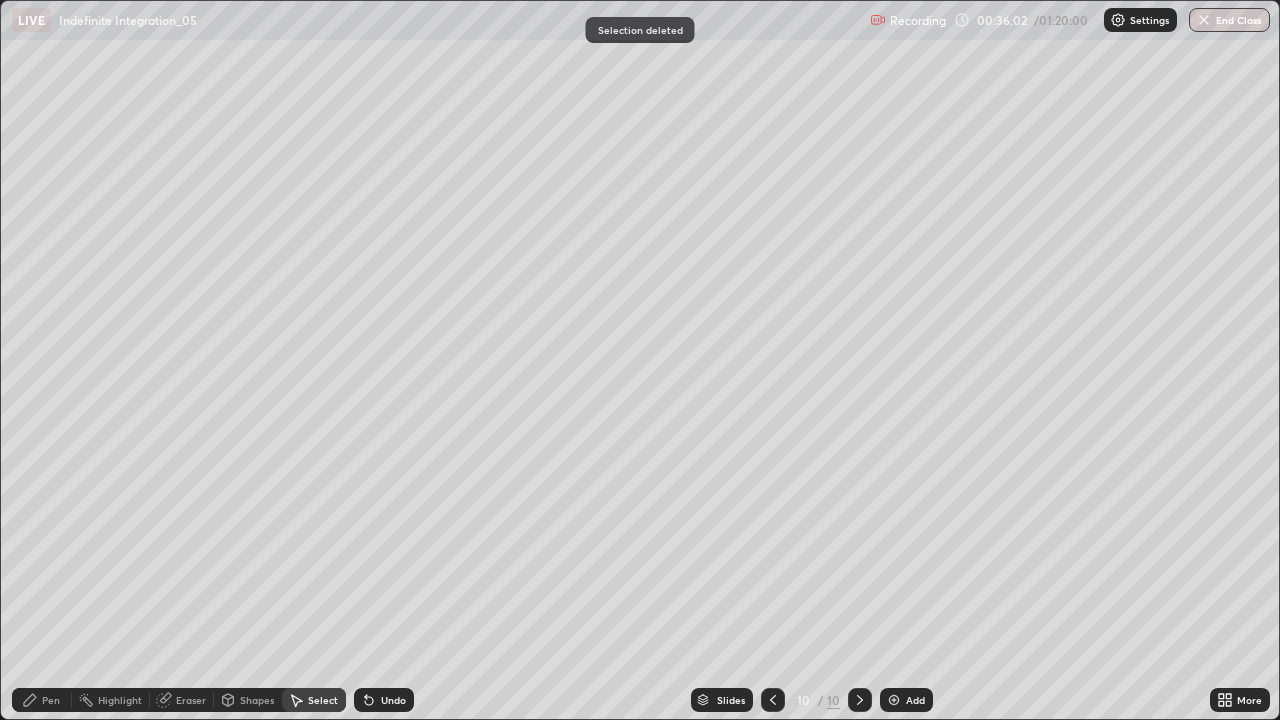 click on "Pen" at bounding box center [51, 700] 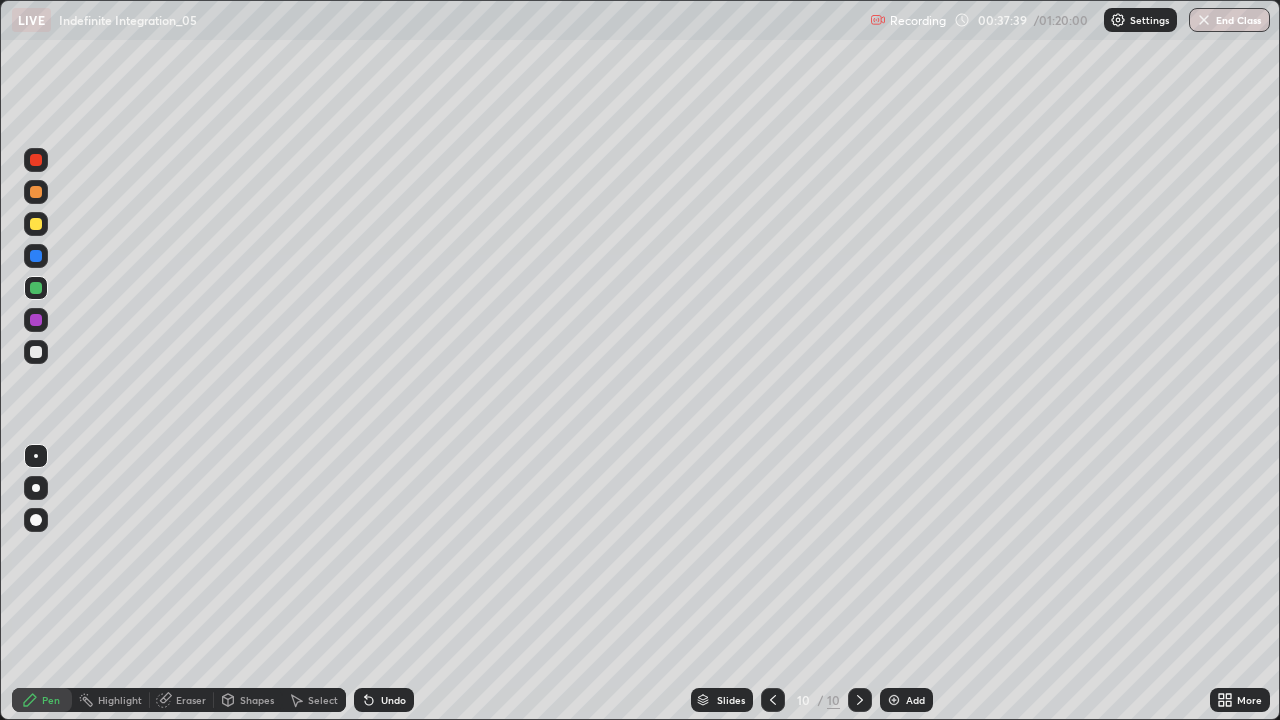 click on "Eraser" at bounding box center [191, 700] 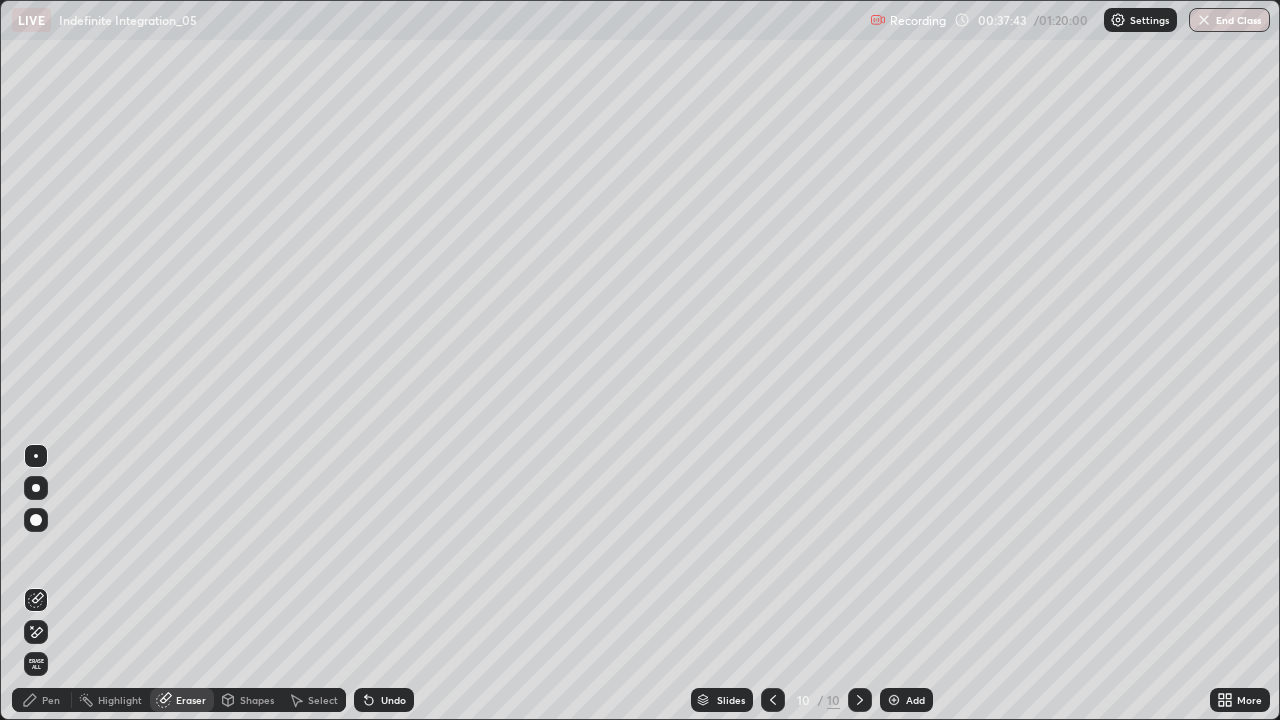click on "Pen" at bounding box center [51, 700] 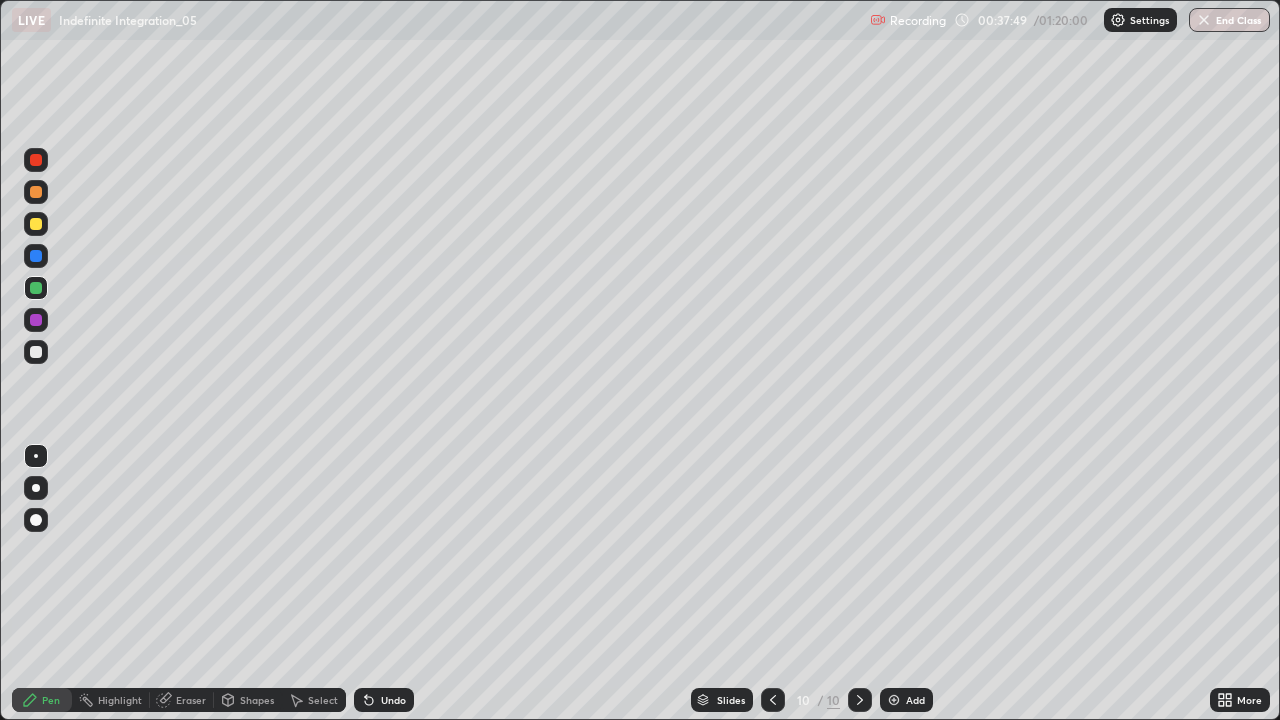 click at bounding box center (36, 224) 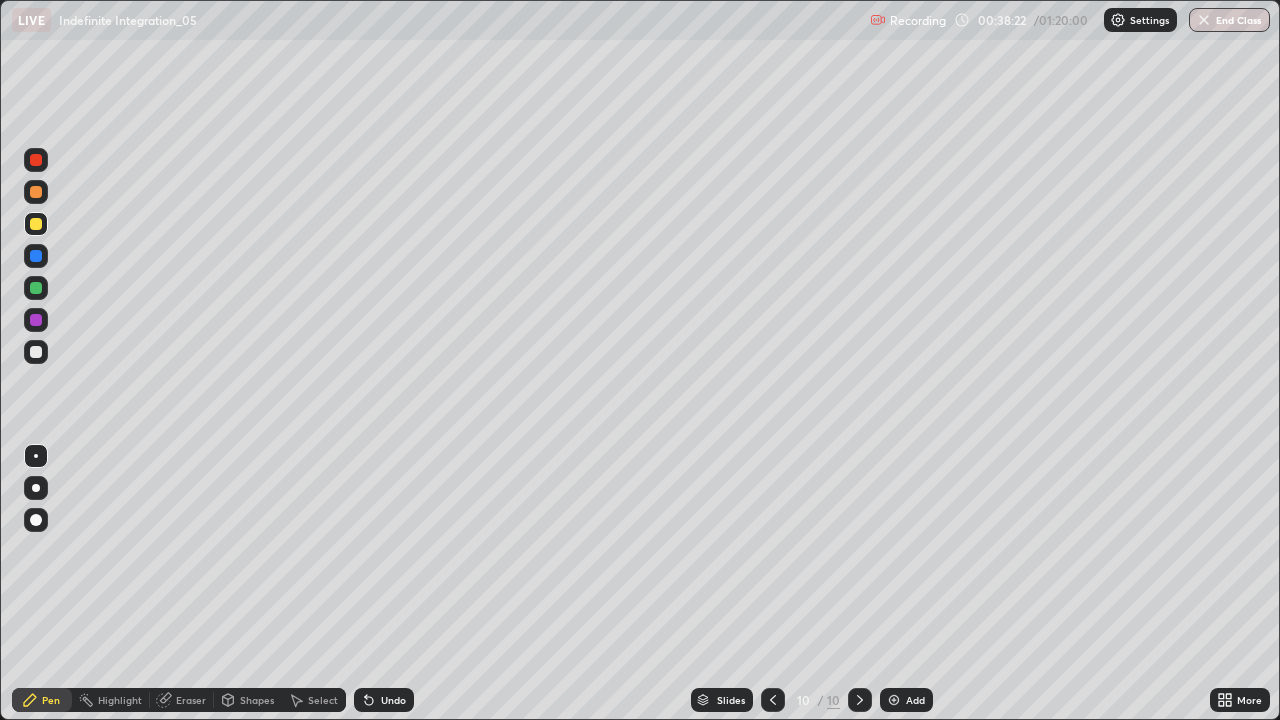 click on "Undo" at bounding box center [393, 700] 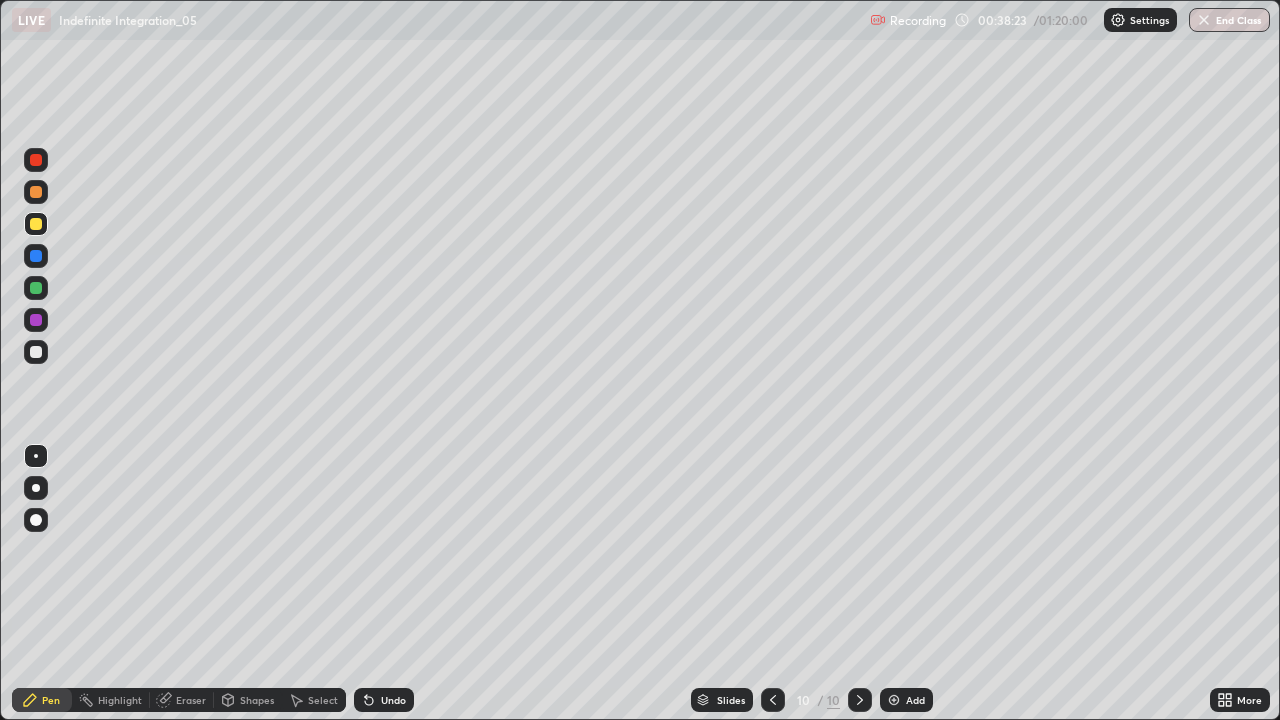 click on "Undo" at bounding box center [393, 700] 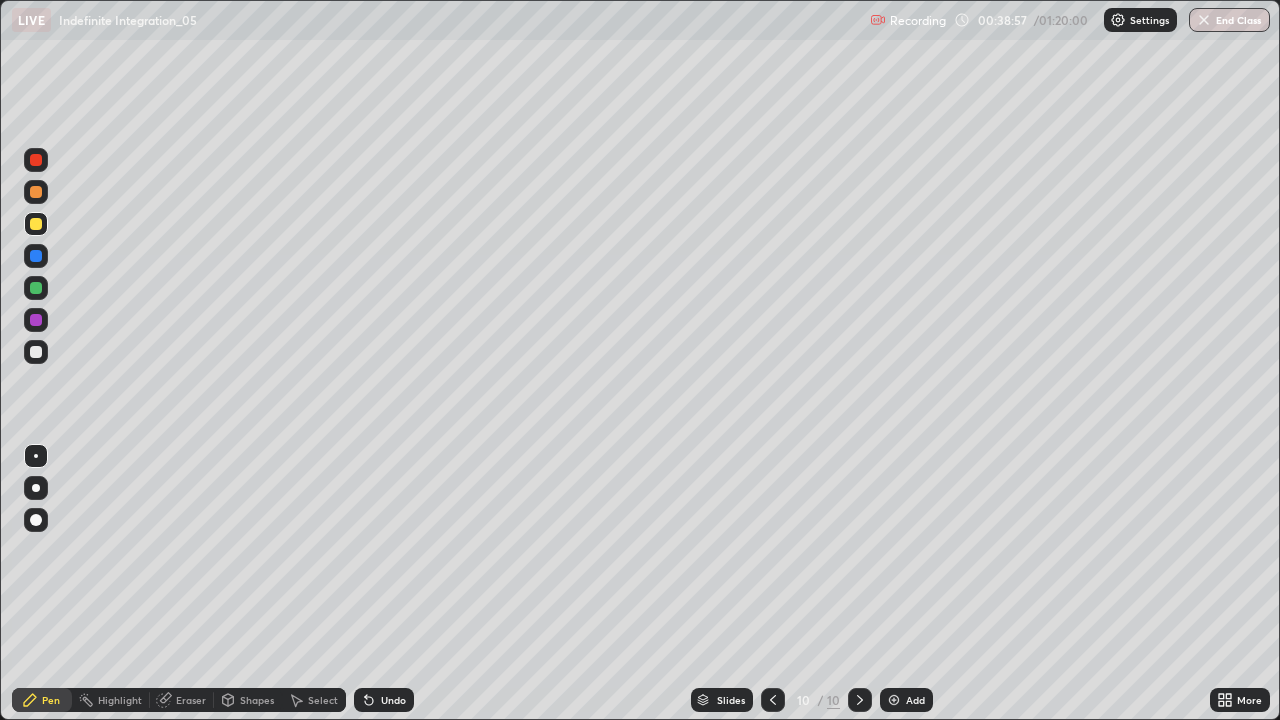 click at bounding box center [36, 192] 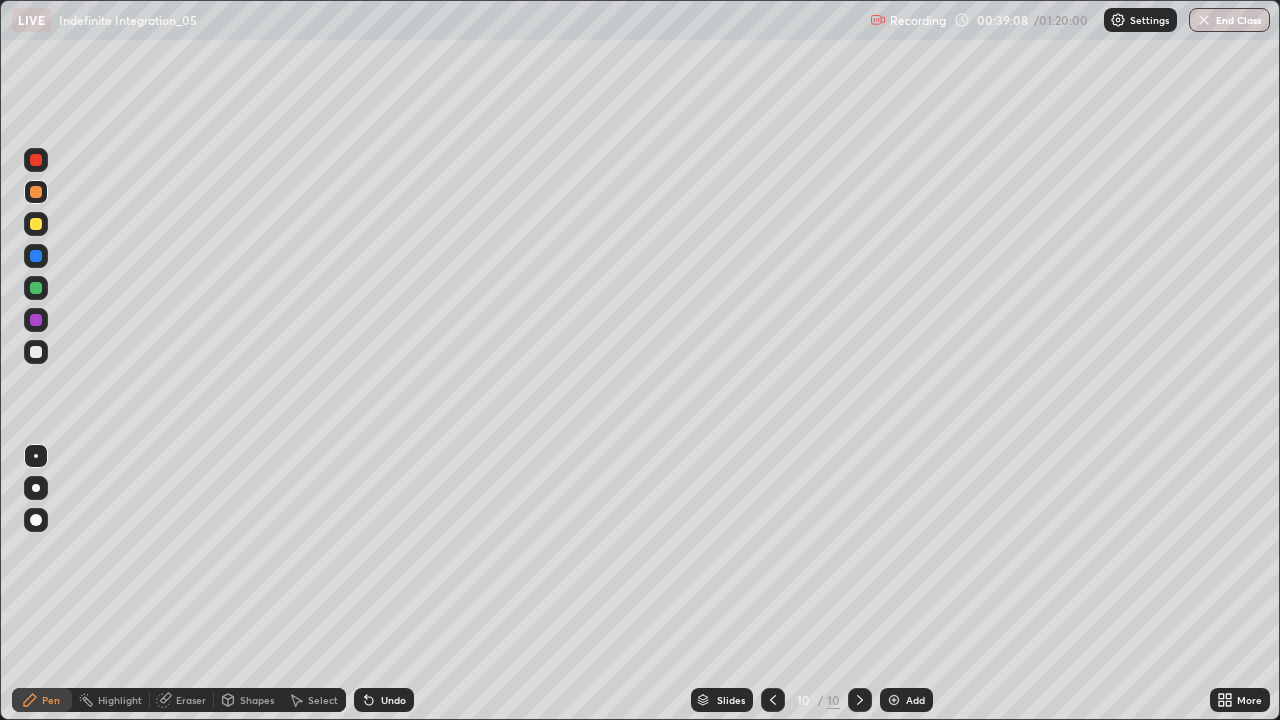 click at bounding box center (894, 700) 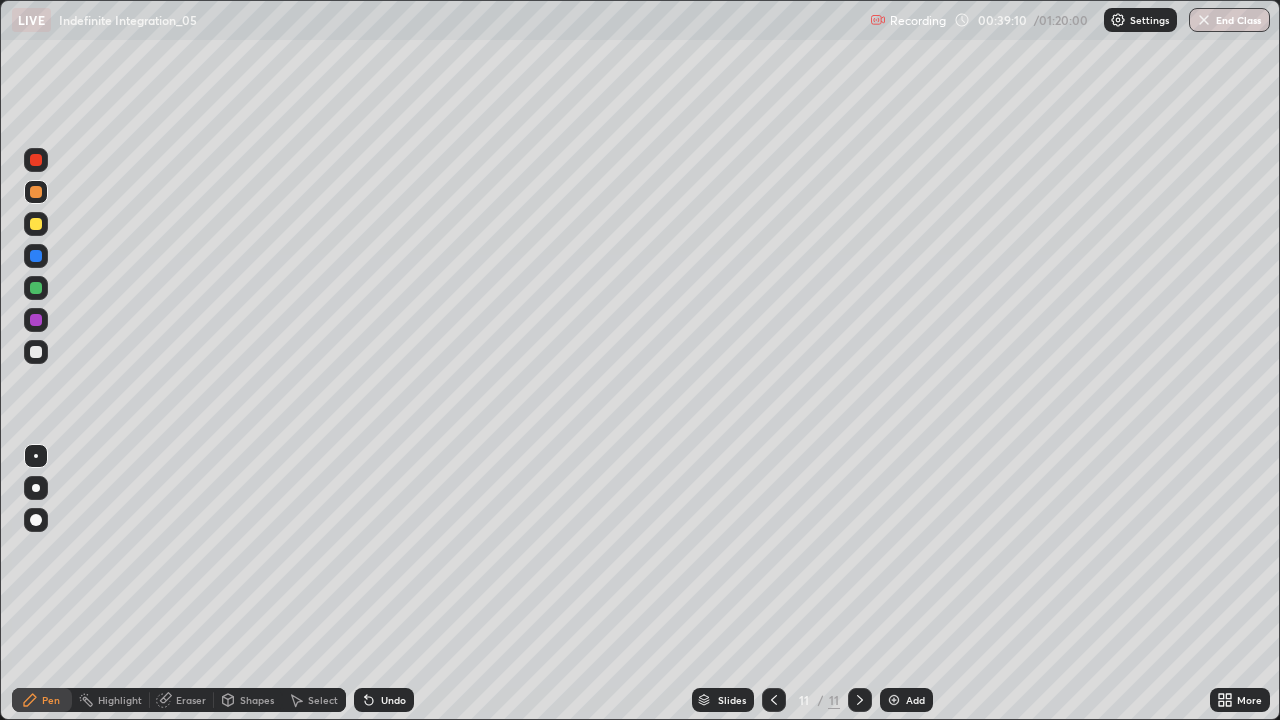 click at bounding box center (36, 352) 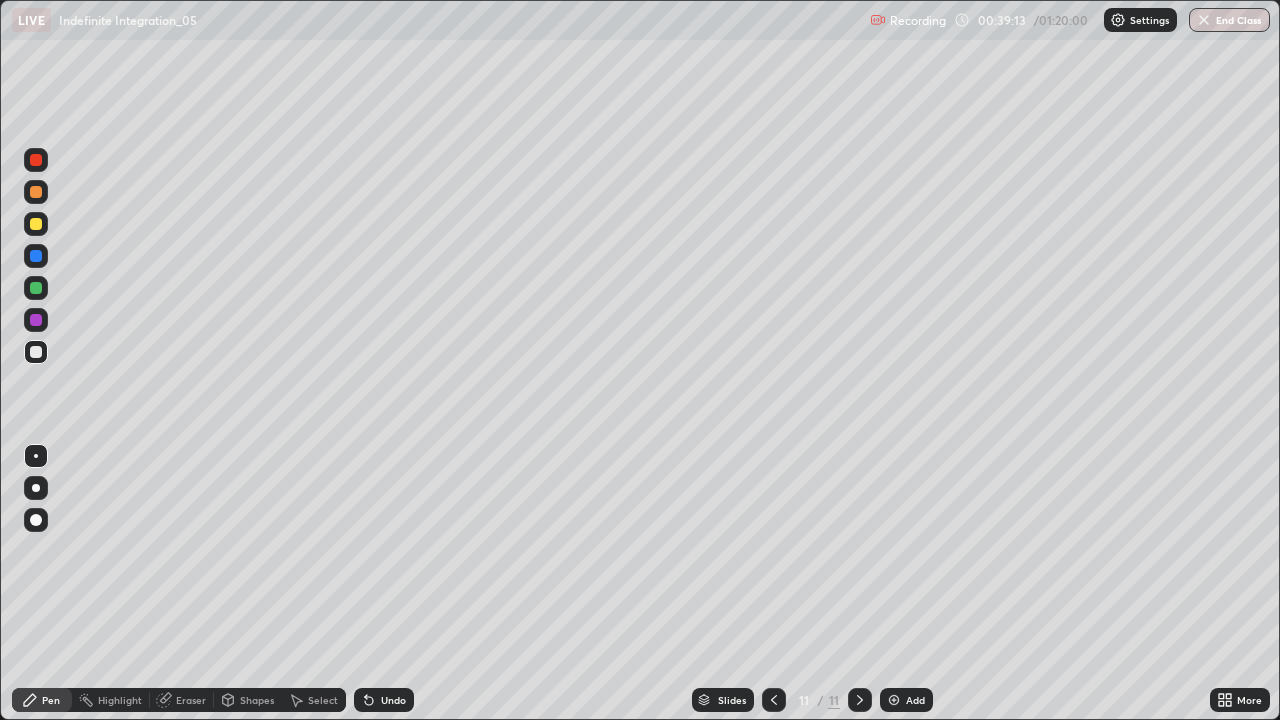 click on "Undo" at bounding box center (384, 700) 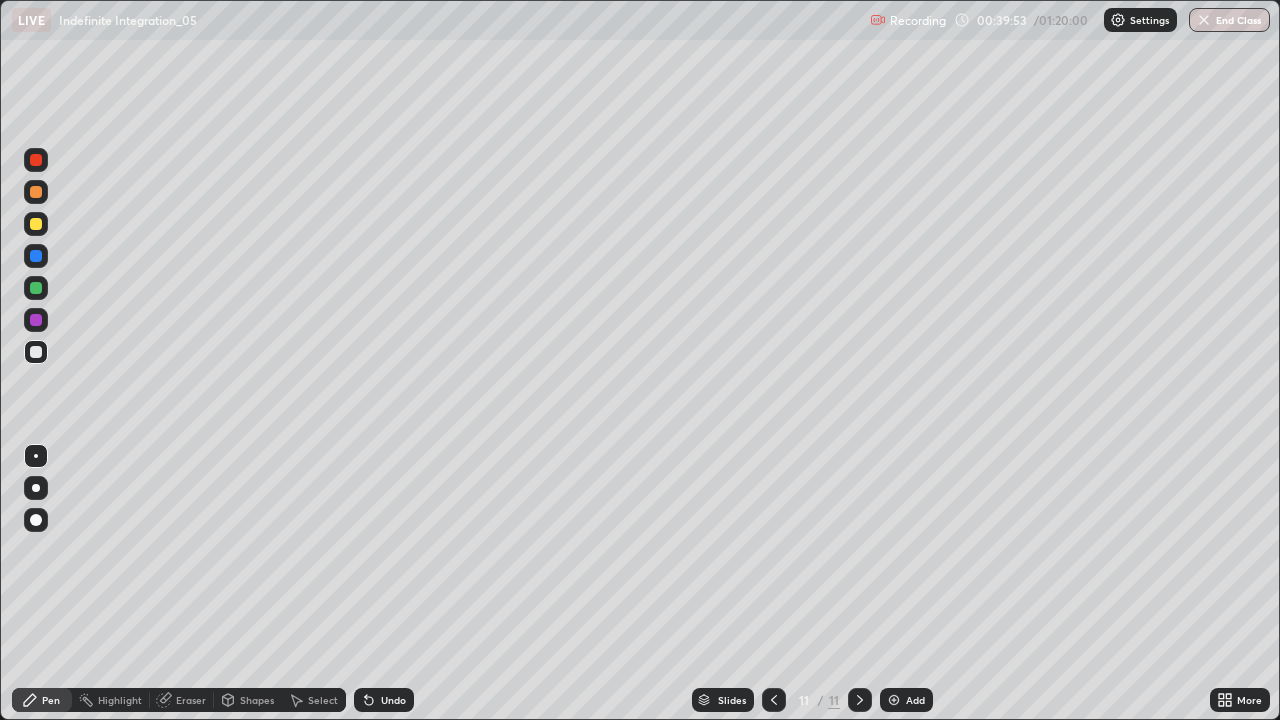 click at bounding box center [36, 320] 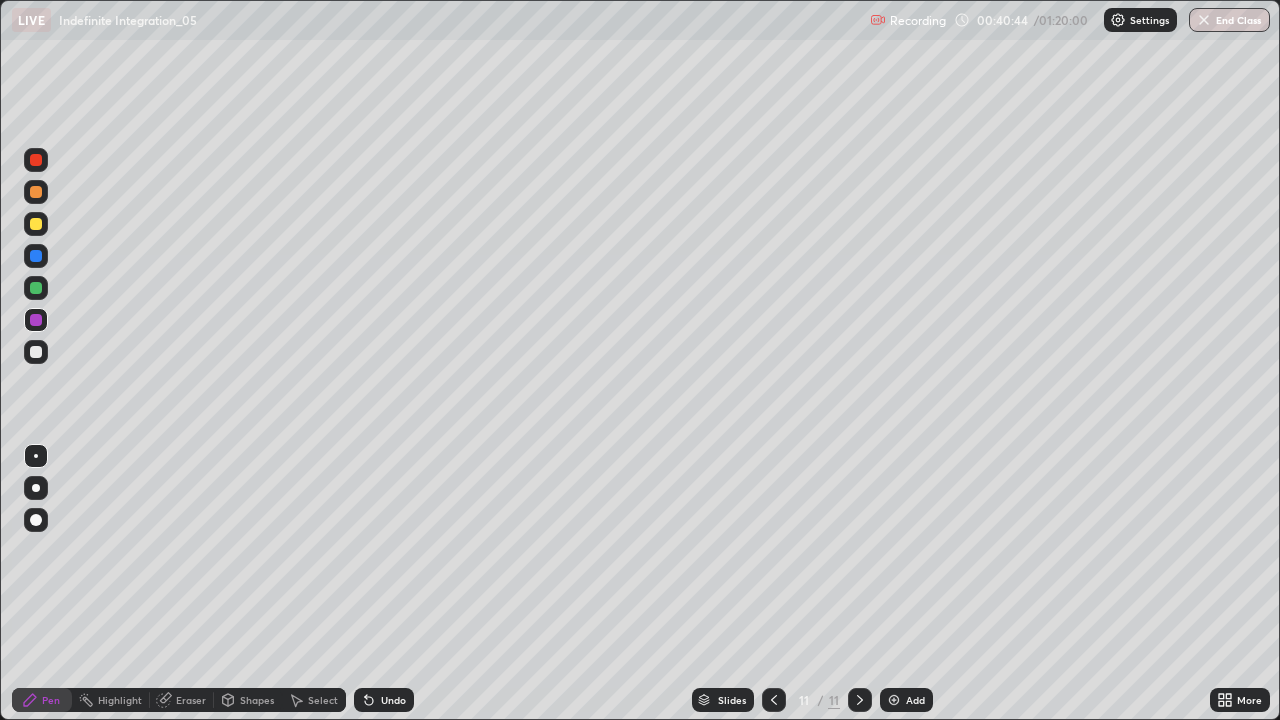 click at bounding box center (36, 288) 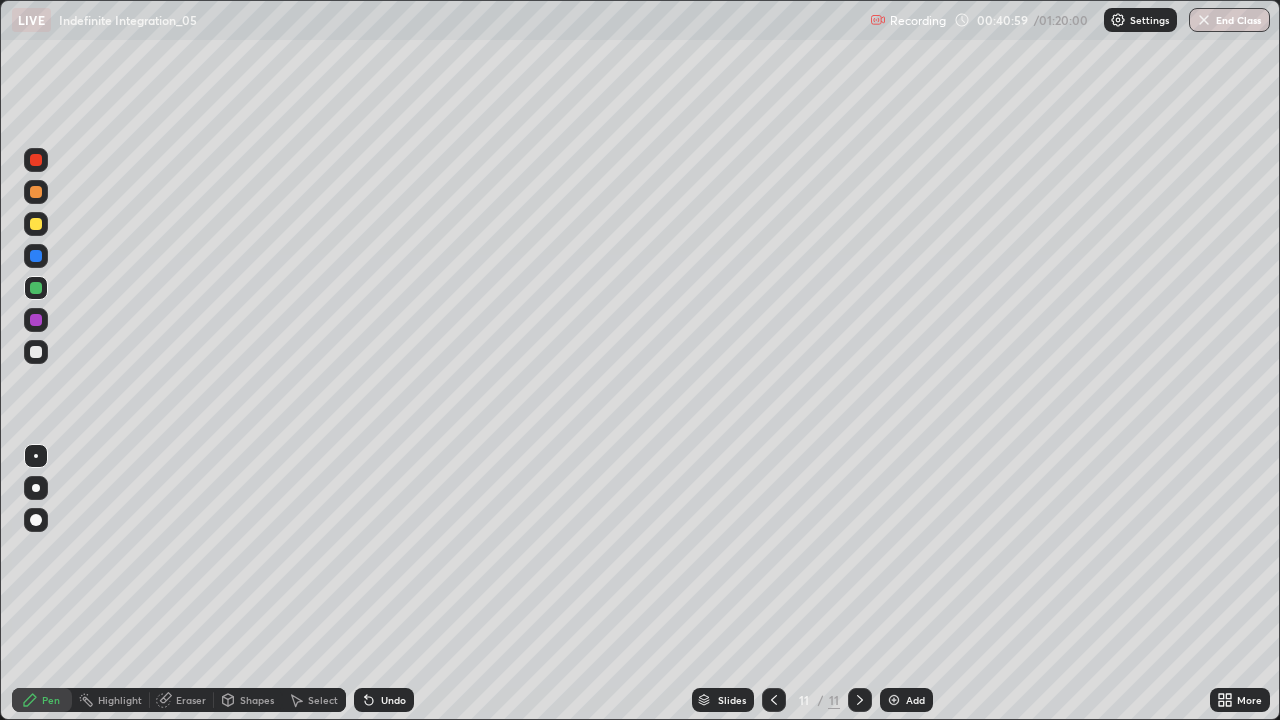 click at bounding box center (36, 256) 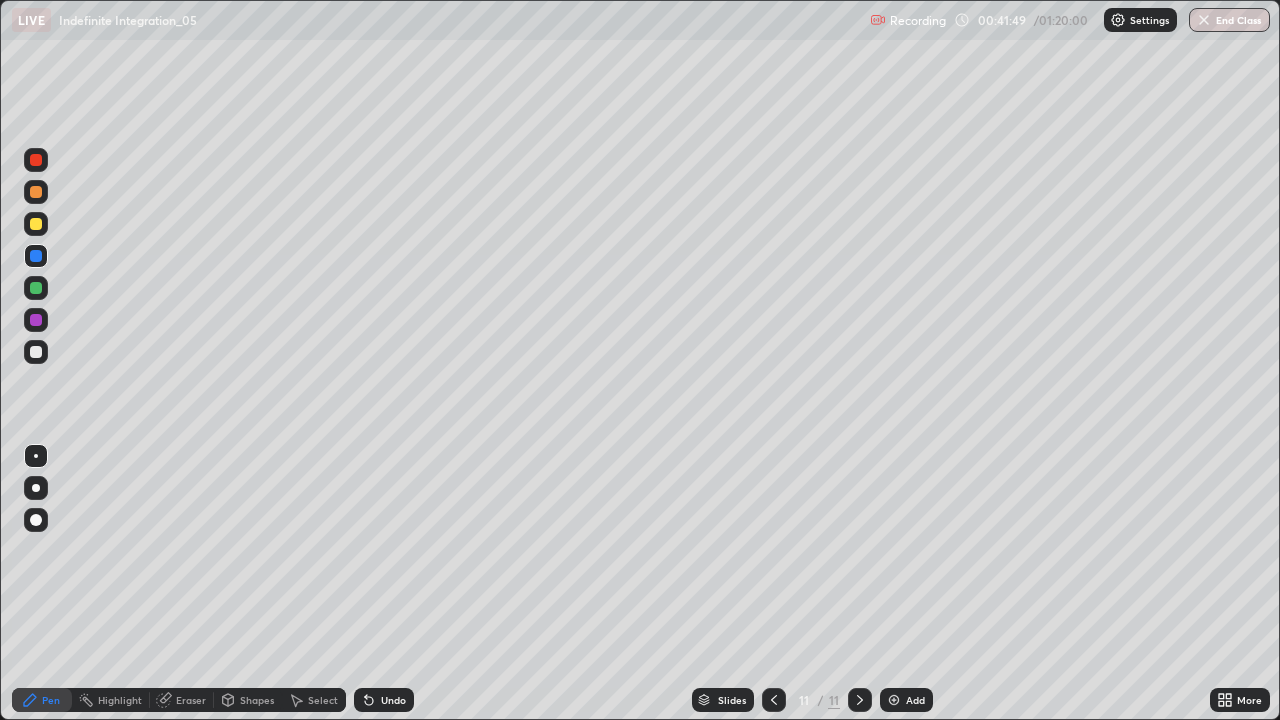 click at bounding box center [894, 700] 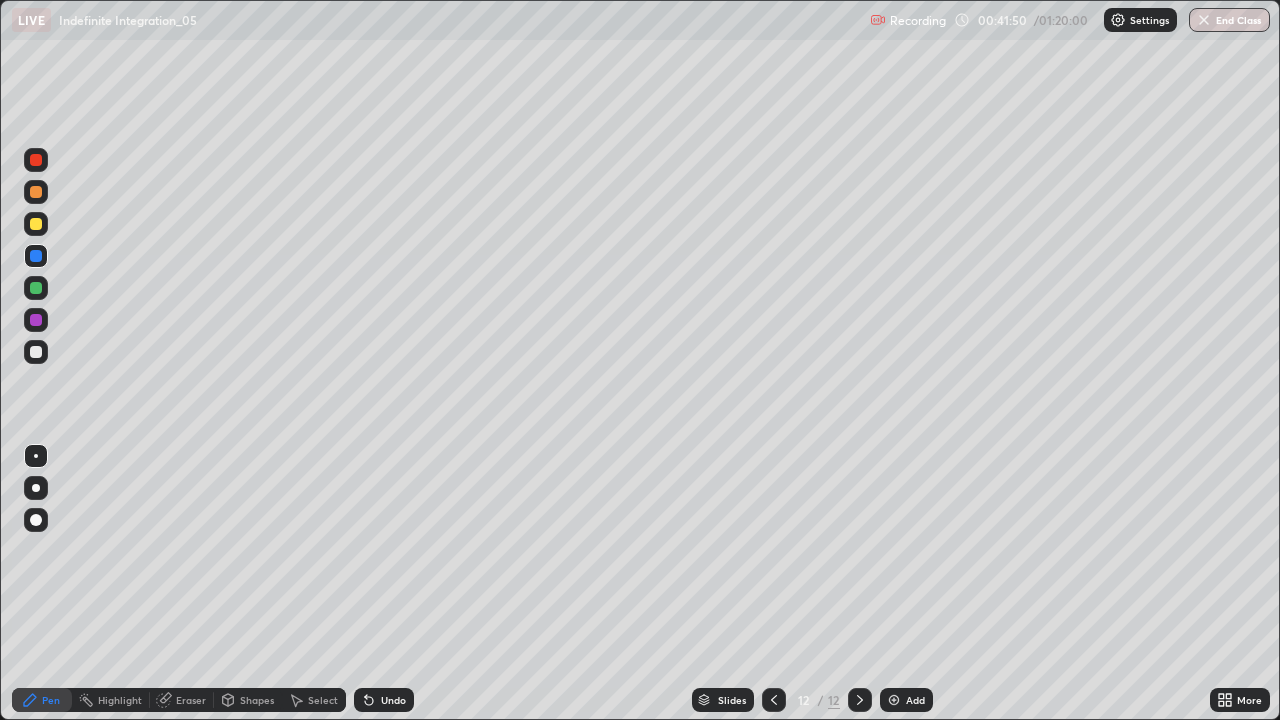 click at bounding box center [36, 224] 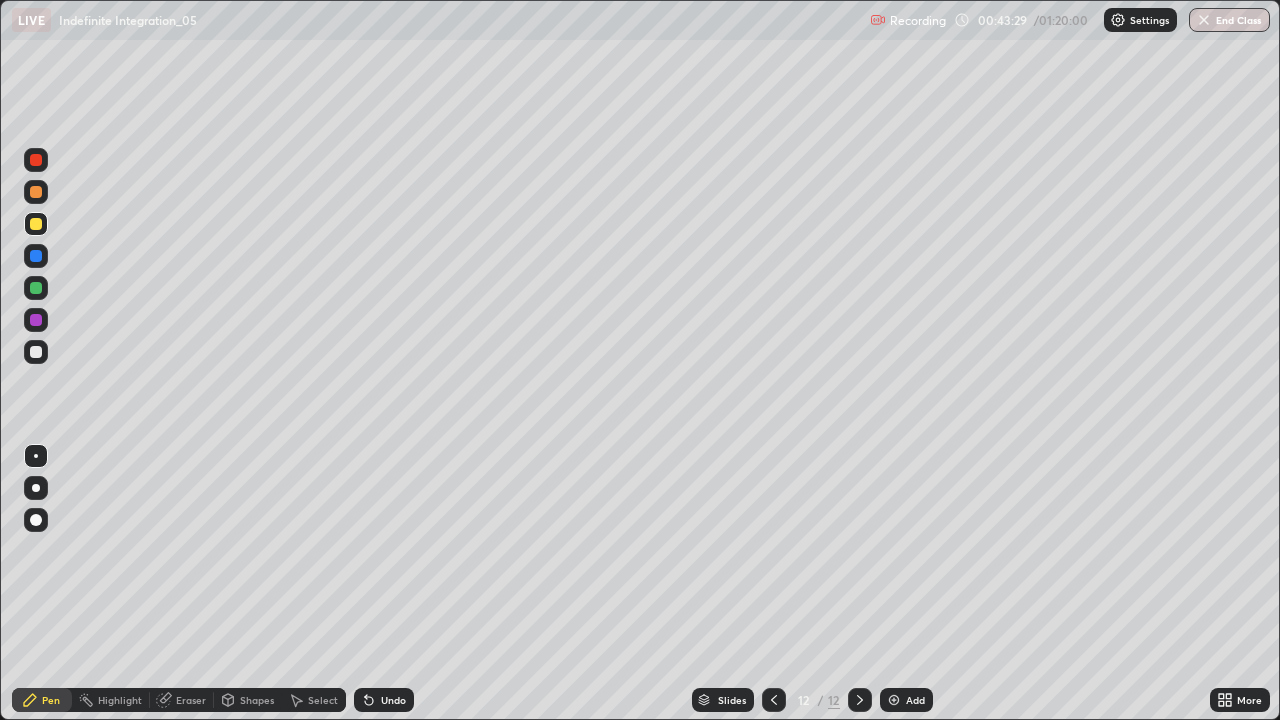 click at bounding box center [36, 288] 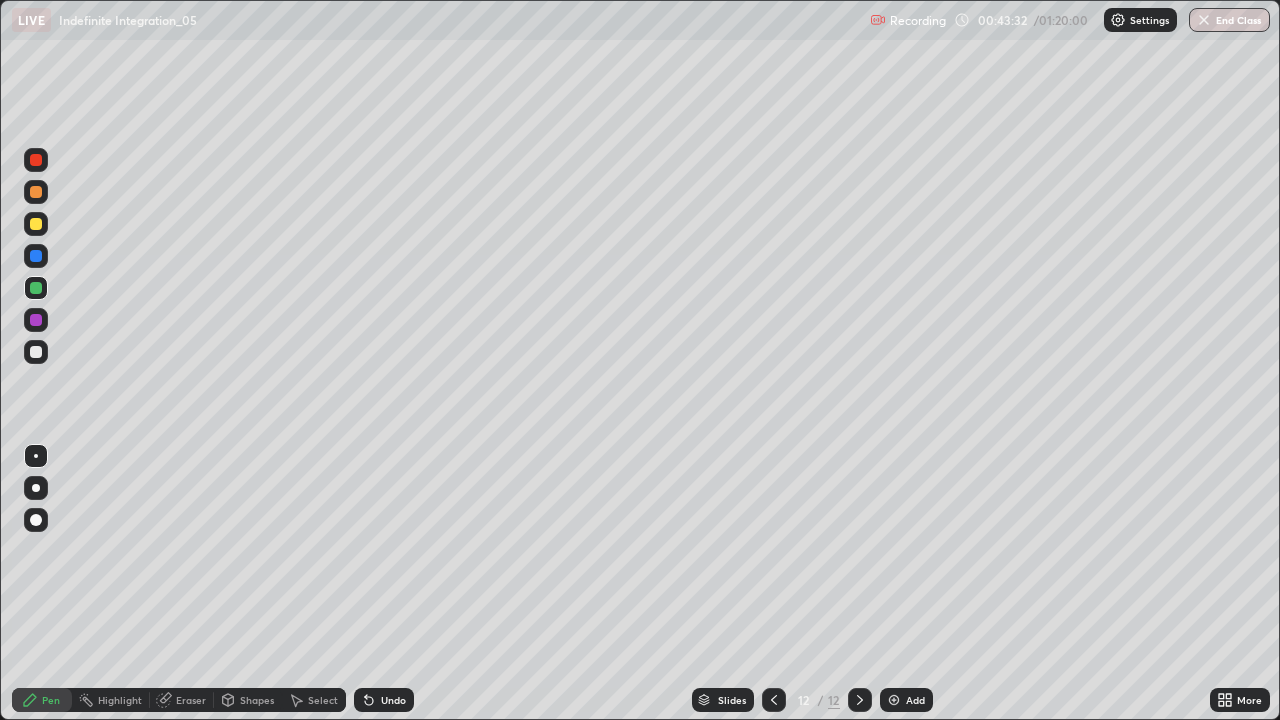 click 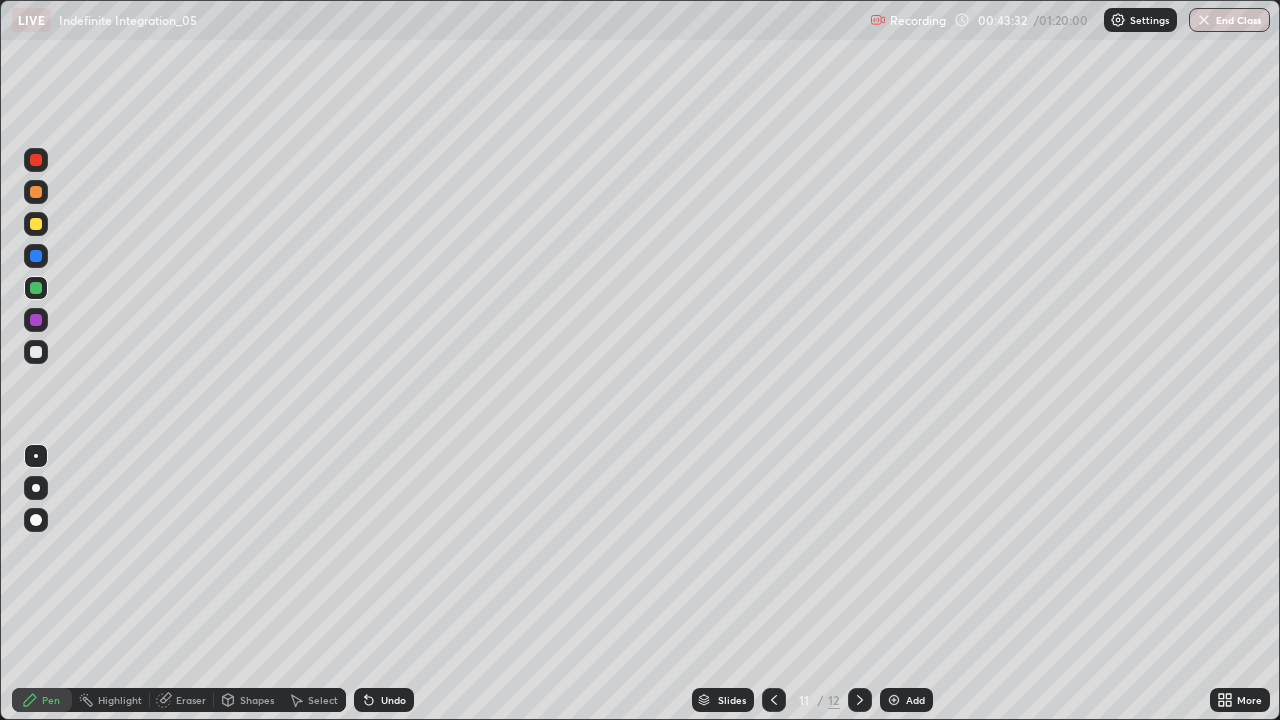 click 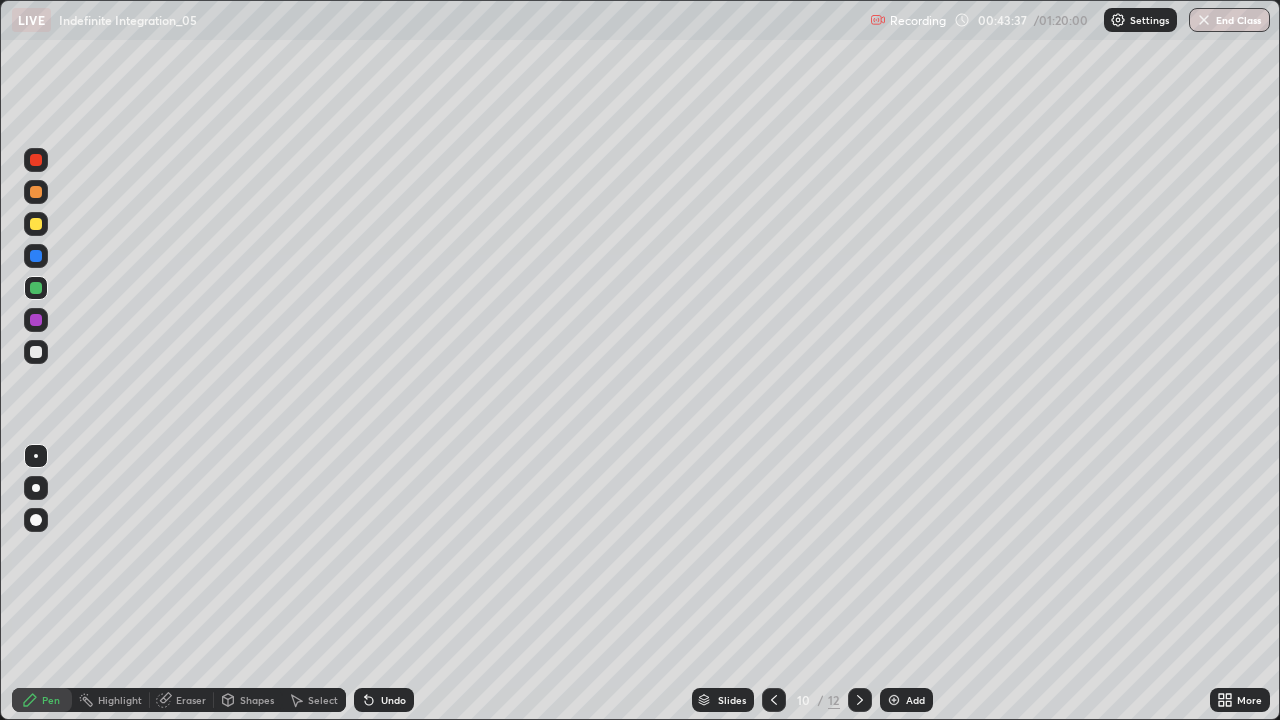 click at bounding box center [860, 700] 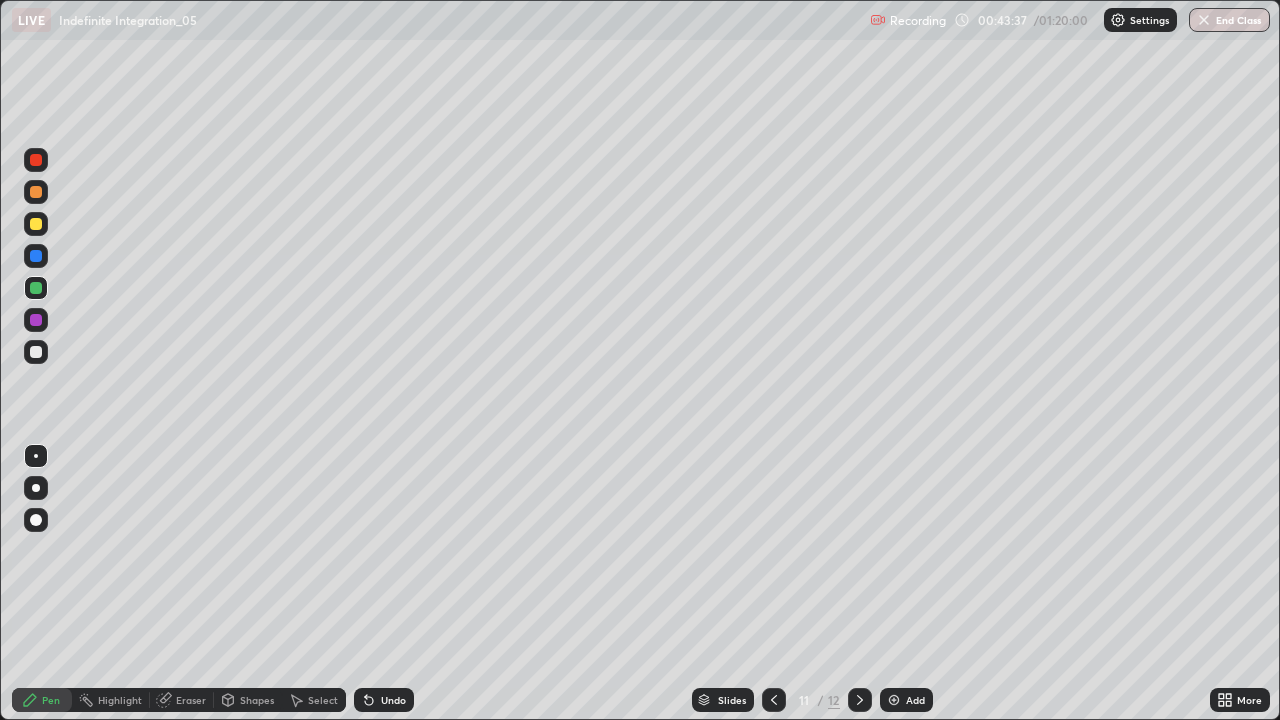 click 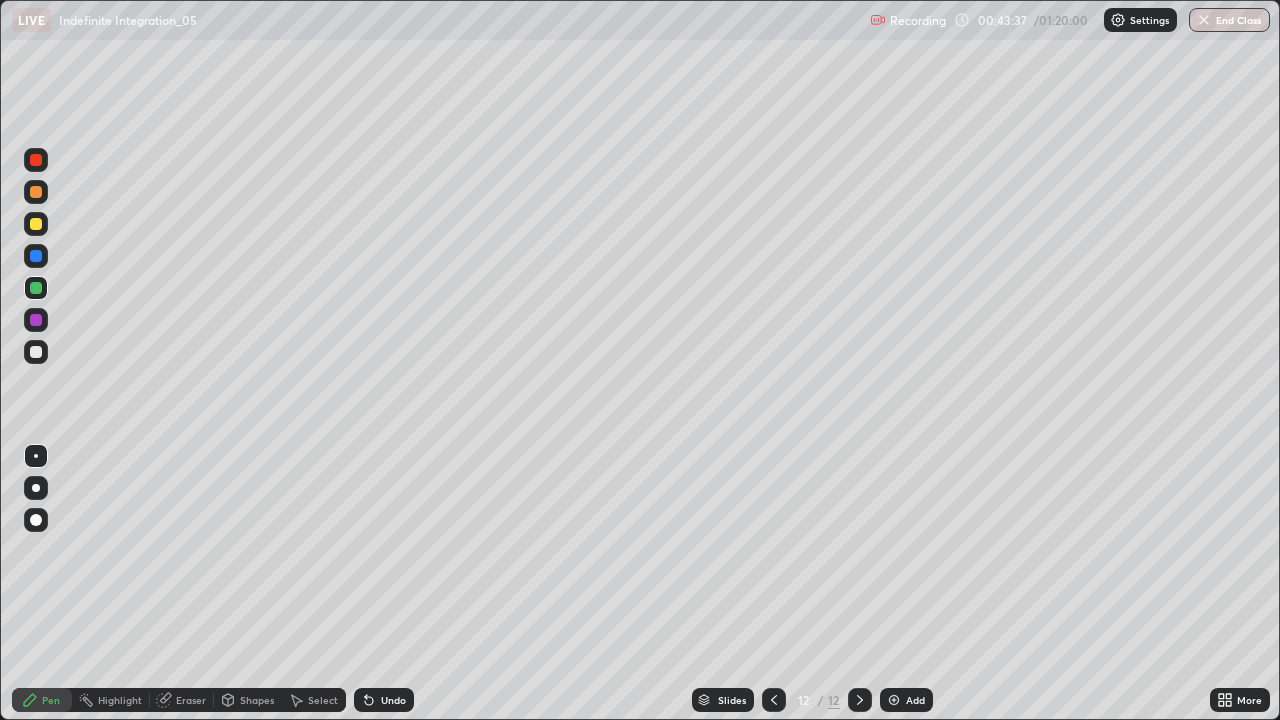 click 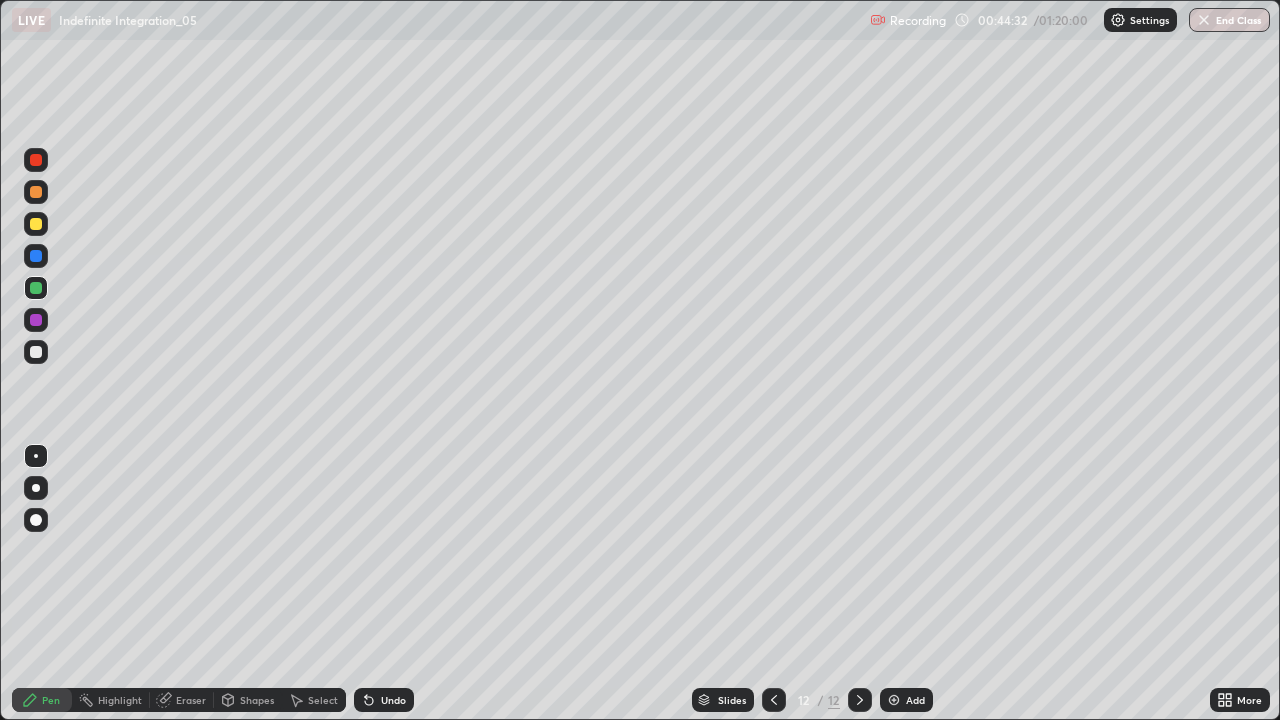 click on "Add" at bounding box center (915, 700) 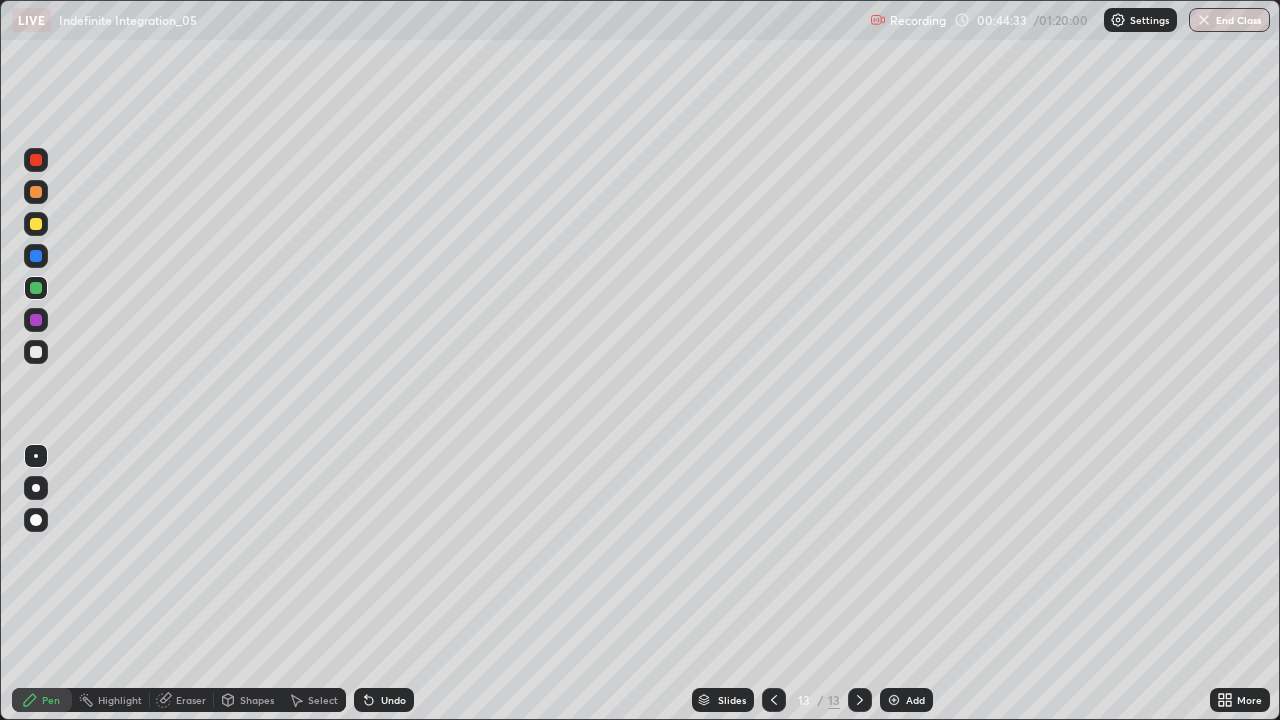 click at bounding box center [36, 224] 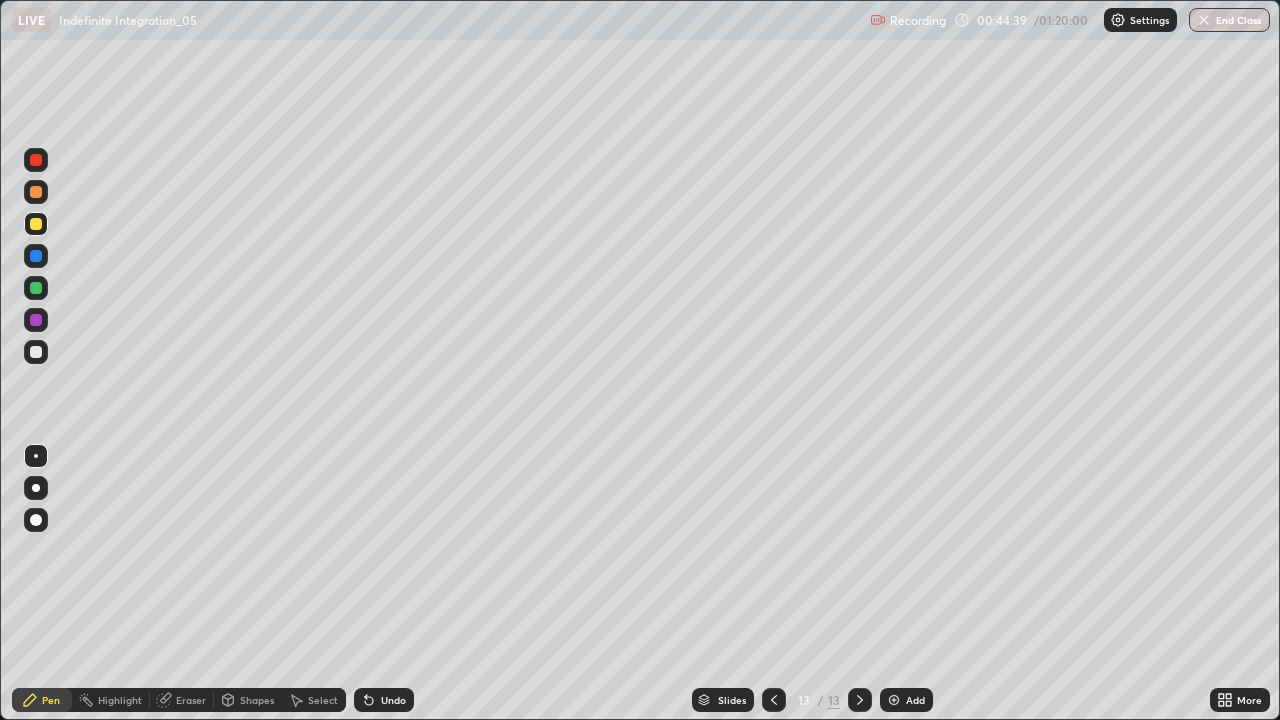 click on "Undo" at bounding box center (393, 700) 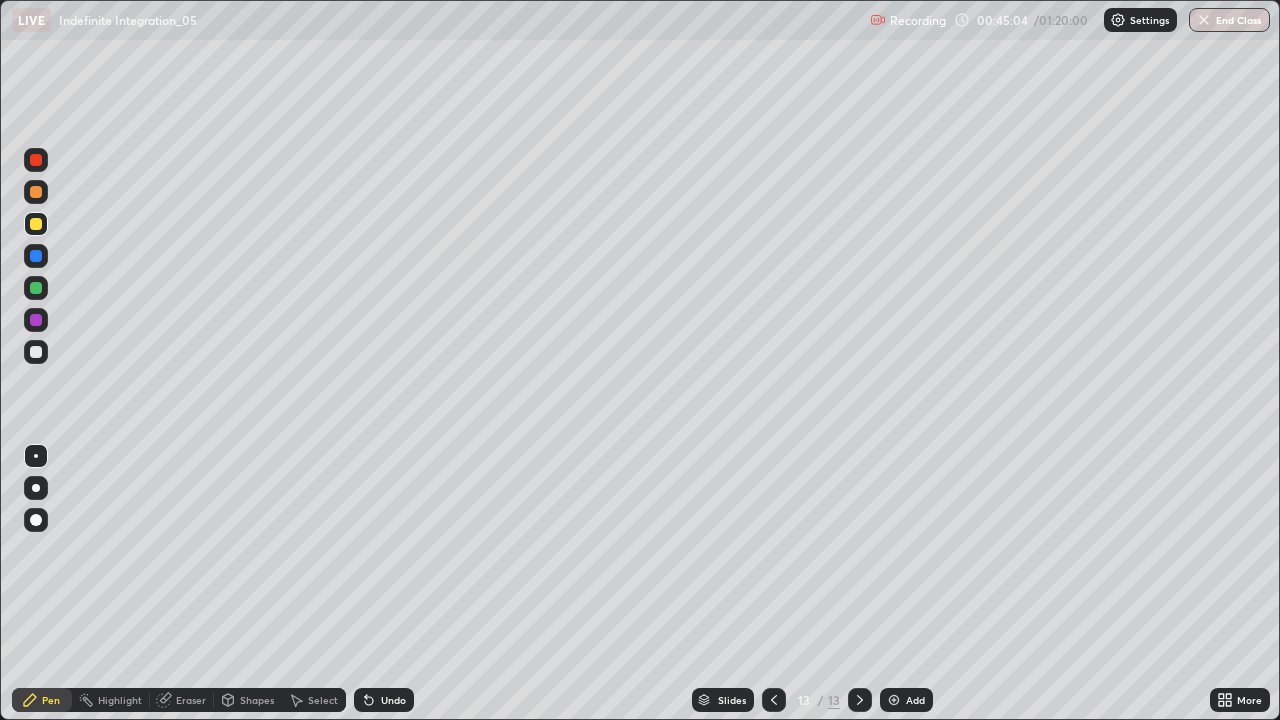 click at bounding box center (36, 352) 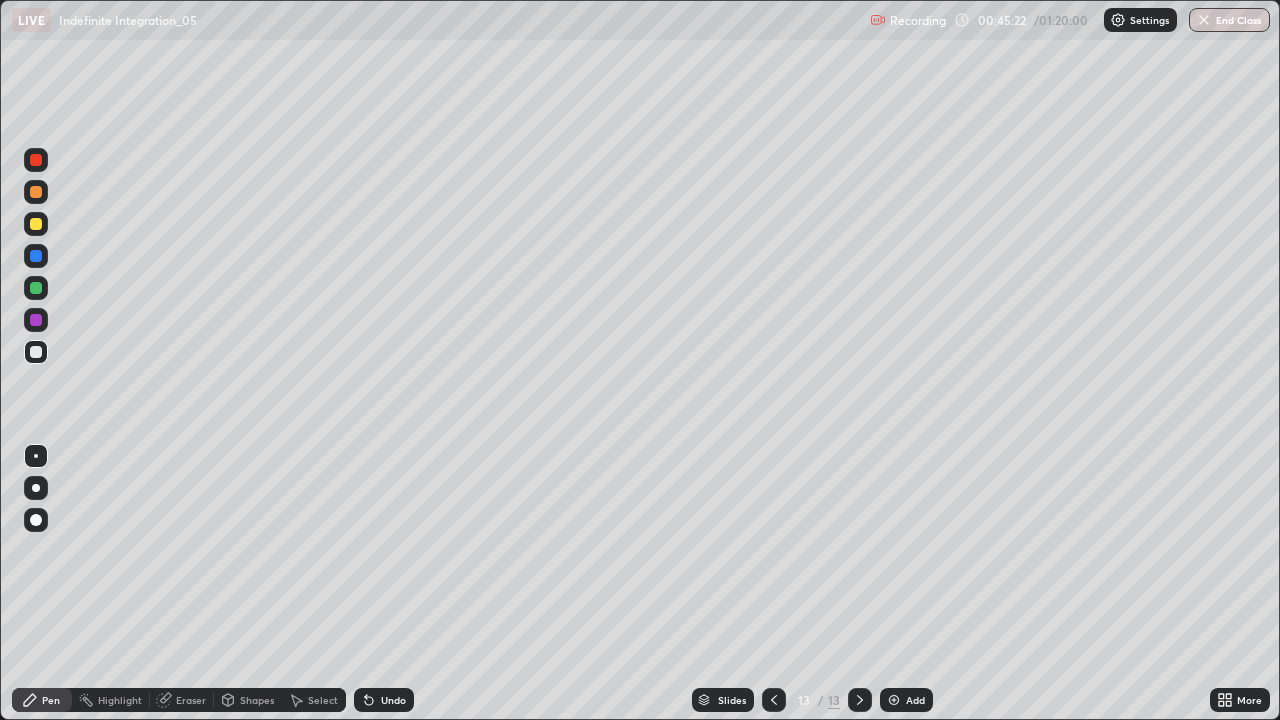 click at bounding box center (36, 192) 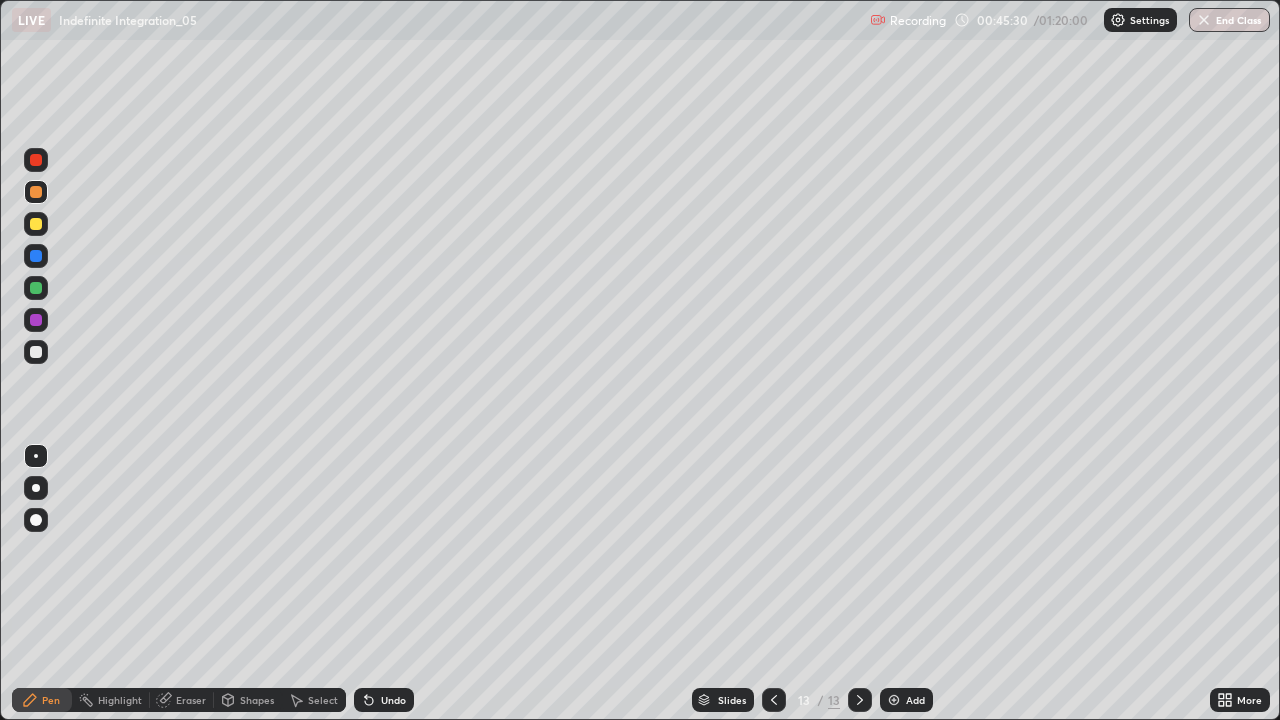 click at bounding box center [36, 224] 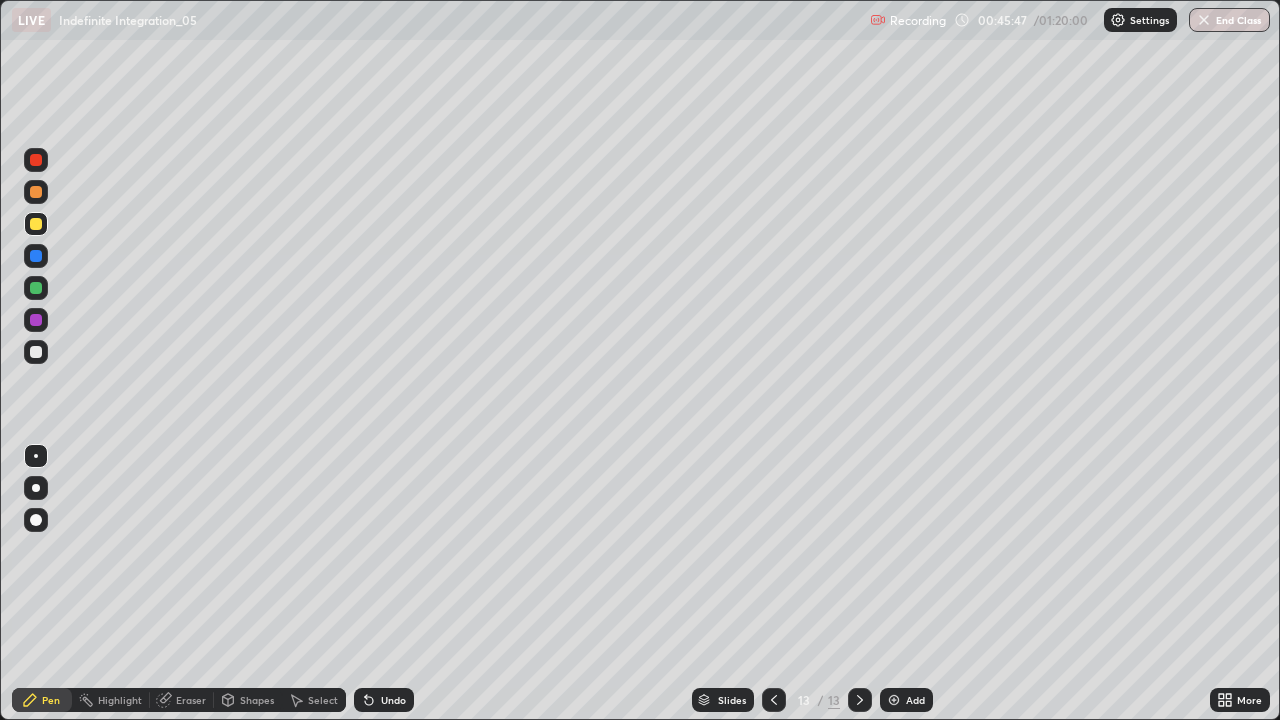 click on "Select" at bounding box center (323, 700) 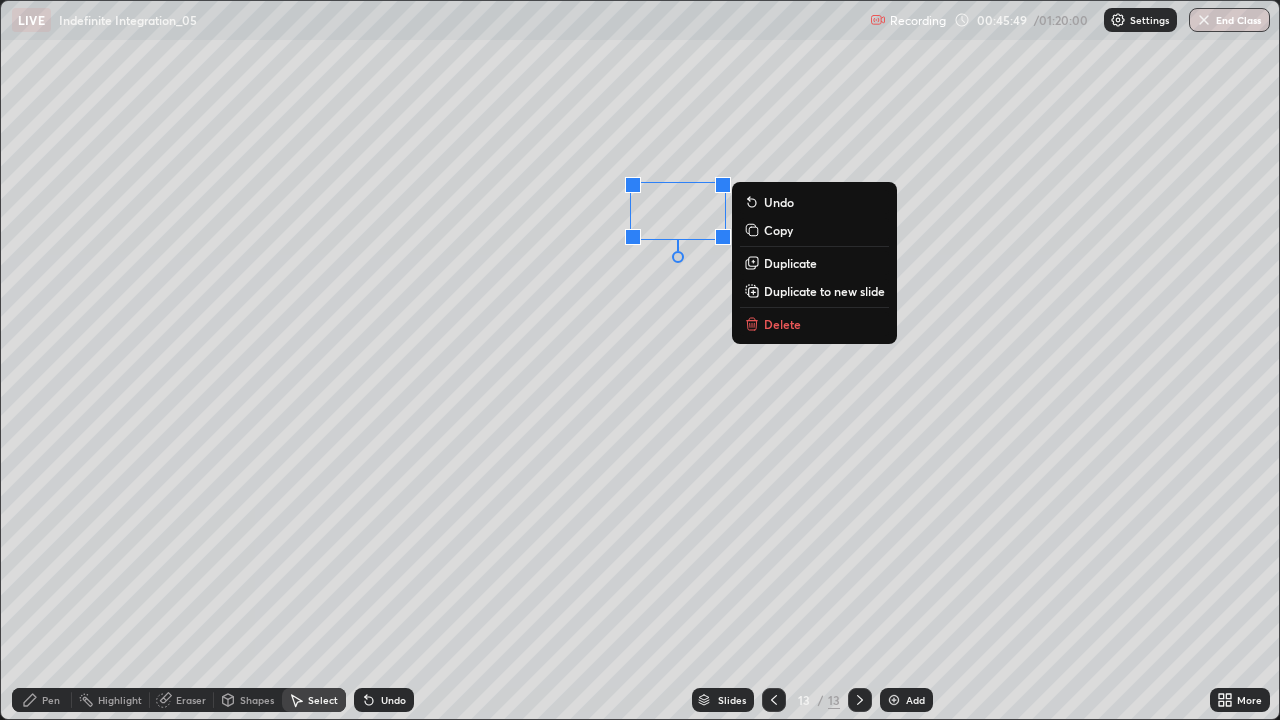 click on "Delete" at bounding box center (814, 324) 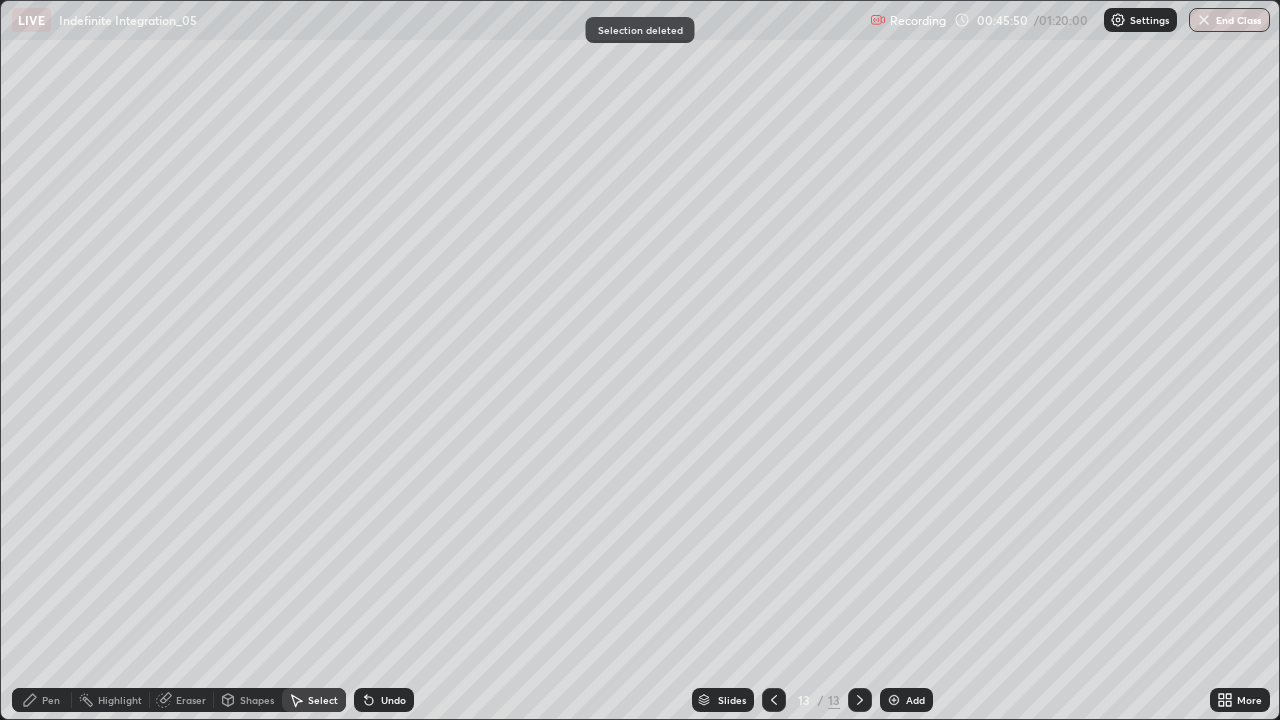 click on "Pen" at bounding box center (51, 700) 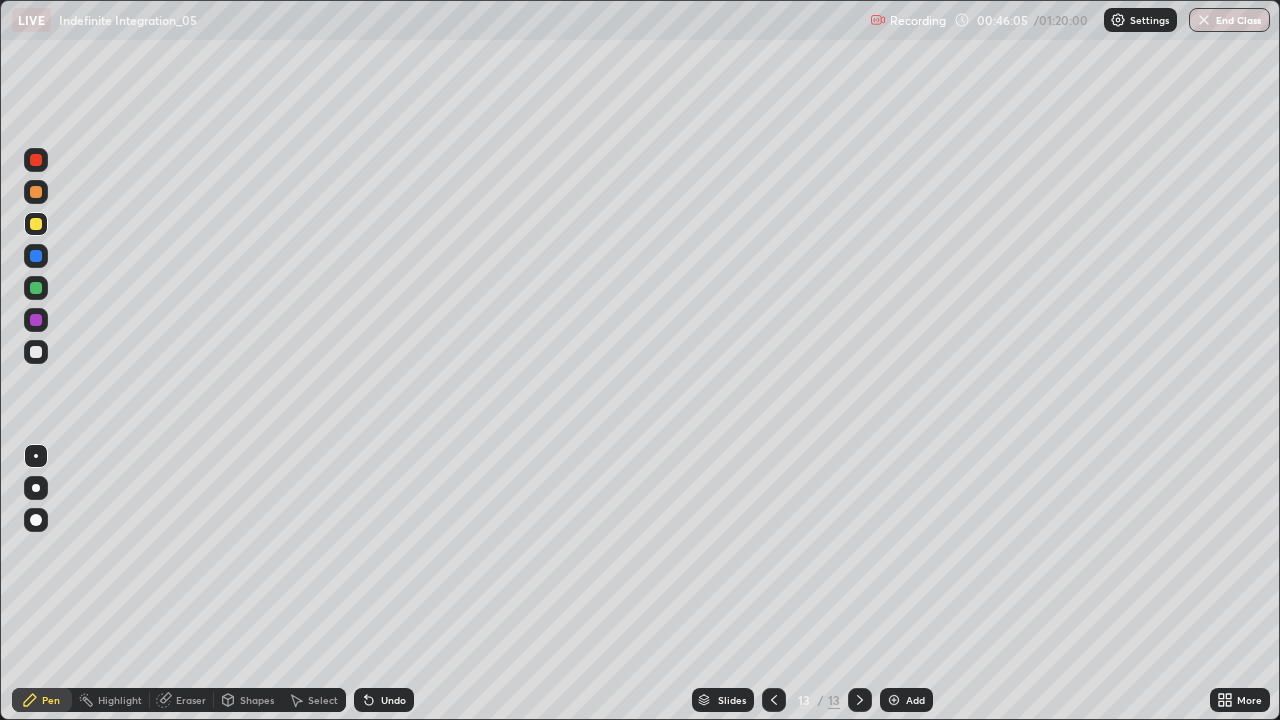 click on "Eraser" at bounding box center (182, 700) 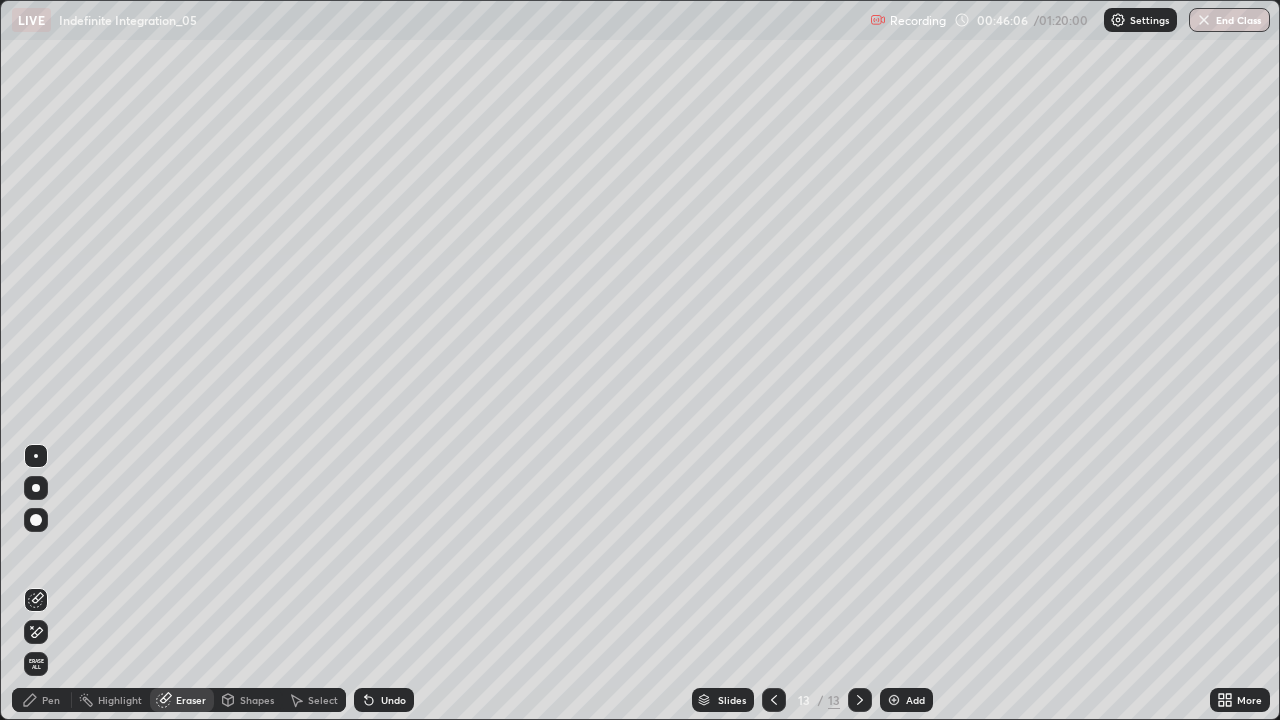 click on "Pen" at bounding box center (42, 700) 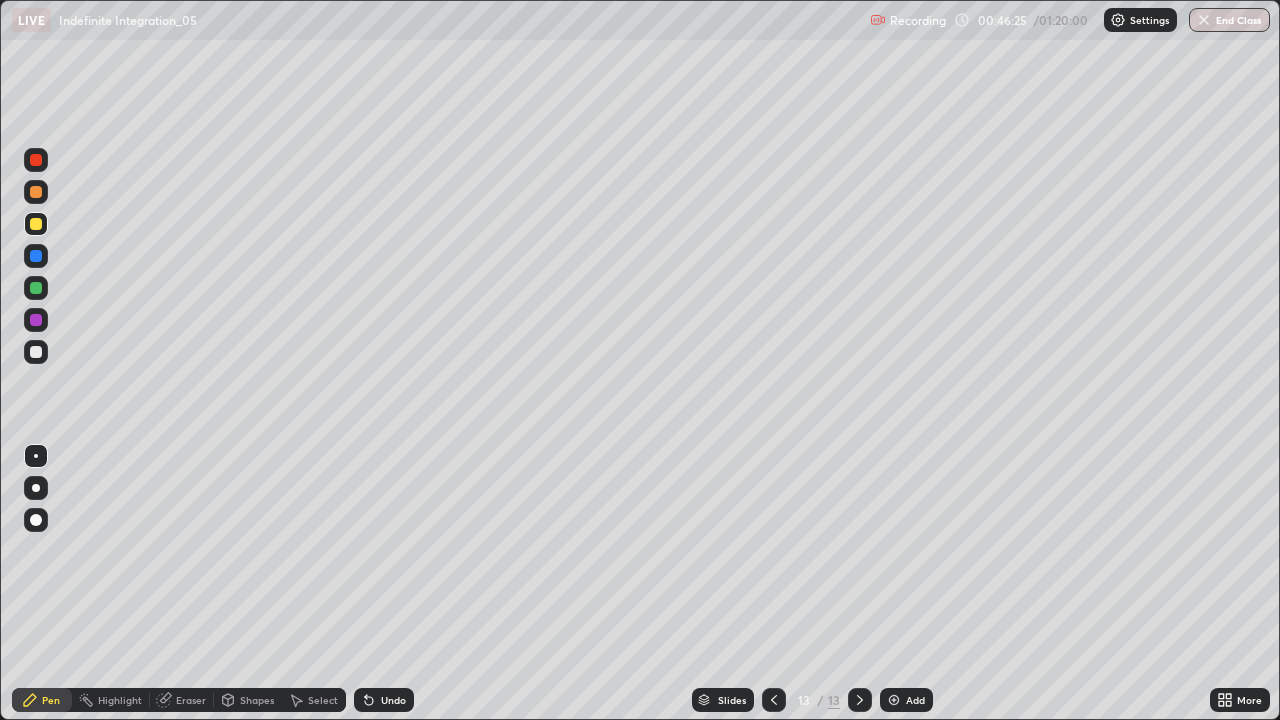 click at bounding box center (36, 192) 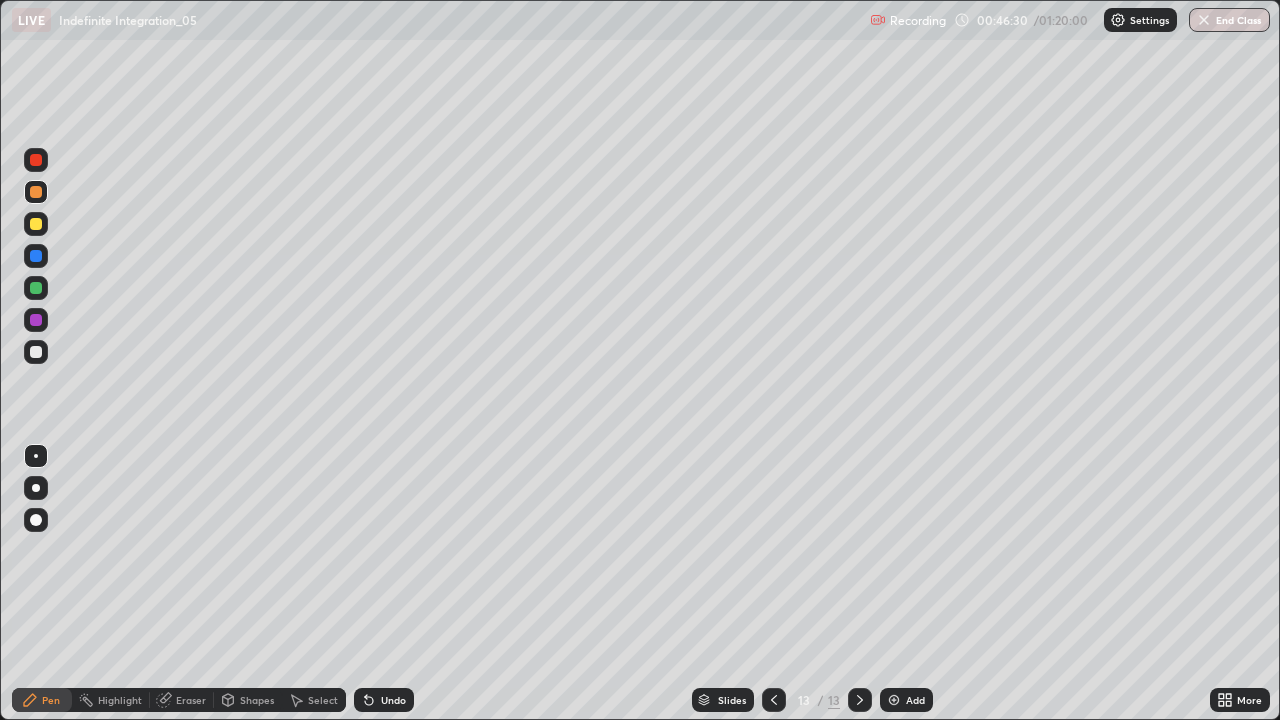 click on "Select" at bounding box center [323, 700] 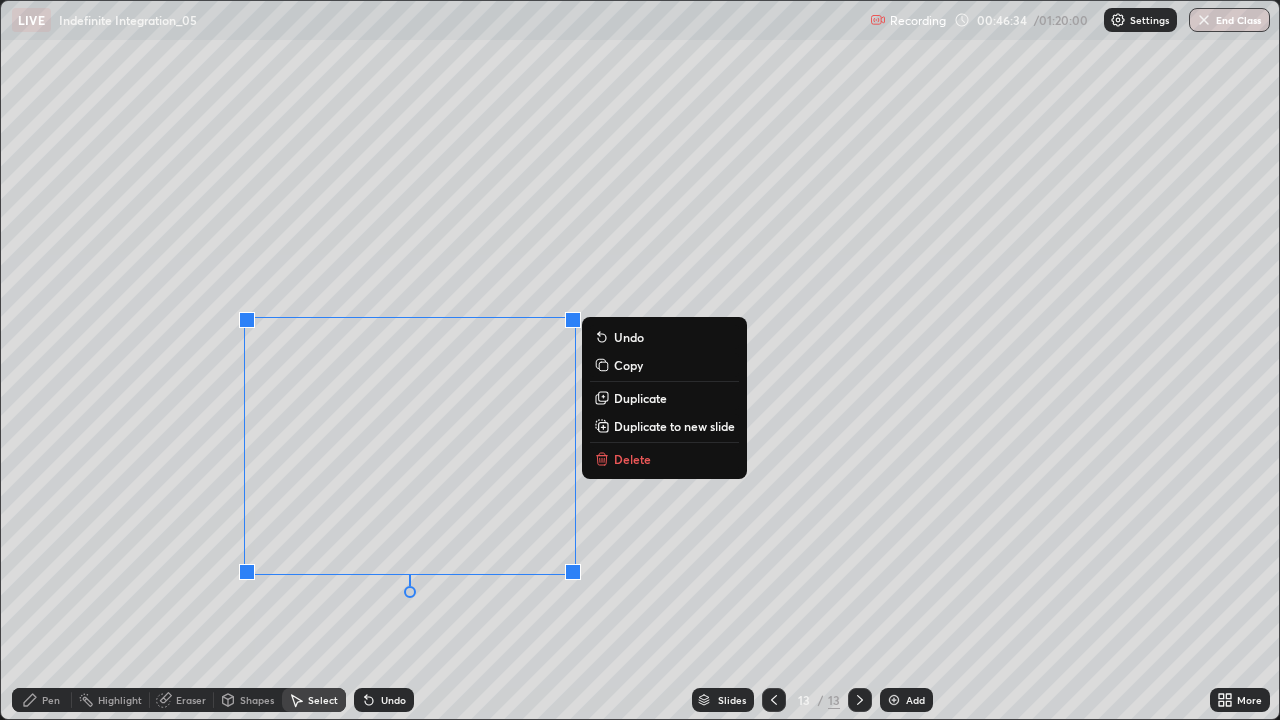click on "Delete" at bounding box center (664, 459) 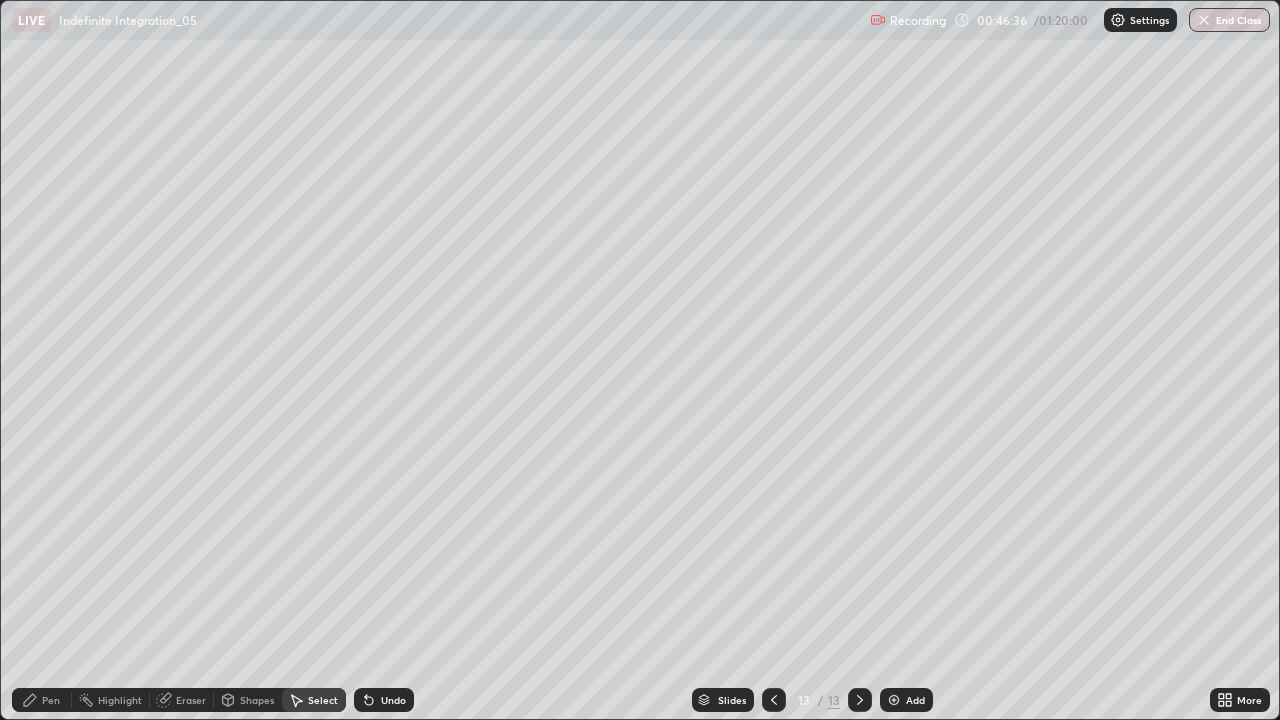 click on "Pen" at bounding box center [51, 700] 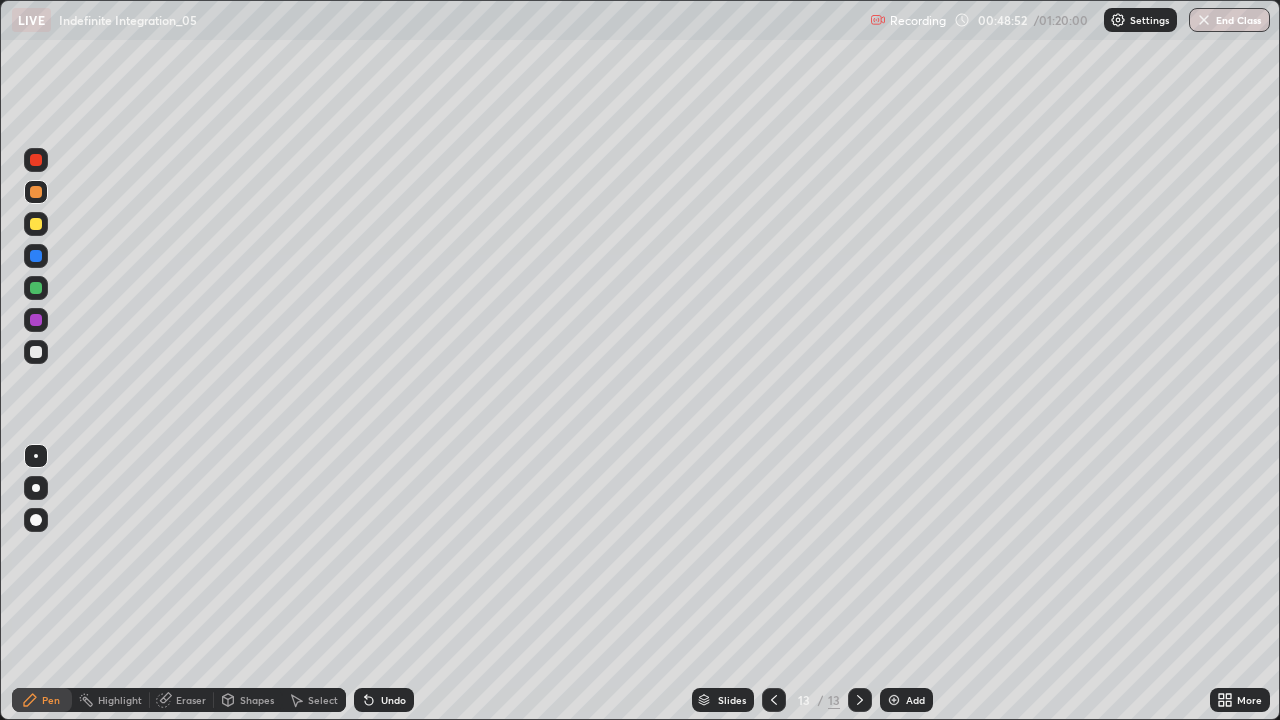 click at bounding box center [36, 288] 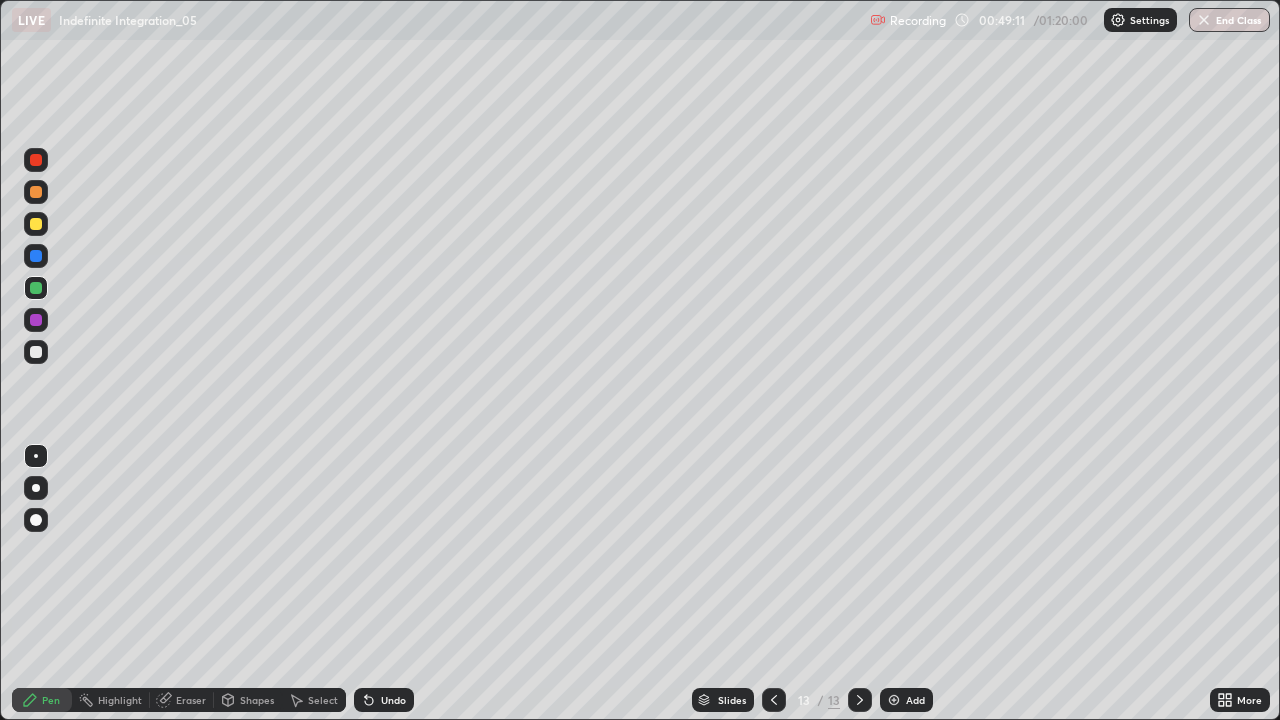 click on "Add" at bounding box center [906, 700] 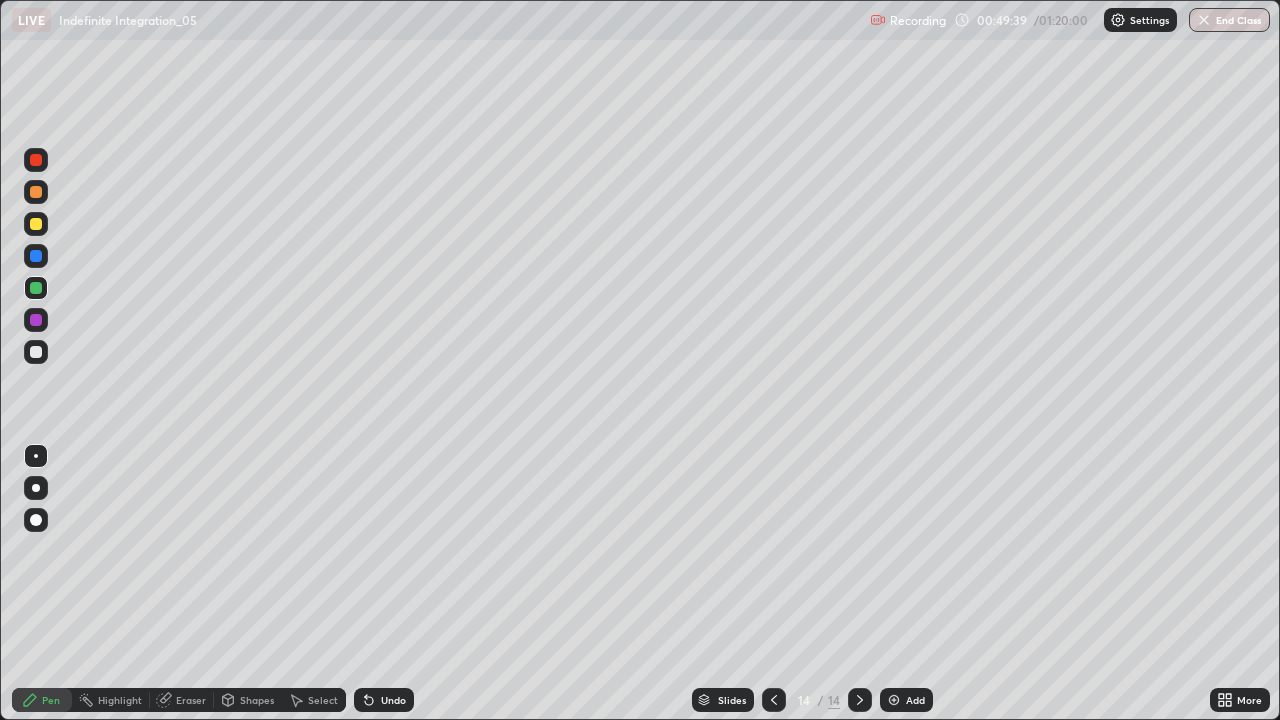 click at bounding box center [36, 160] 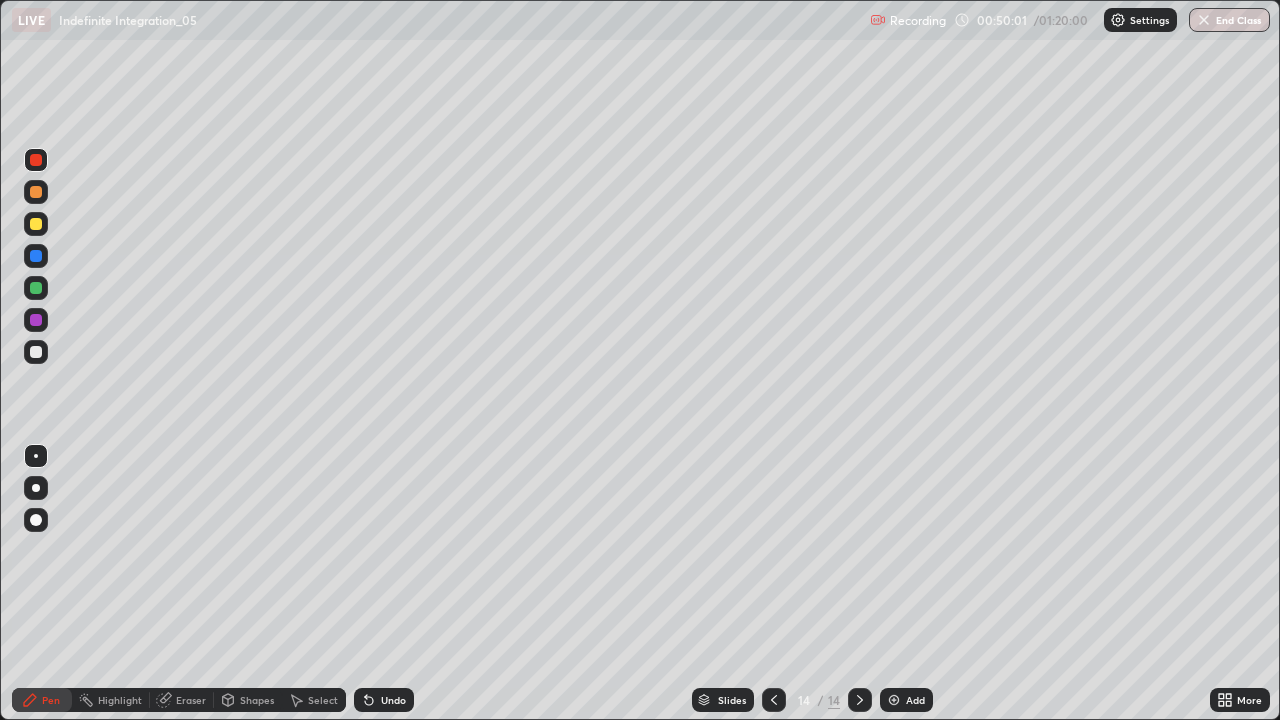click at bounding box center [36, 352] 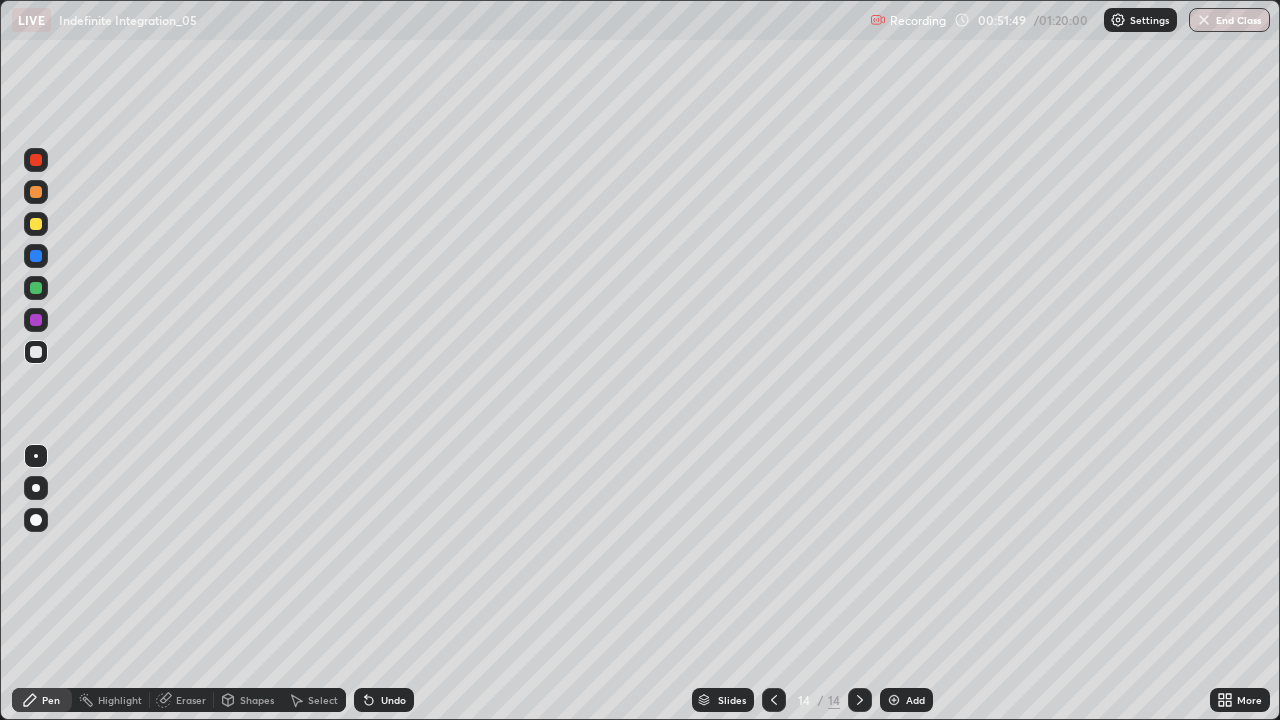 click at bounding box center [36, 224] 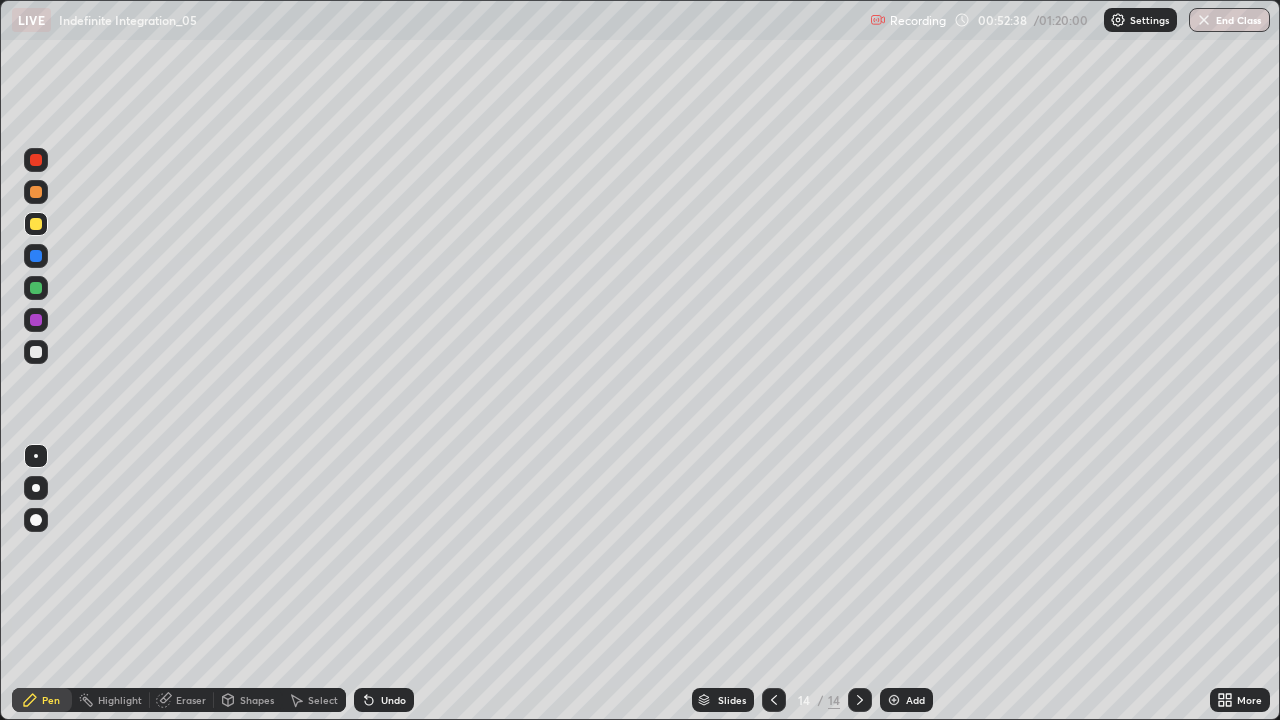 click at bounding box center (894, 700) 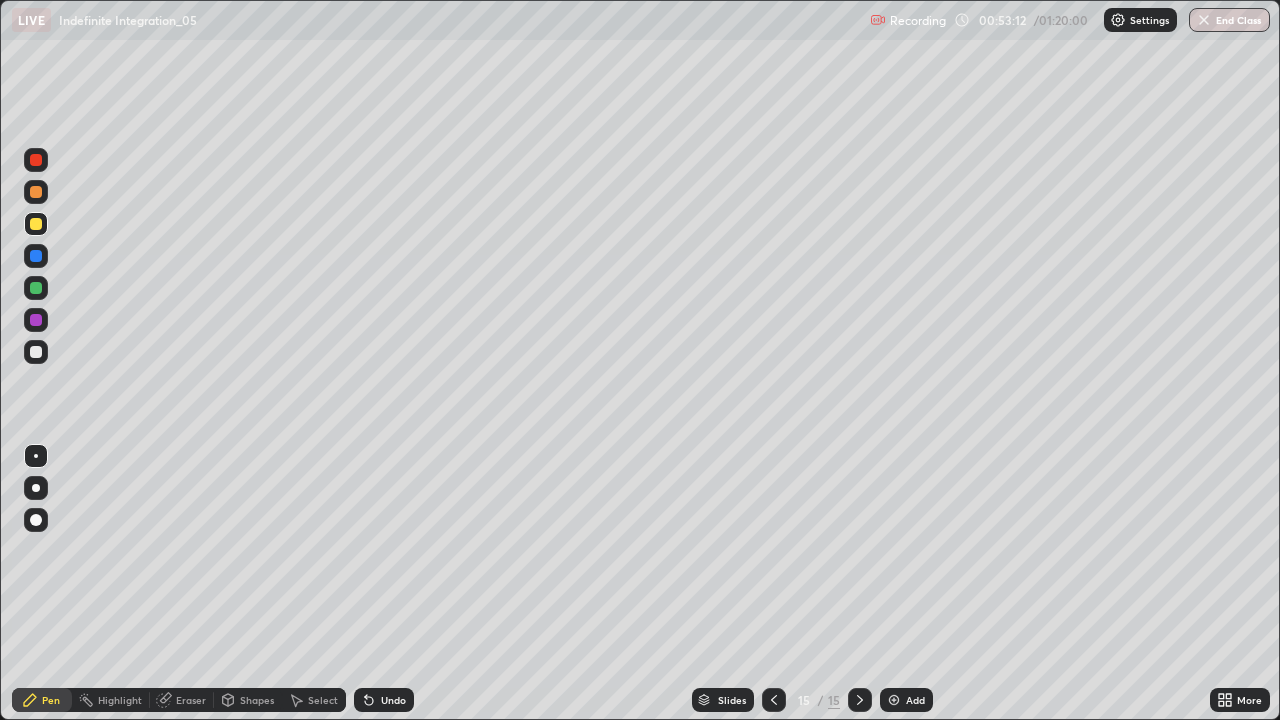 click at bounding box center (36, 192) 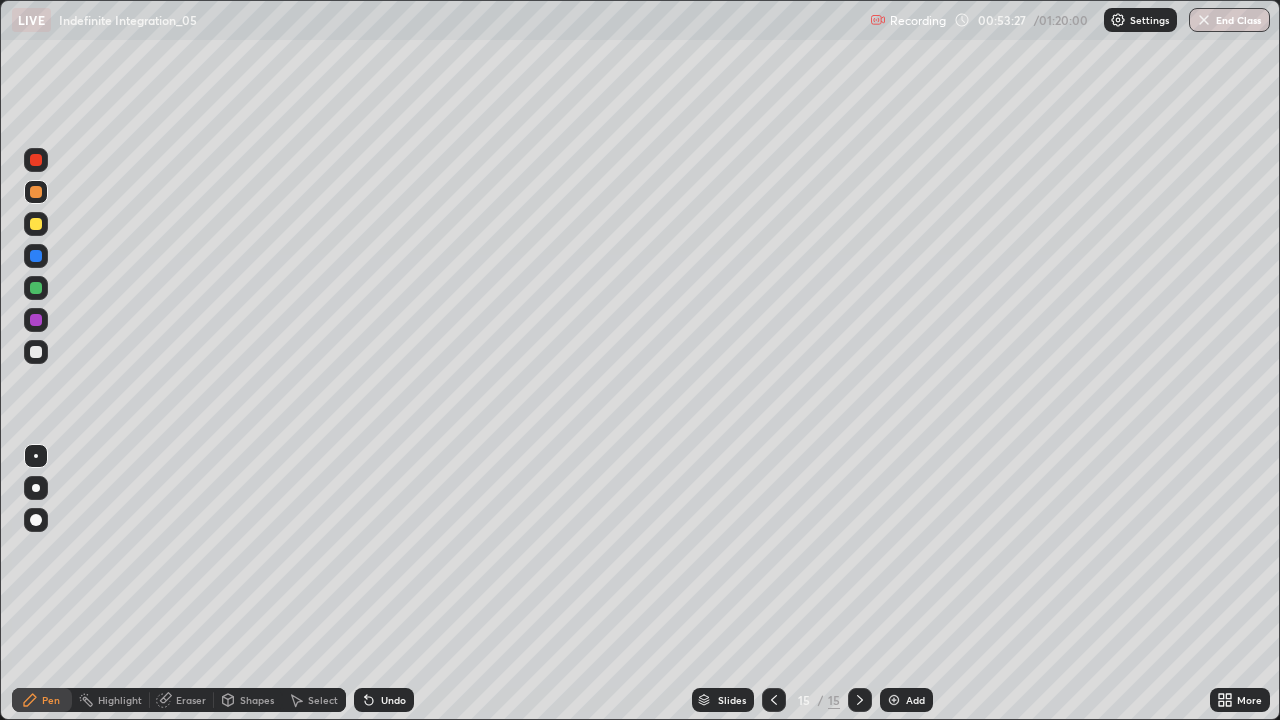 click on "Select" at bounding box center (323, 700) 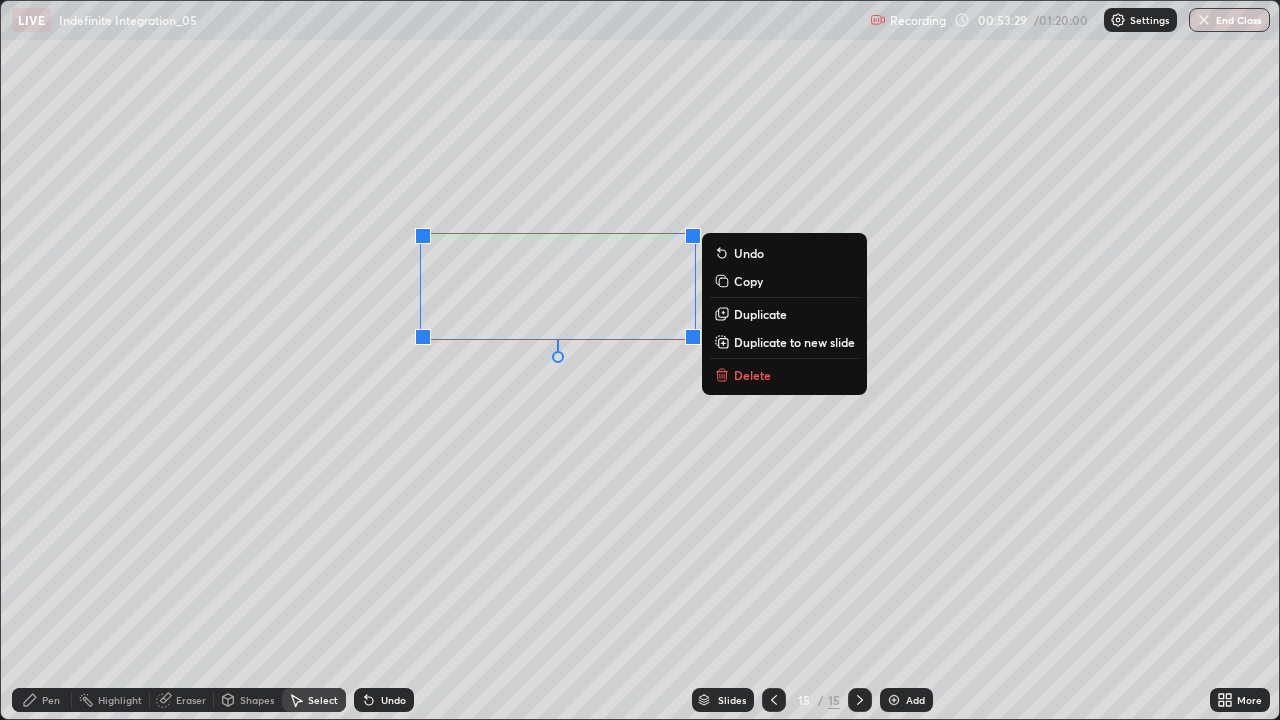 click on "Delete" at bounding box center (752, 375) 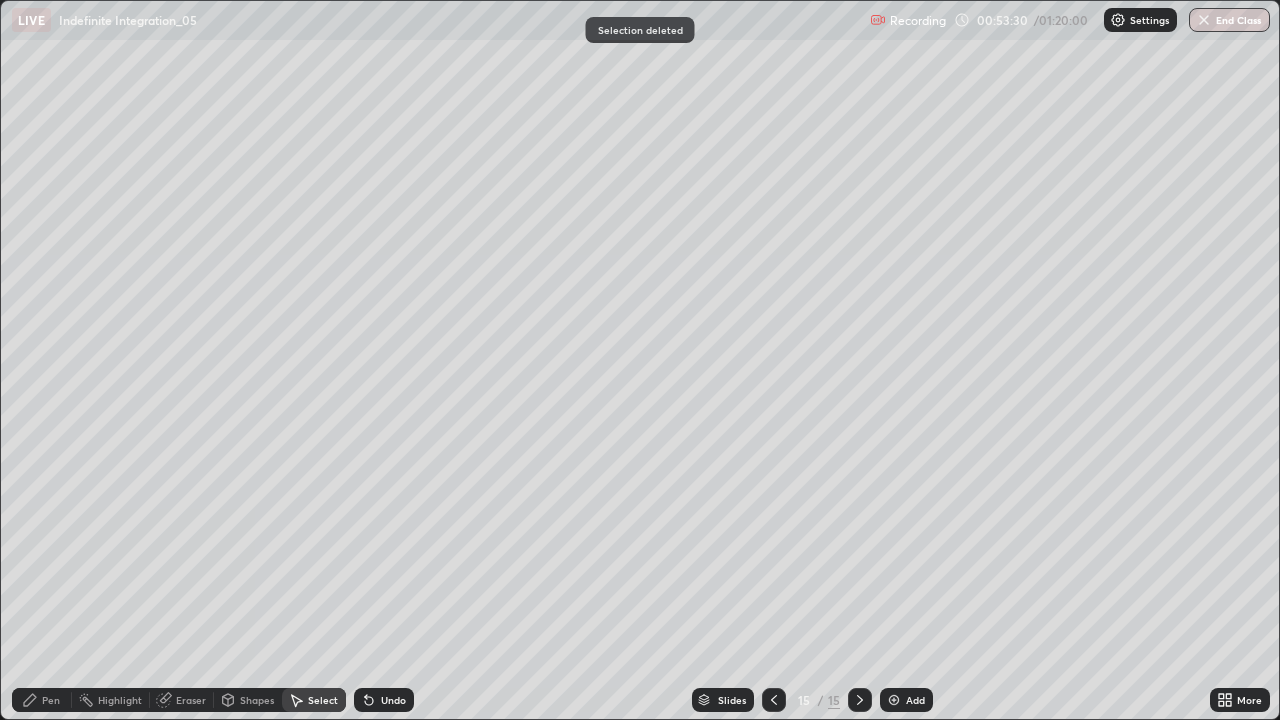 click on "Pen" at bounding box center [42, 700] 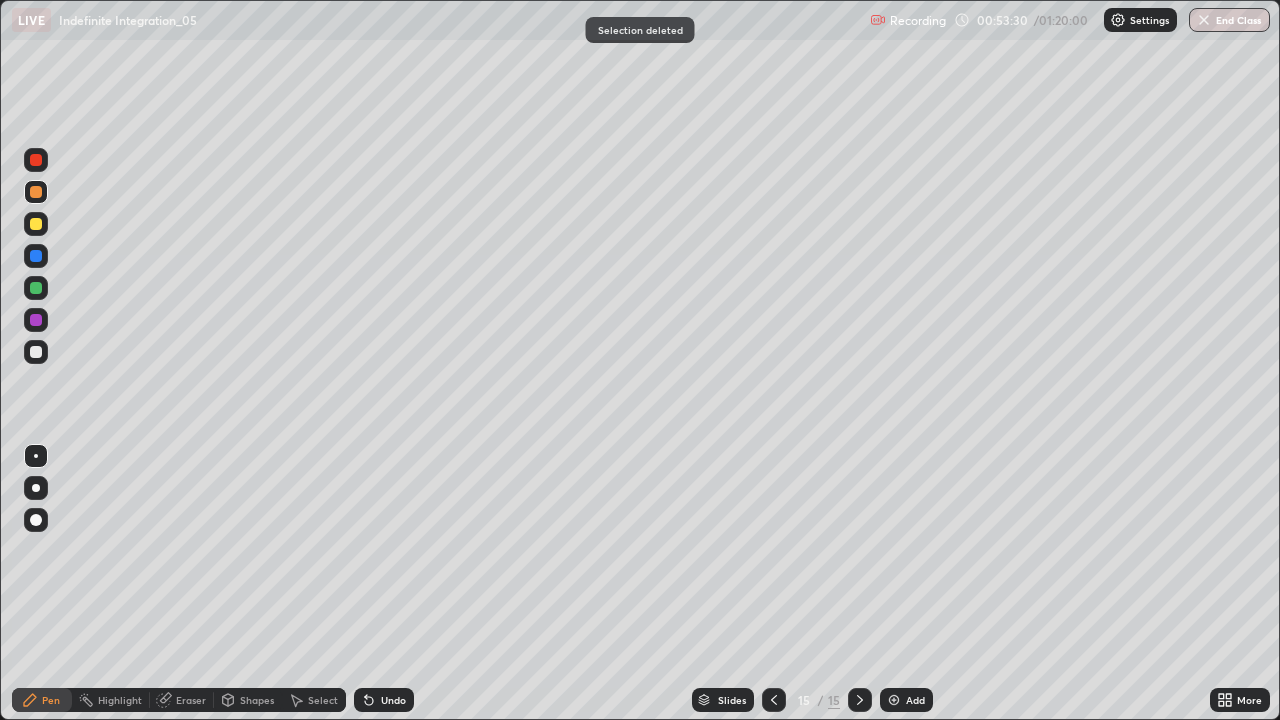 click at bounding box center (36, 288) 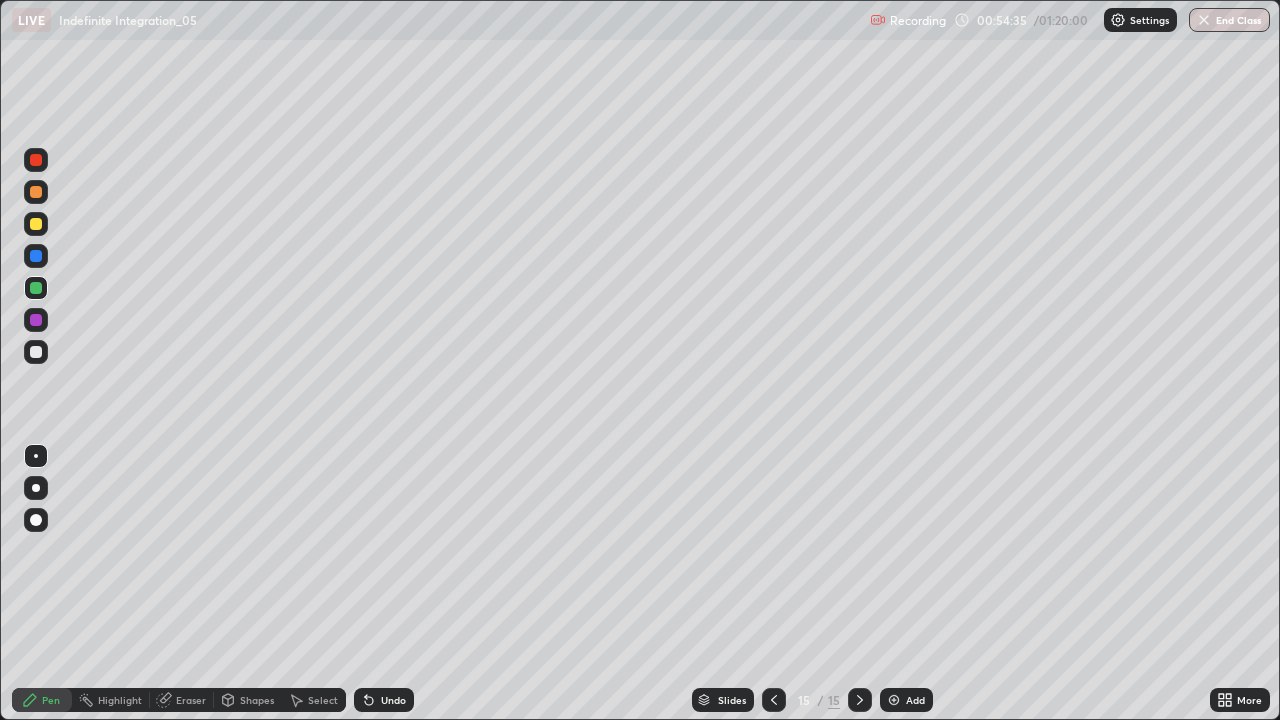 click at bounding box center (36, 224) 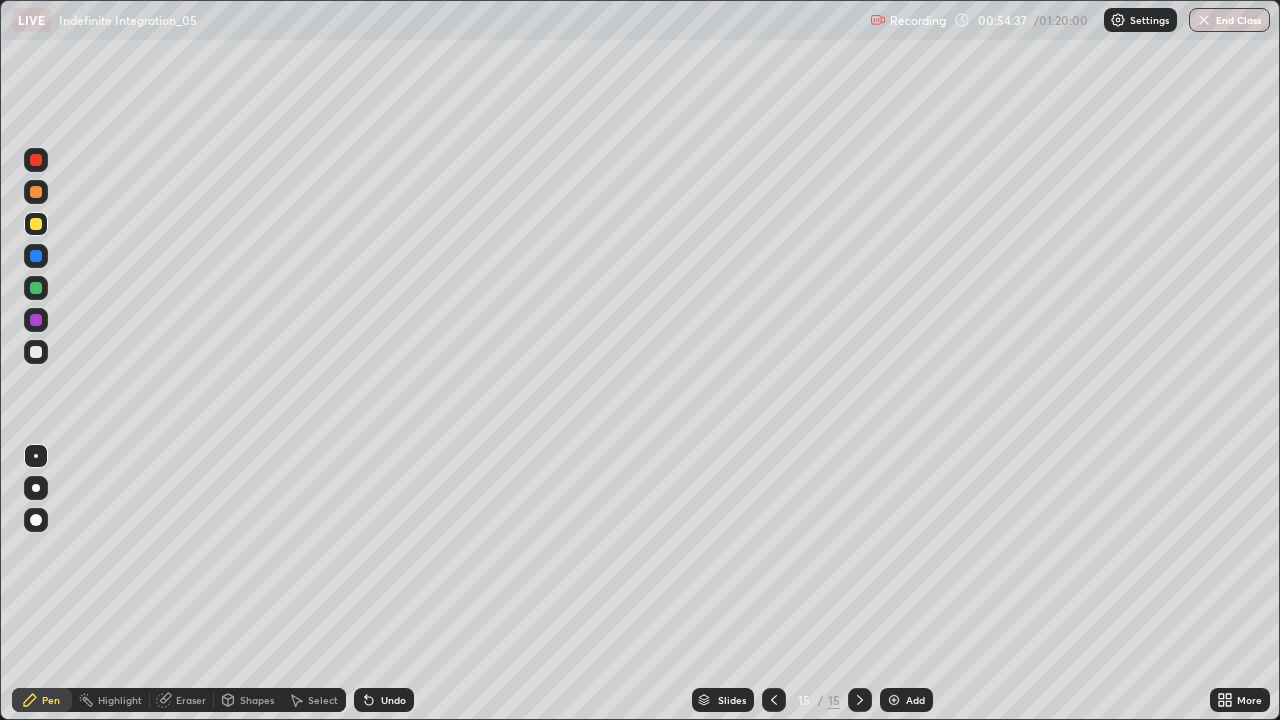 click at bounding box center (894, 700) 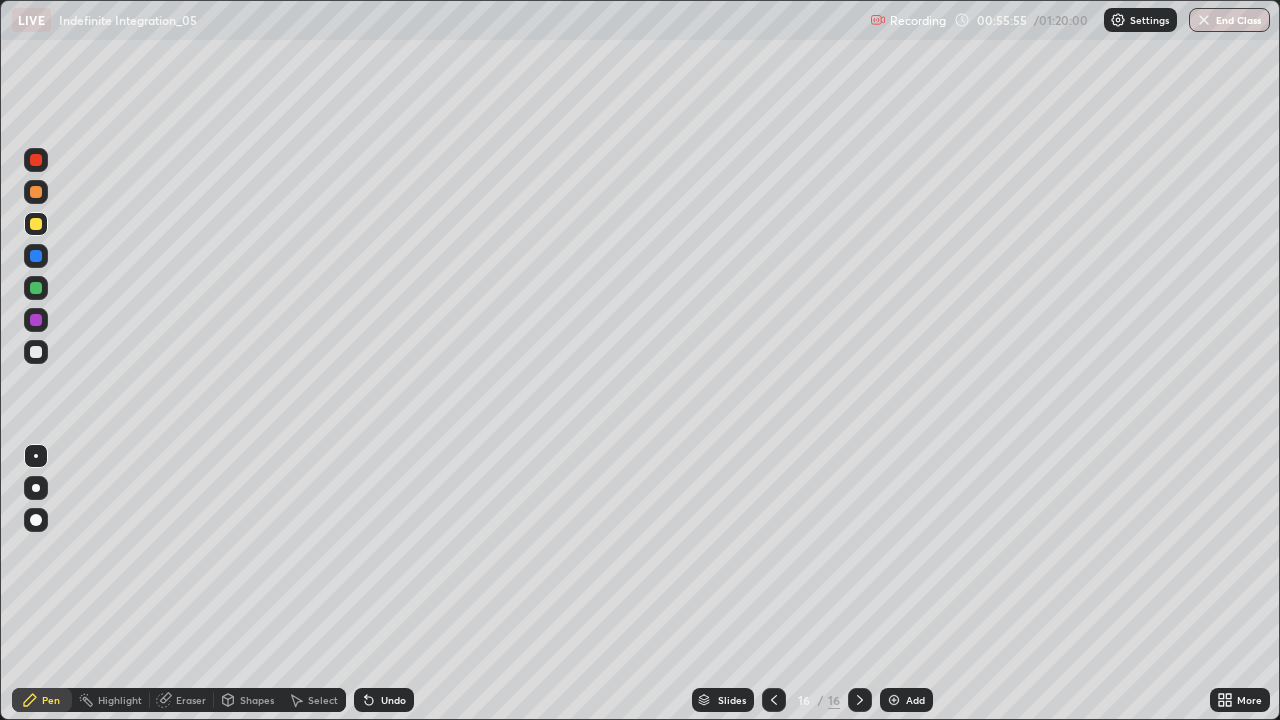 click on "Undo" at bounding box center [393, 700] 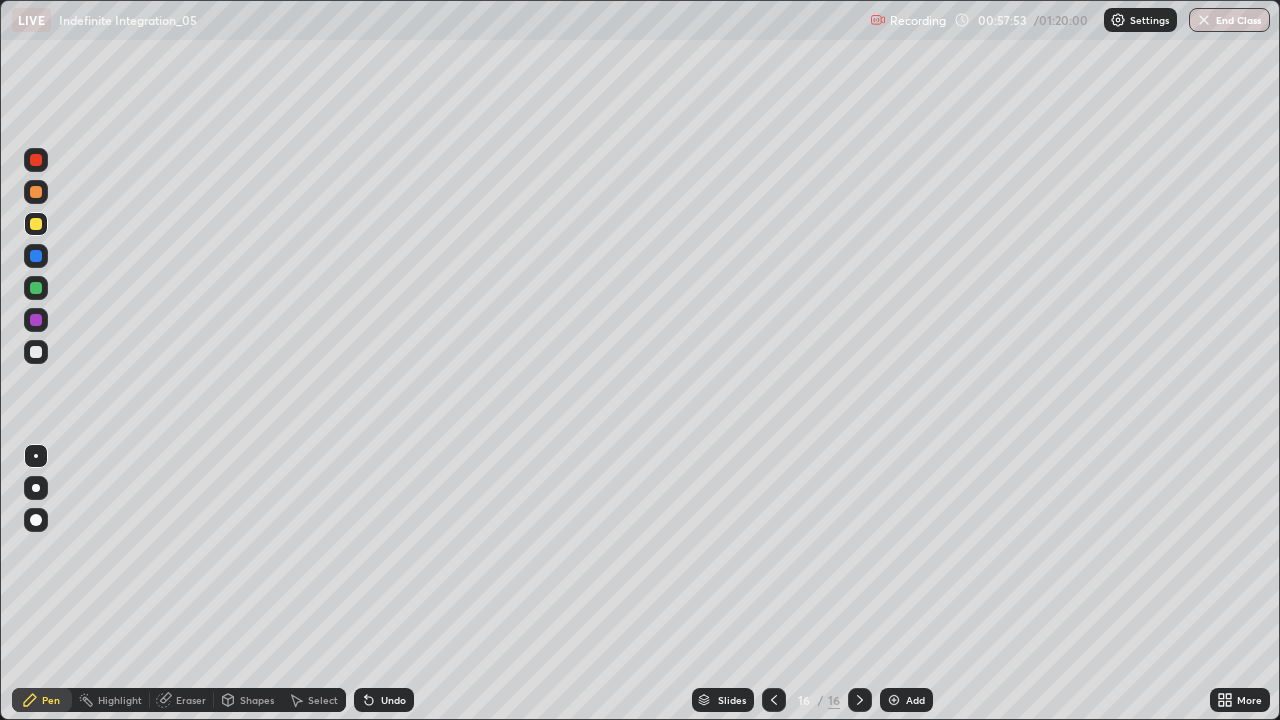click at bounding box center (36, 192) 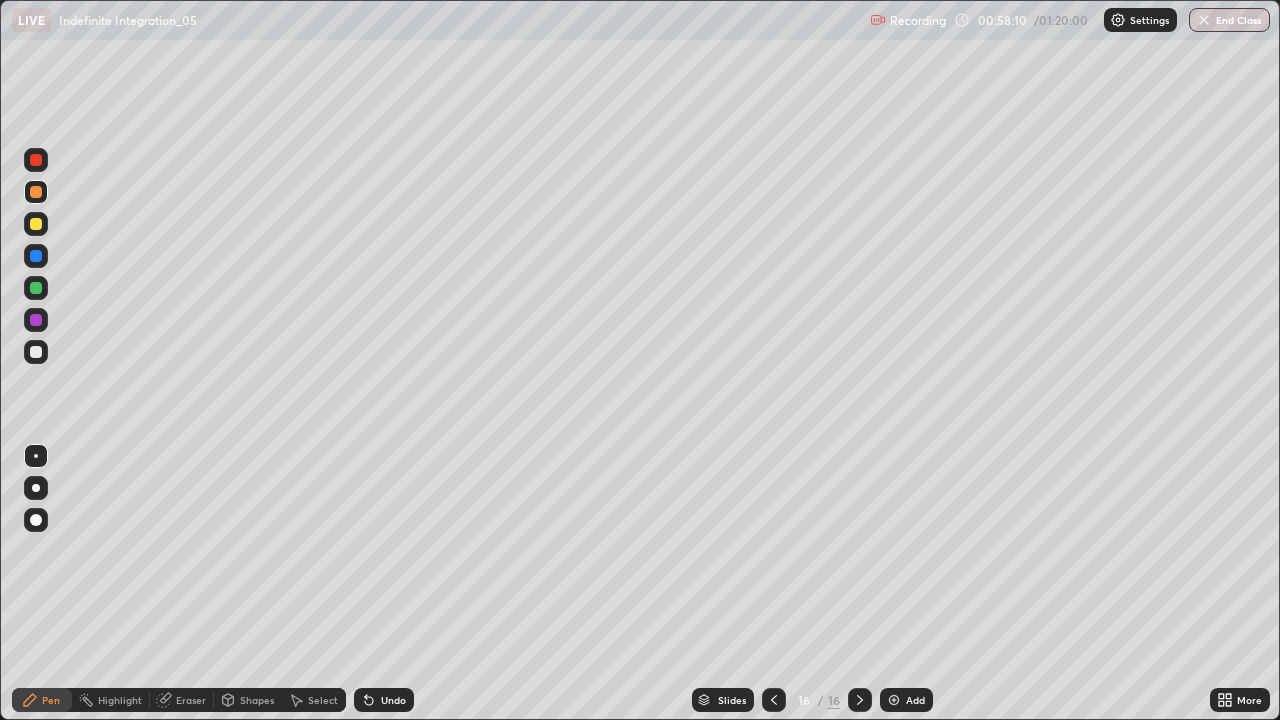 click at bounding box center [36, 352] 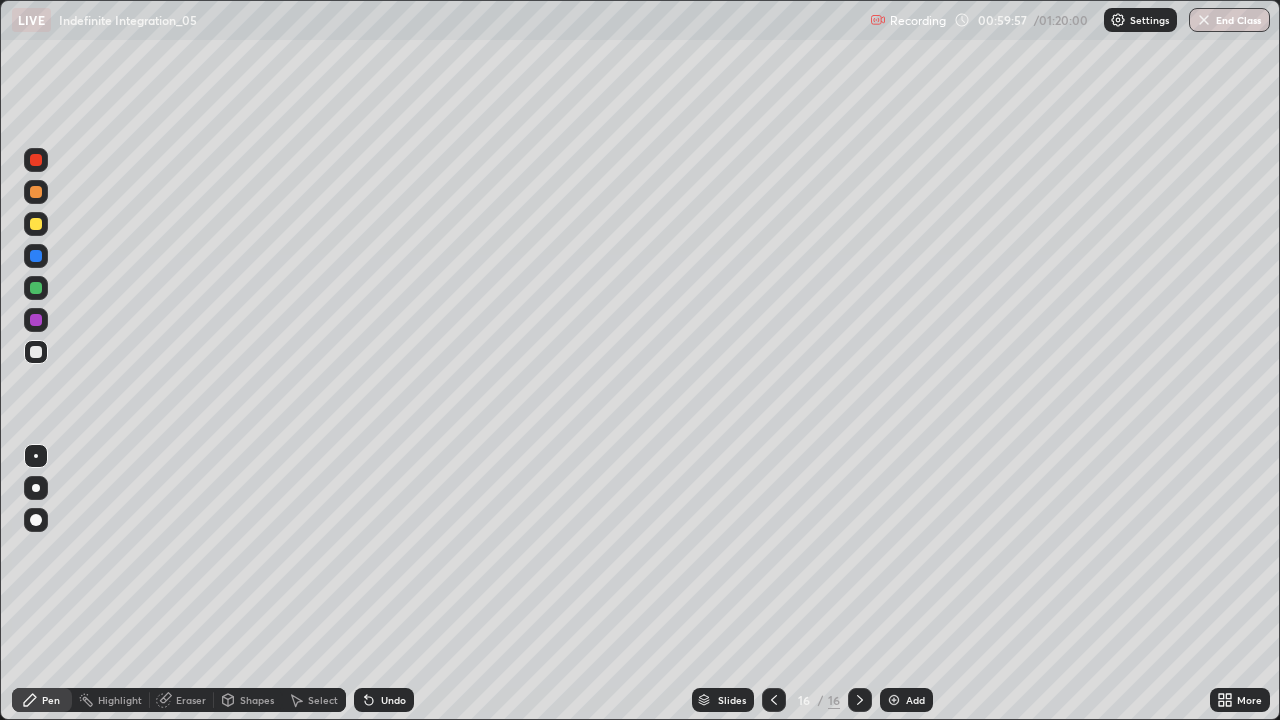 click on "Undo" at bounding box center [384, 700] 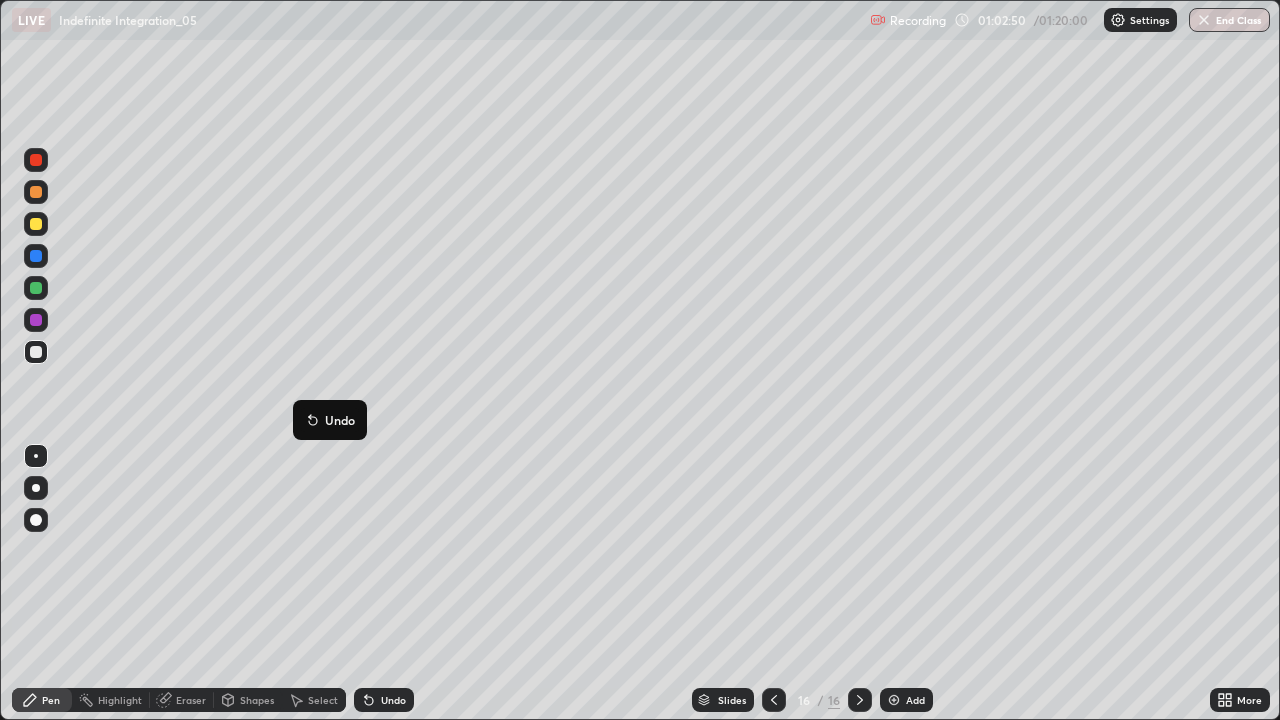 click on "Select" at bounding box center [323, 700] 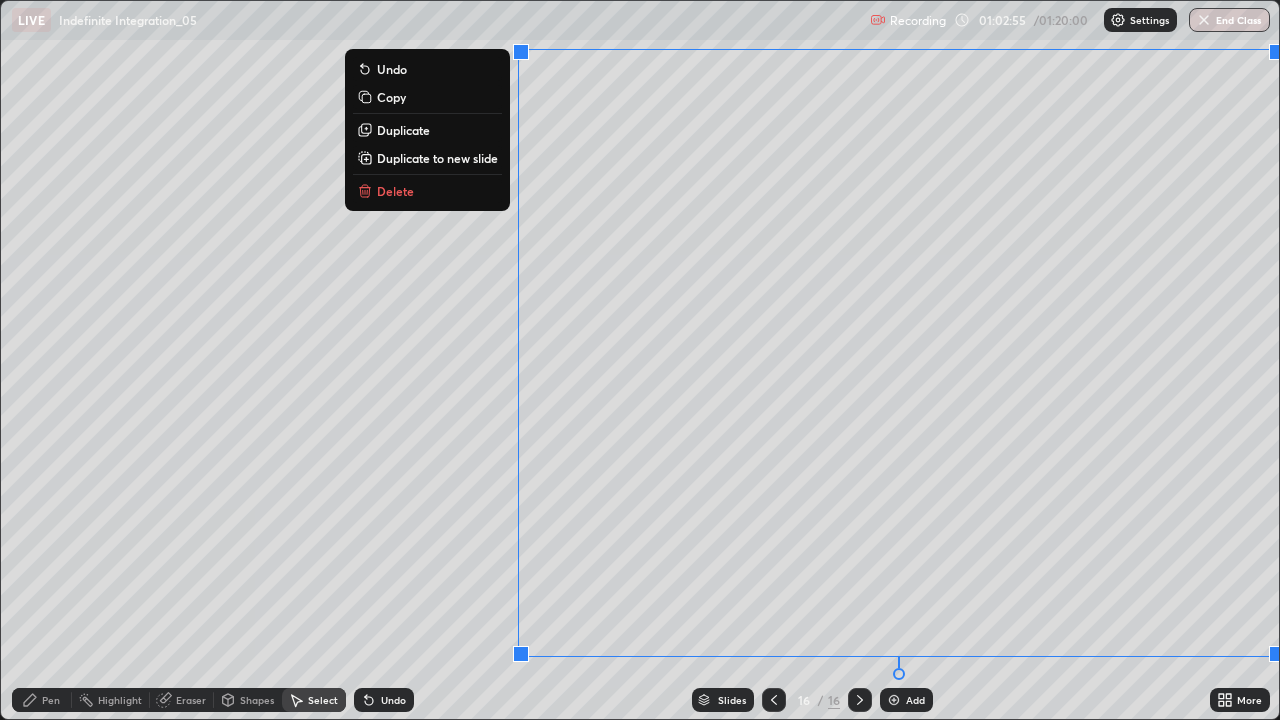 click on "Delete" at bounding box center (427, 191) 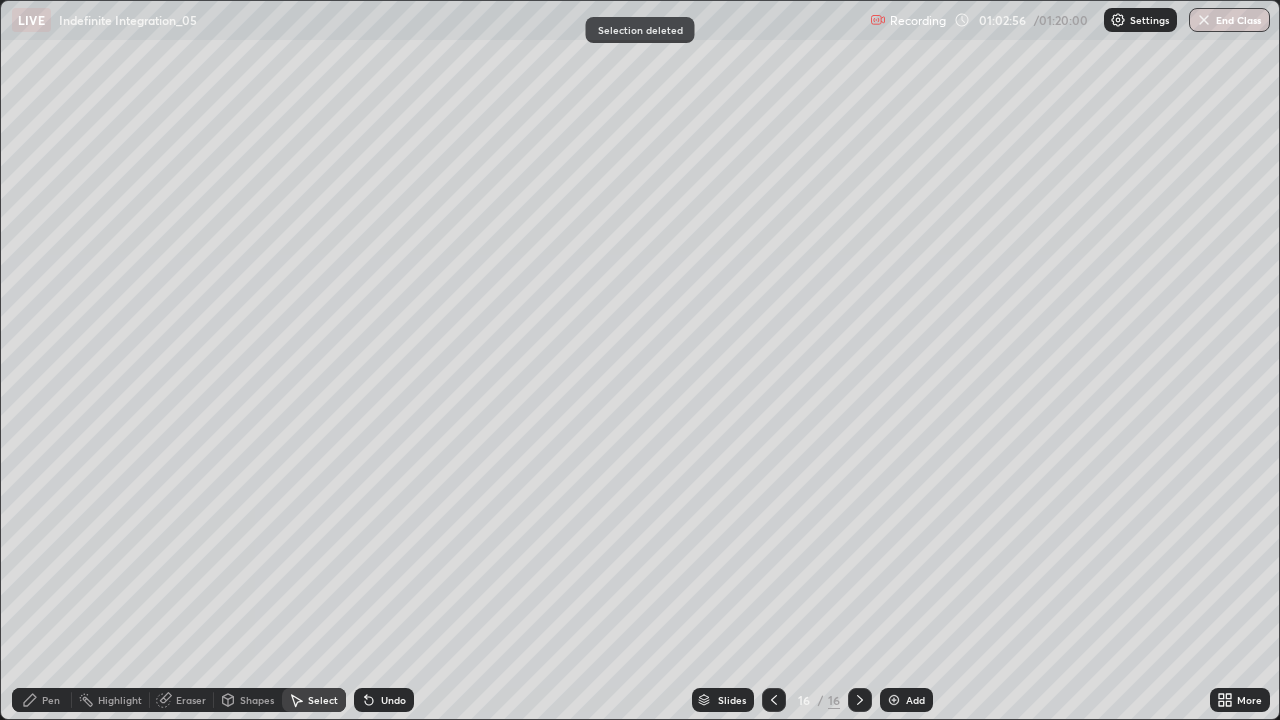 click on "Pen" at bounding box center (42, 700) 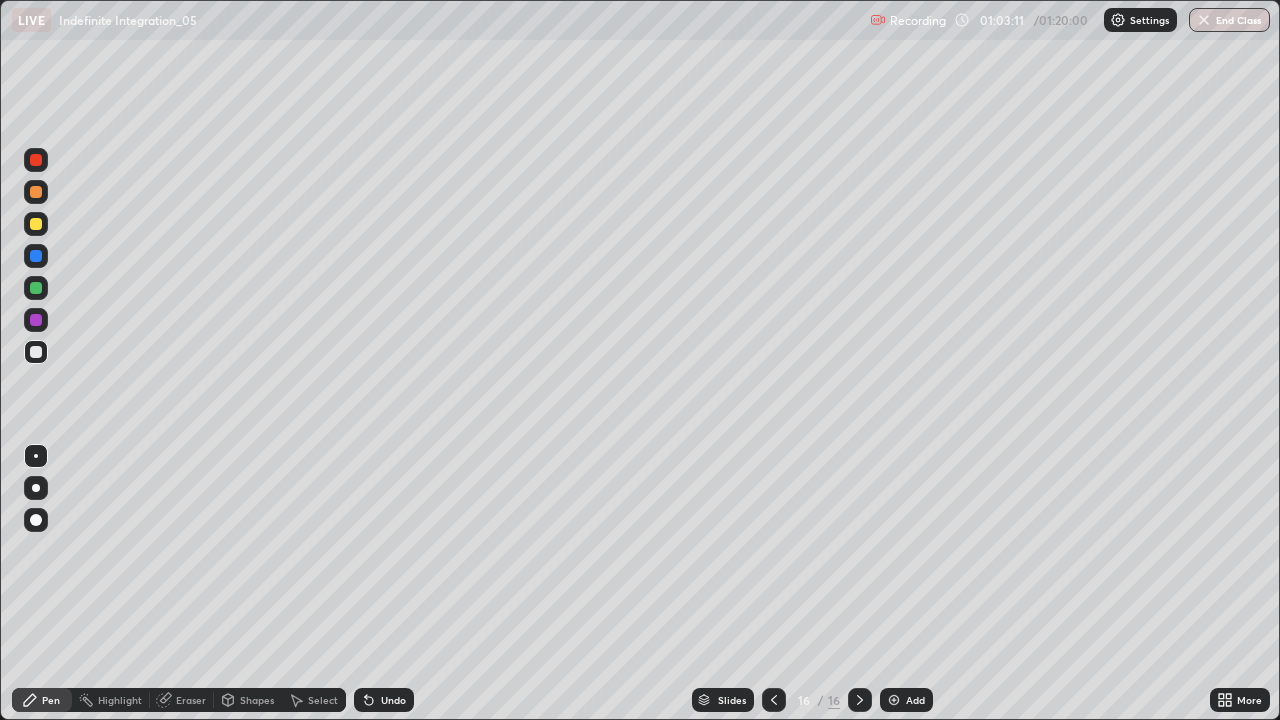 click at bounding box center (36, 224) 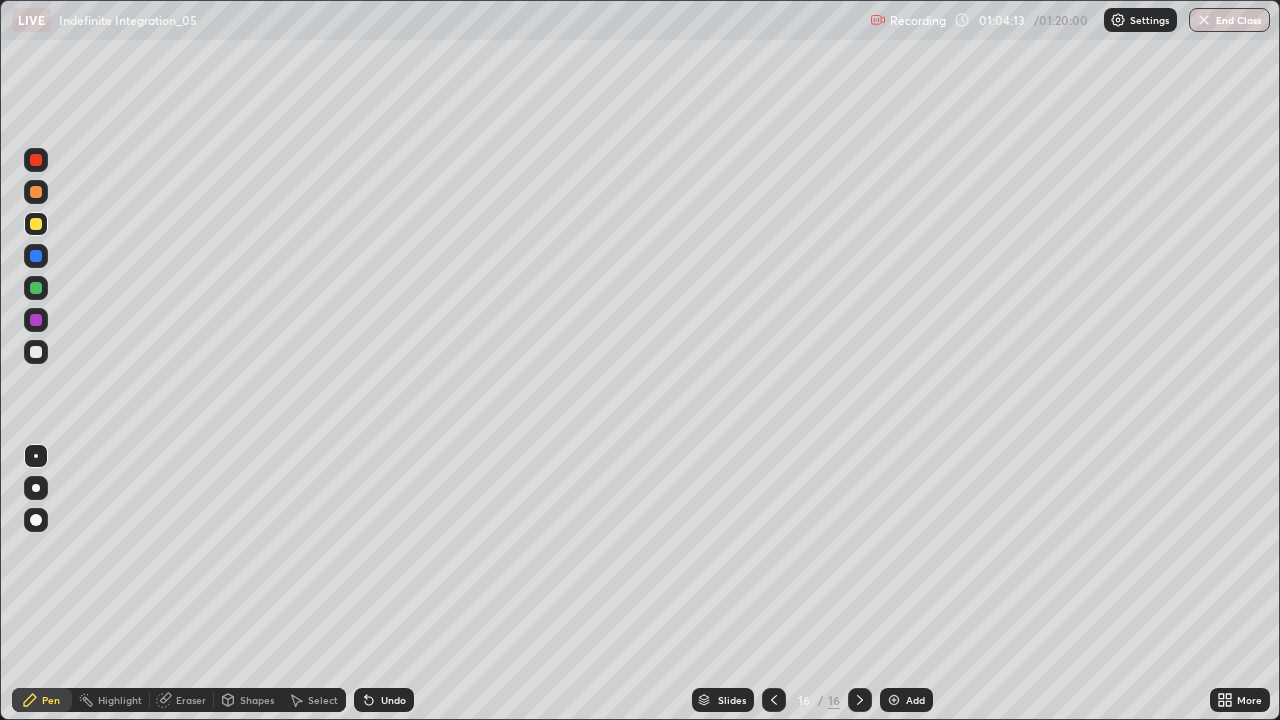 click on "Eraser" at bounding box center (182, 700) 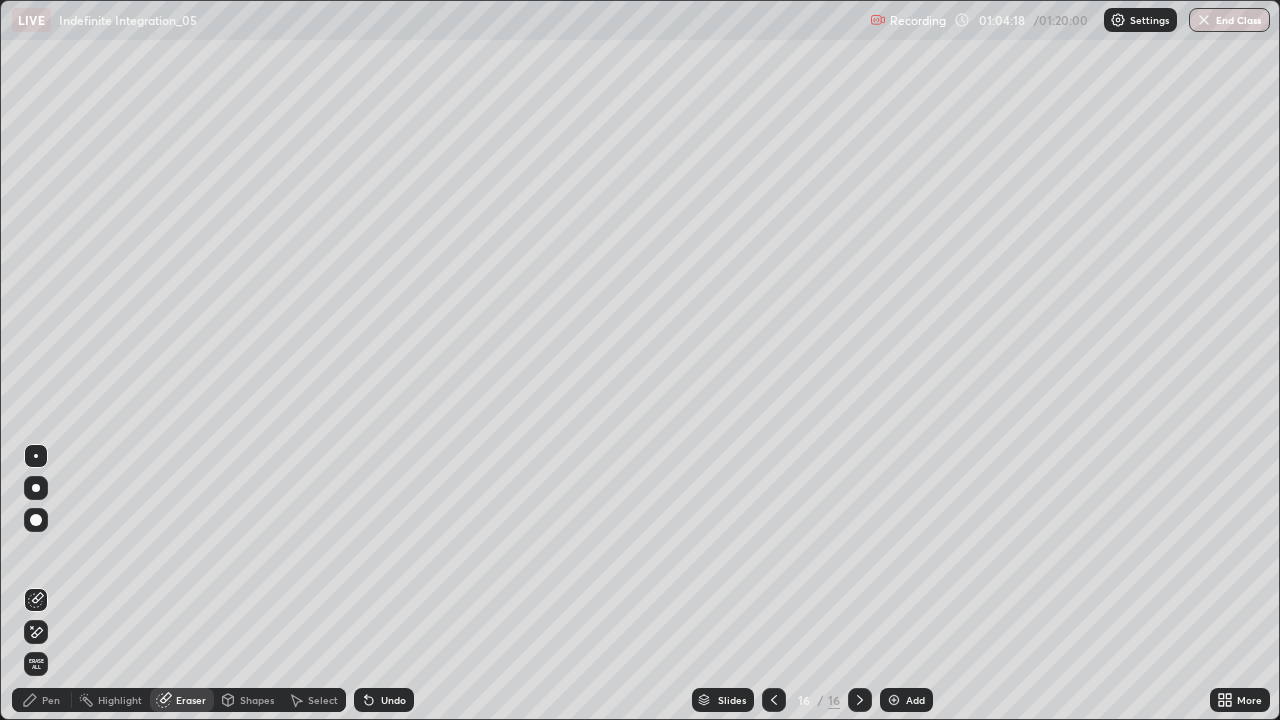 click on "Pen" at bounding box center [42, 700] 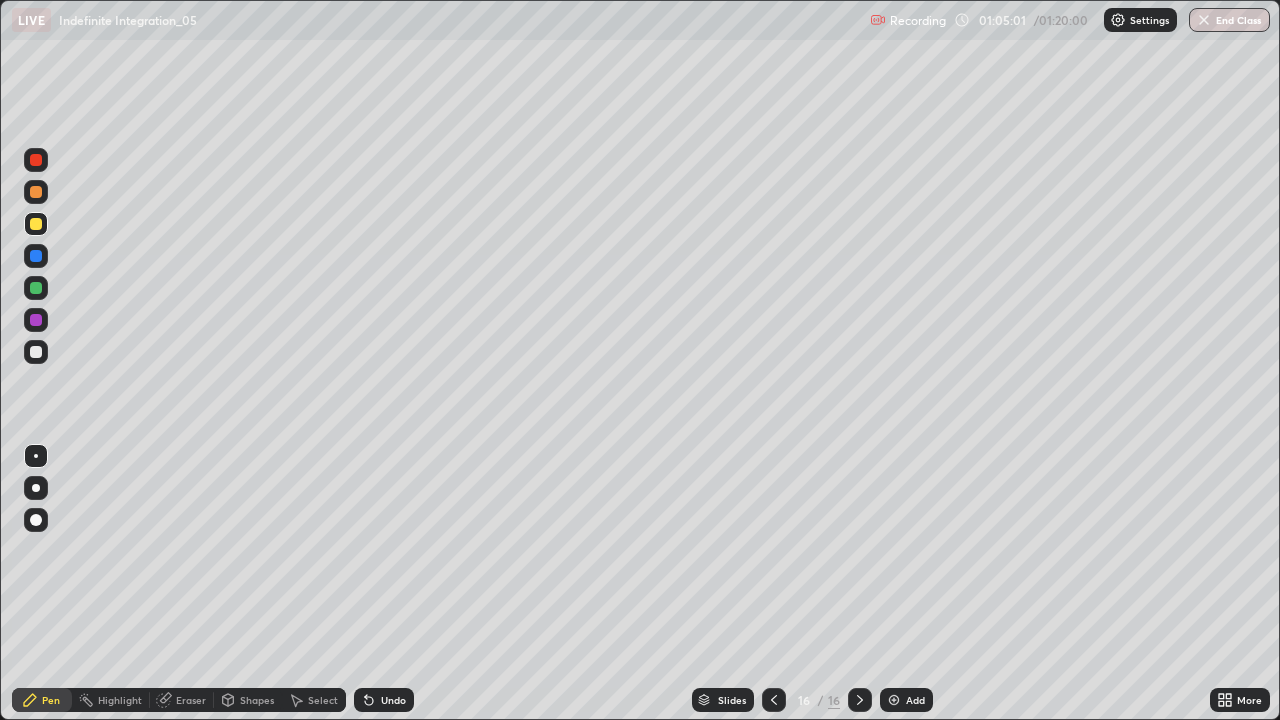click at bounding box center (36, 352) 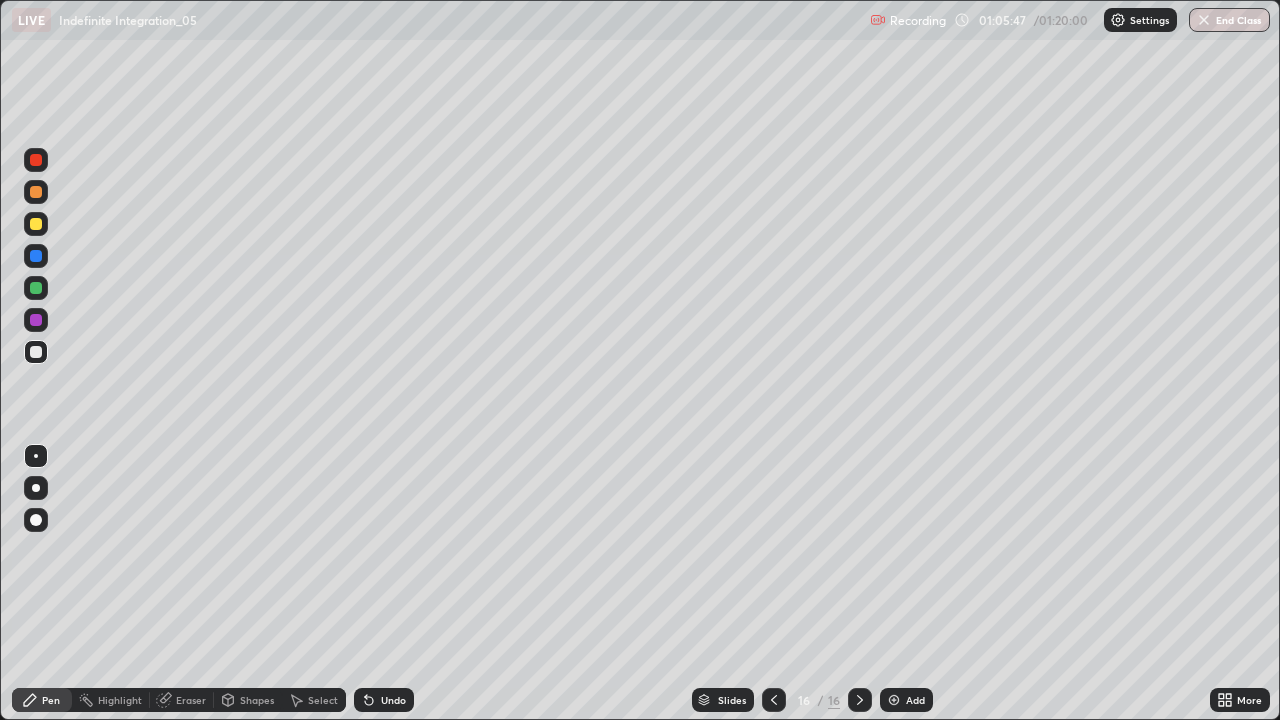 click on "Undo" at bounding box center (384, 700) 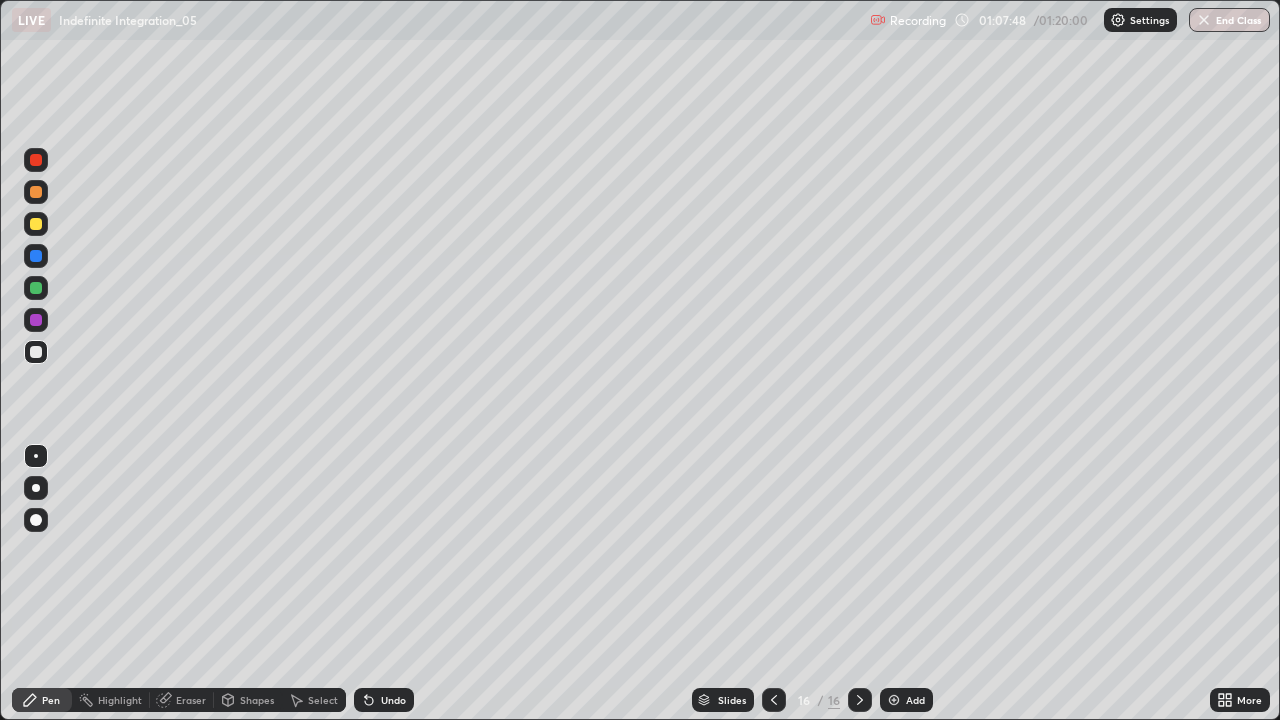 click at bounding box center [36, 224] 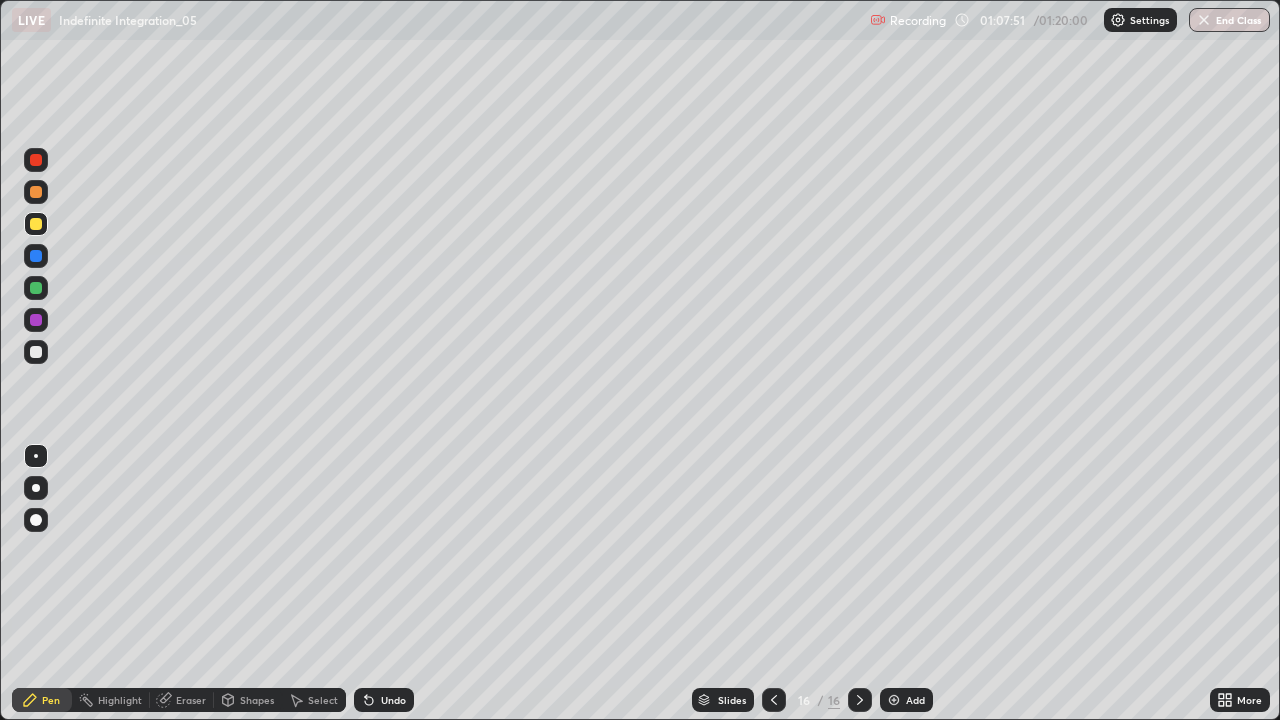 click on "Undo" at bounding box center (393, 700) 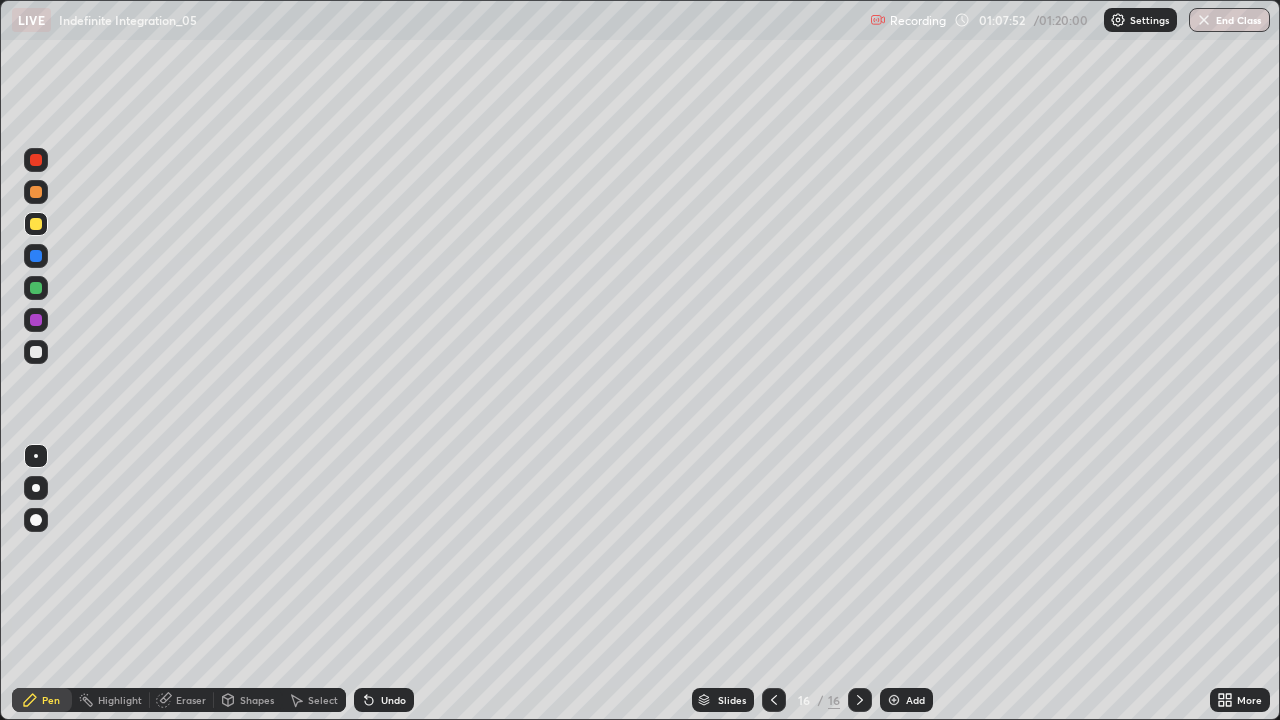 click on "Undo" at bounding box center [384, 700] 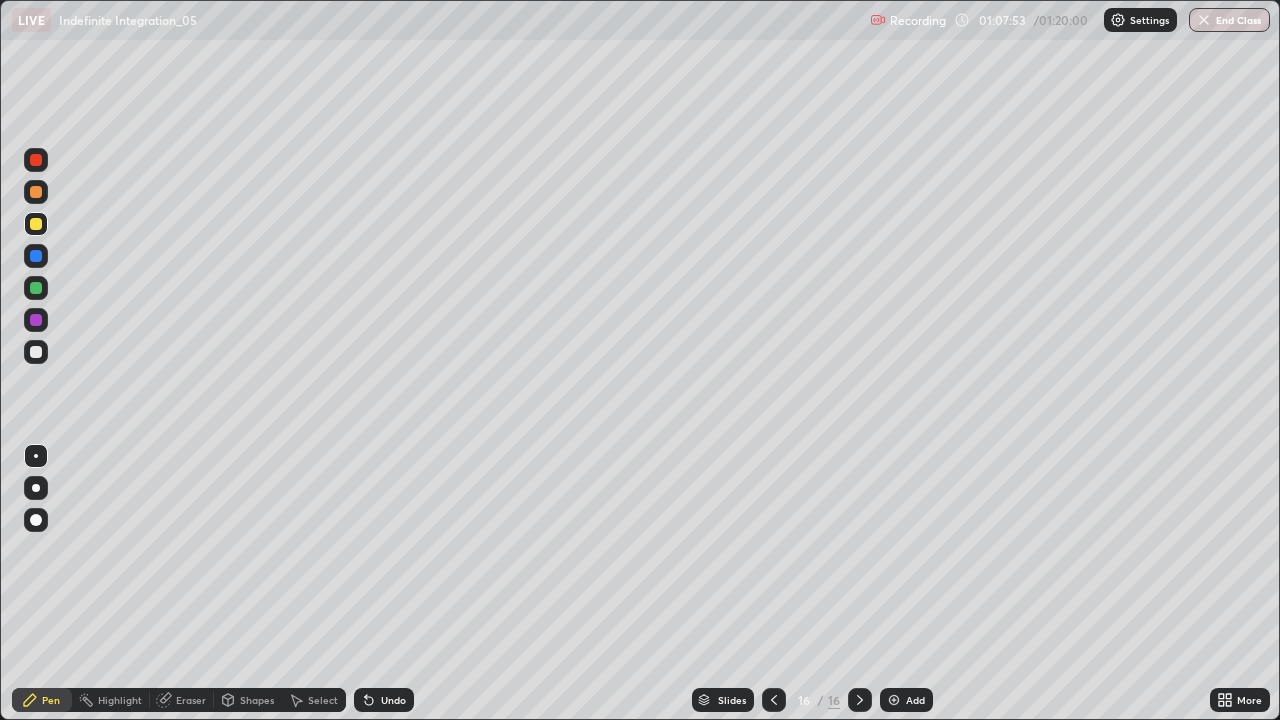 click on "Select" at bounding box center [323, 700] 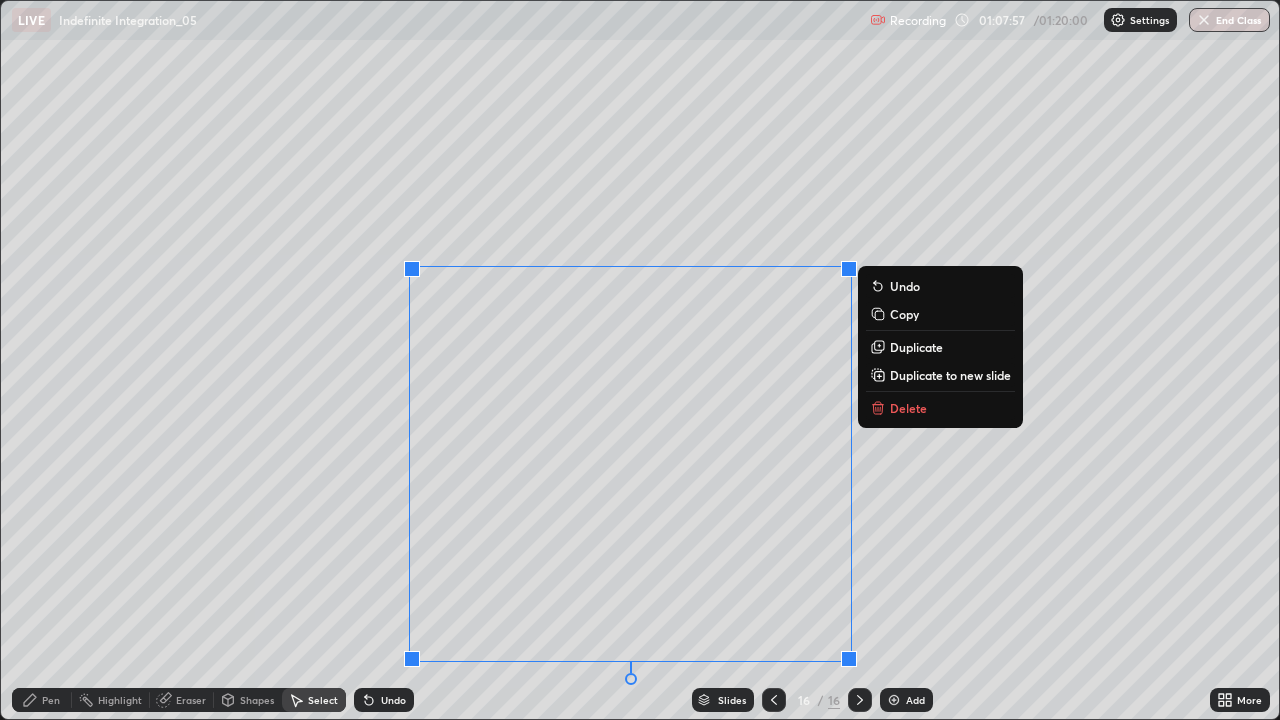 click on "Delete" at bounding box center (908, 408) 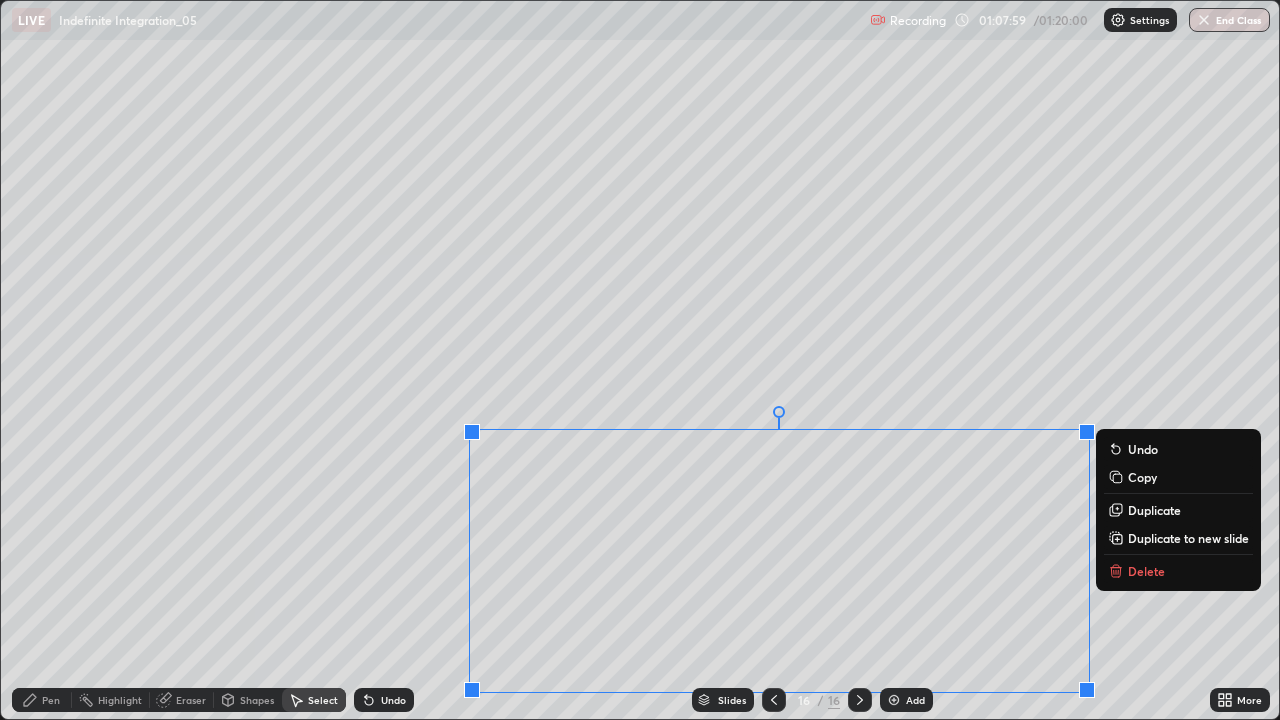 click on "Delete" at bounding box center (1146, 571) 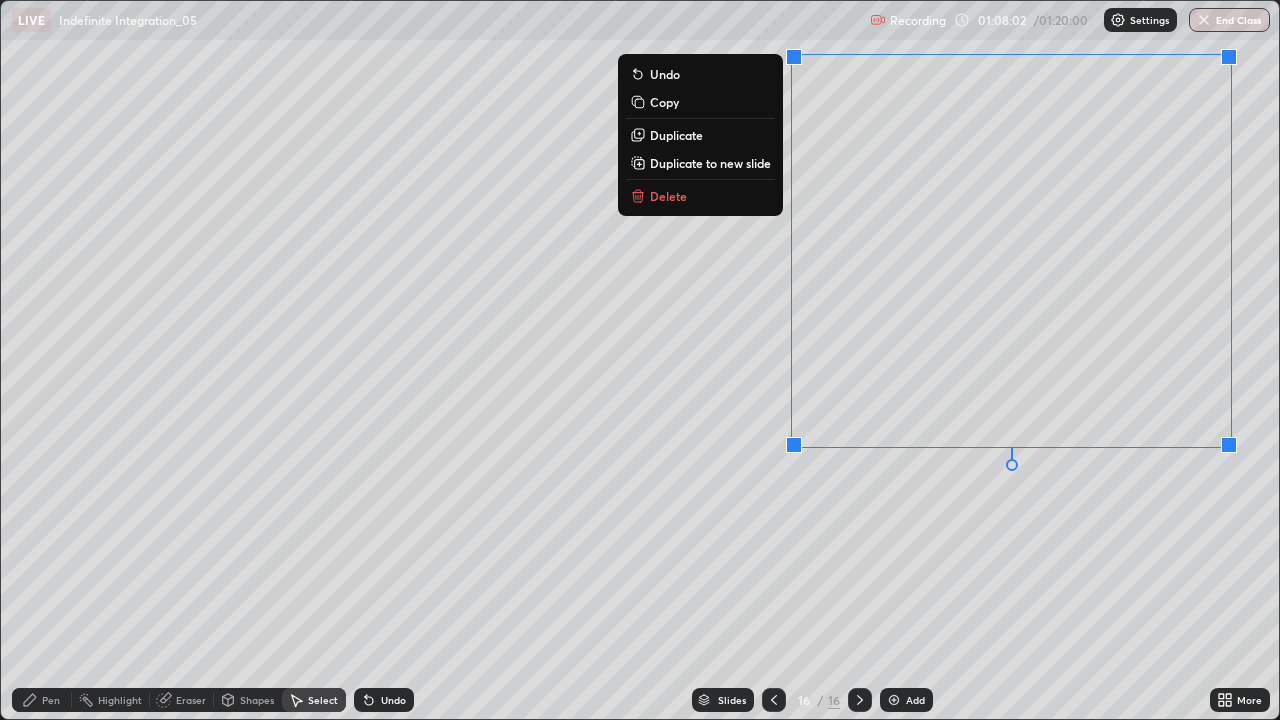click on "Delete" at bounding box center (700, 196) 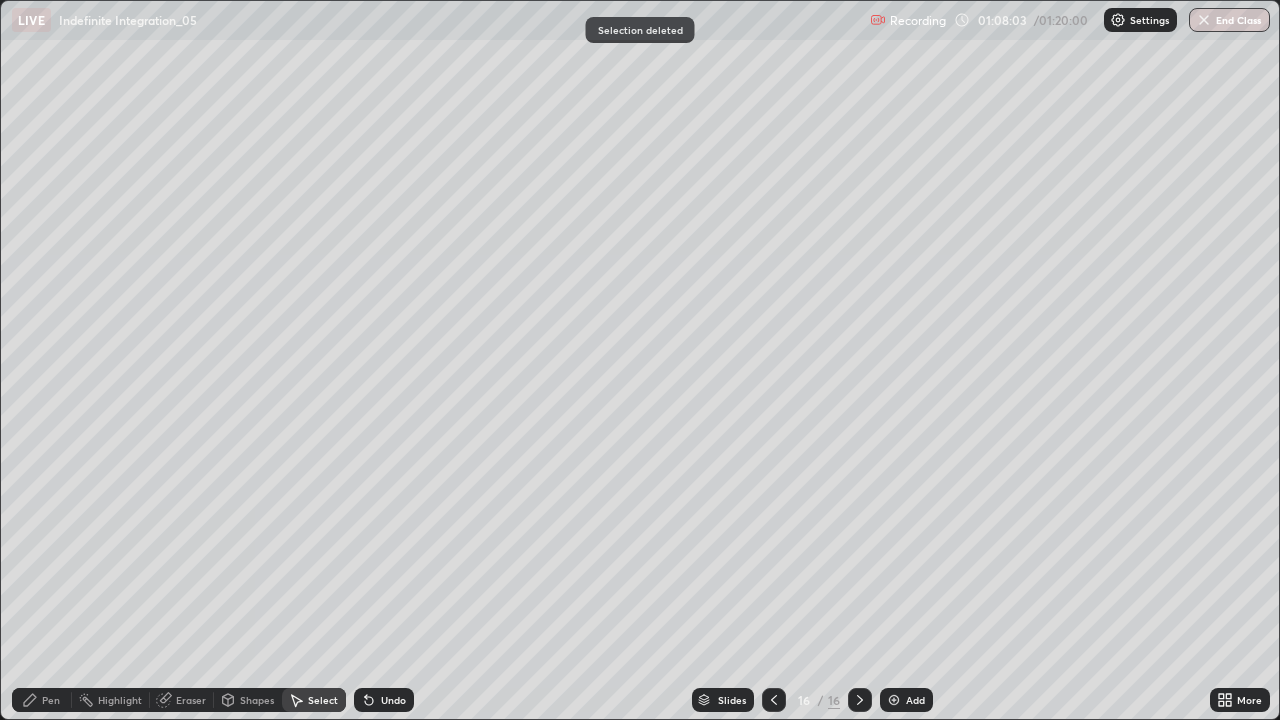 click on "Pen" at bounding box center (51, 700) 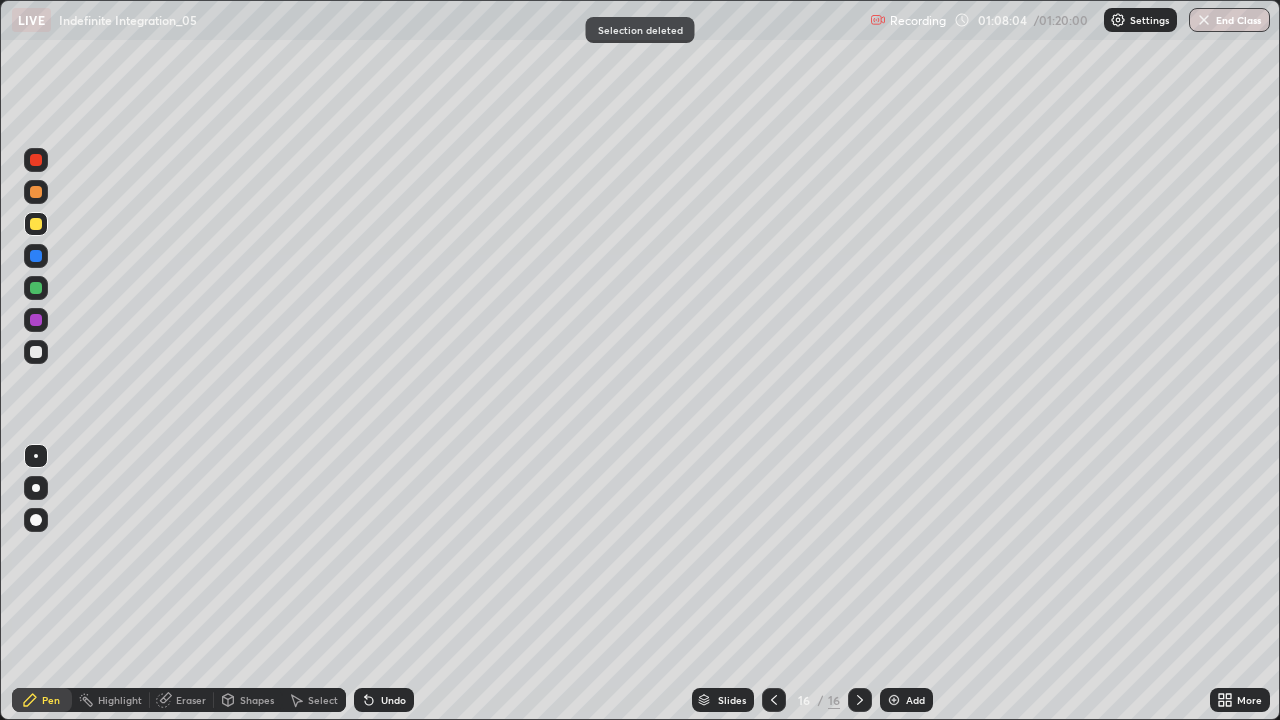 click at bounding box center (36, 192) 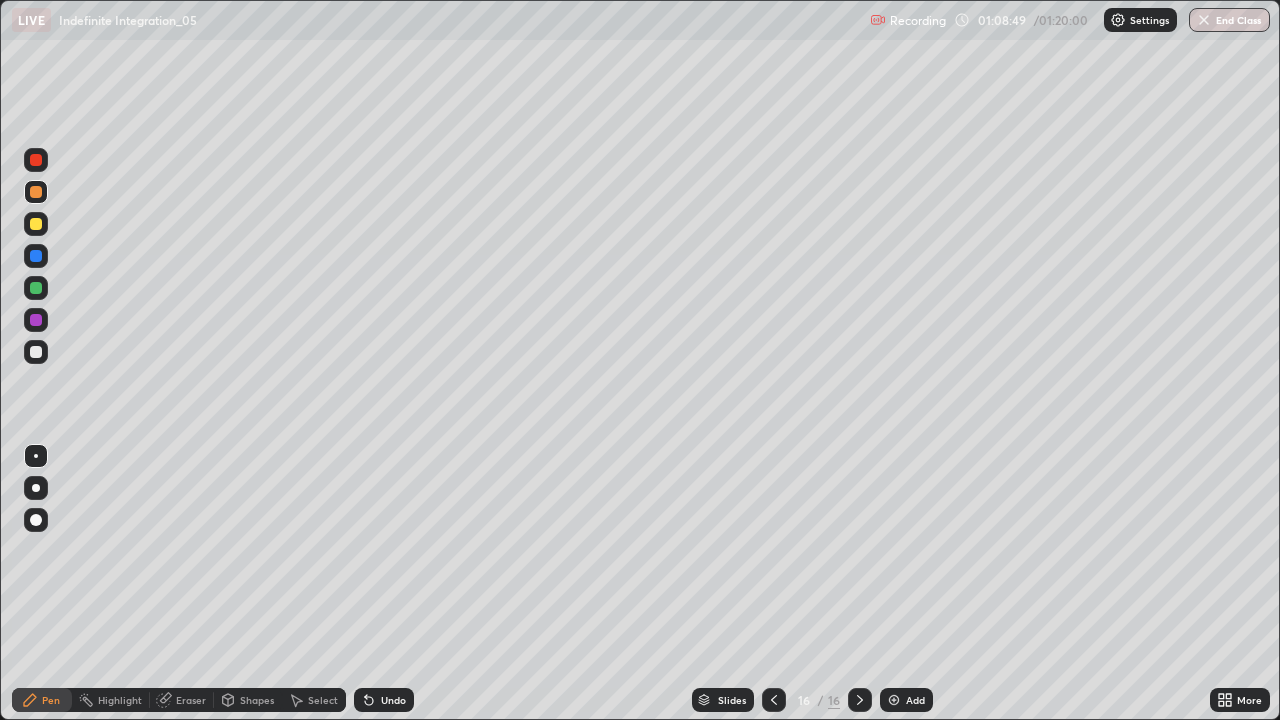 click on "Undo" at bounding box center [393, 700] 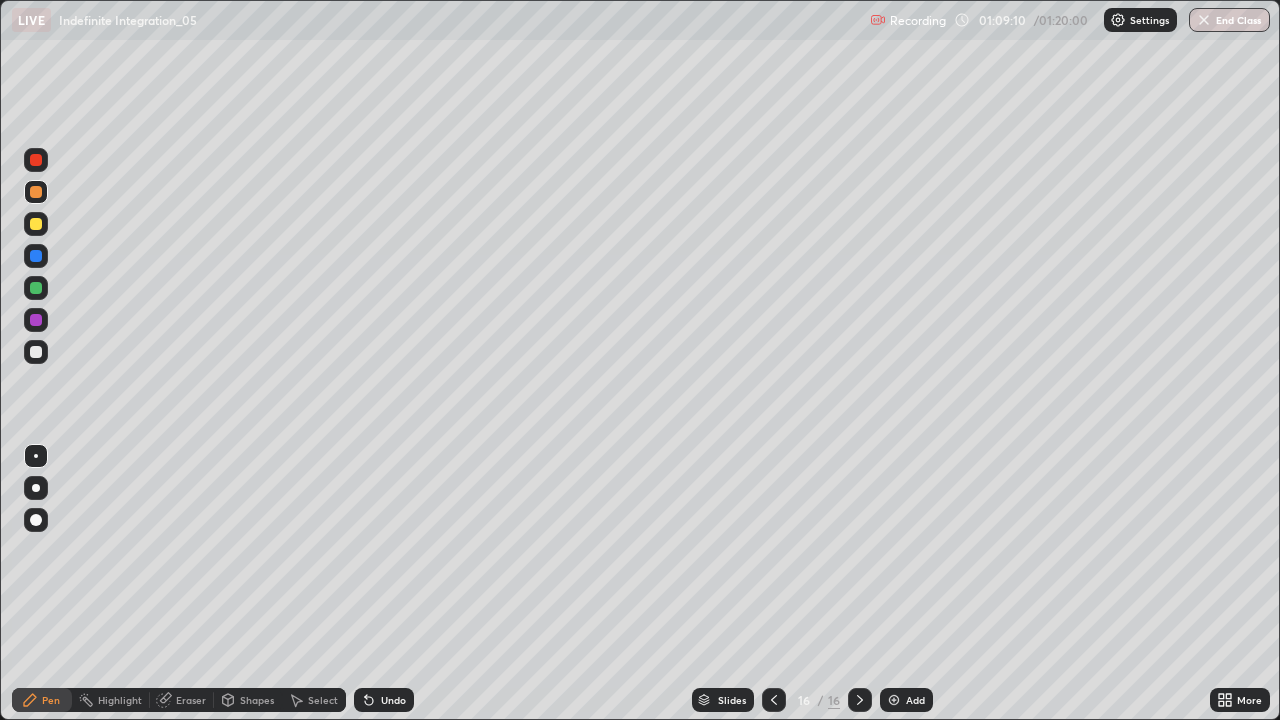 click at bounding box center (36, 320) 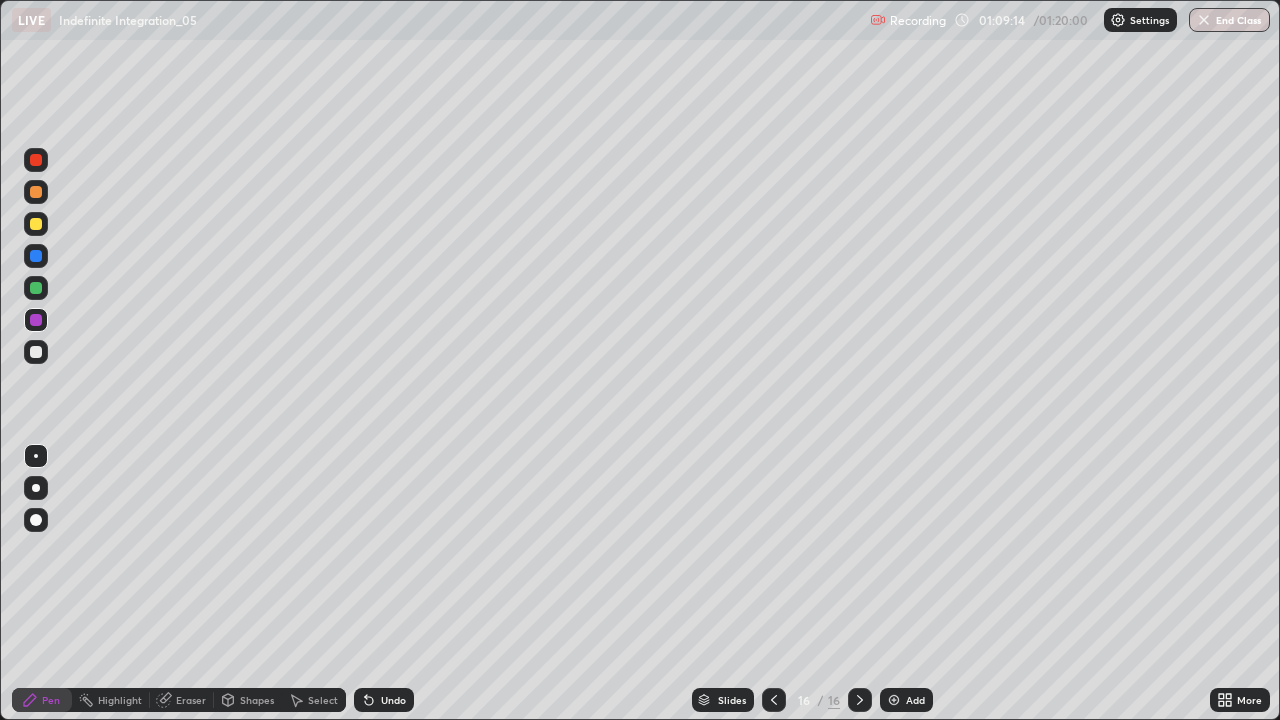 click on "Select" at bounding box center (323, 700) 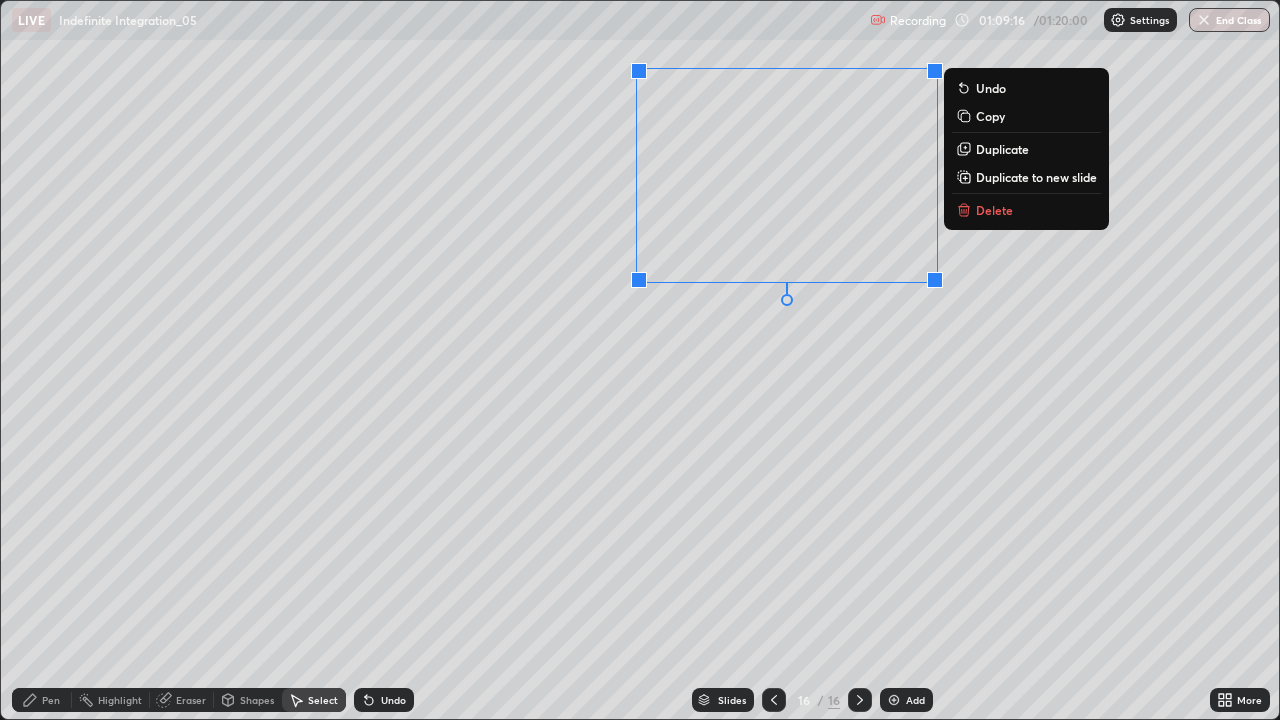 click on "Delete" at bounding box center (1026, 210) 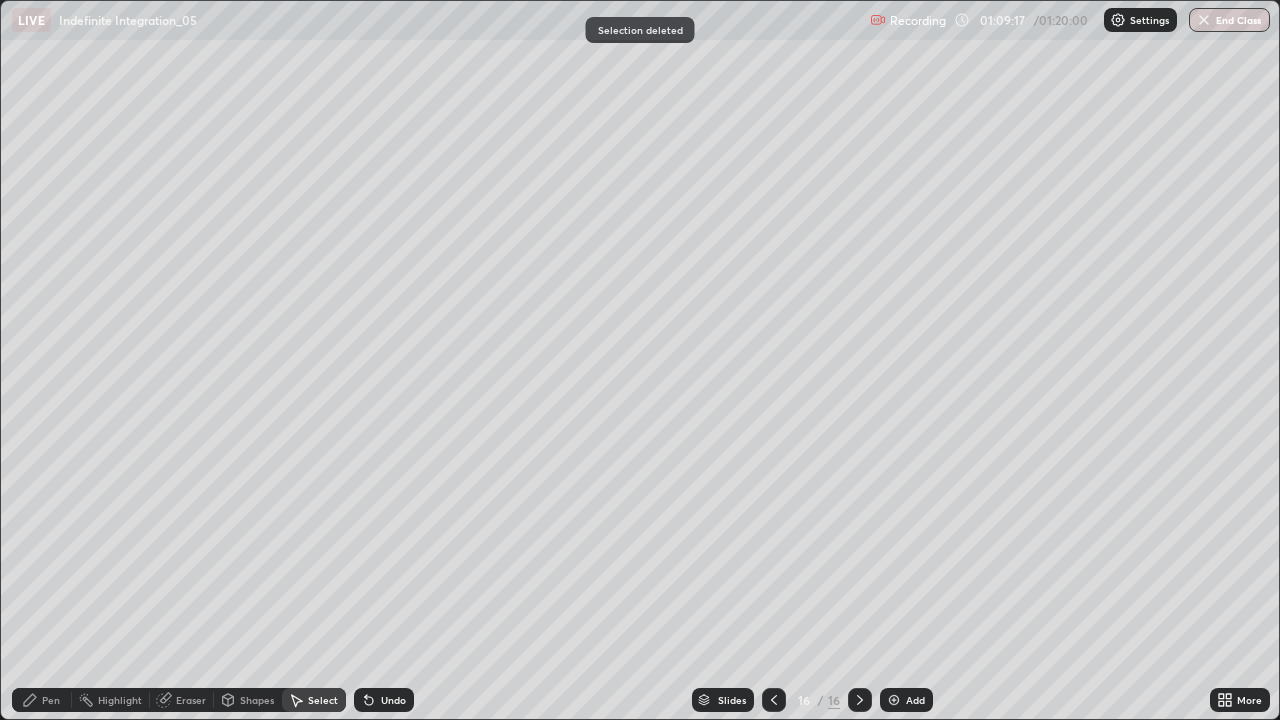 click on "Pen" at bounding box center (51, 700) 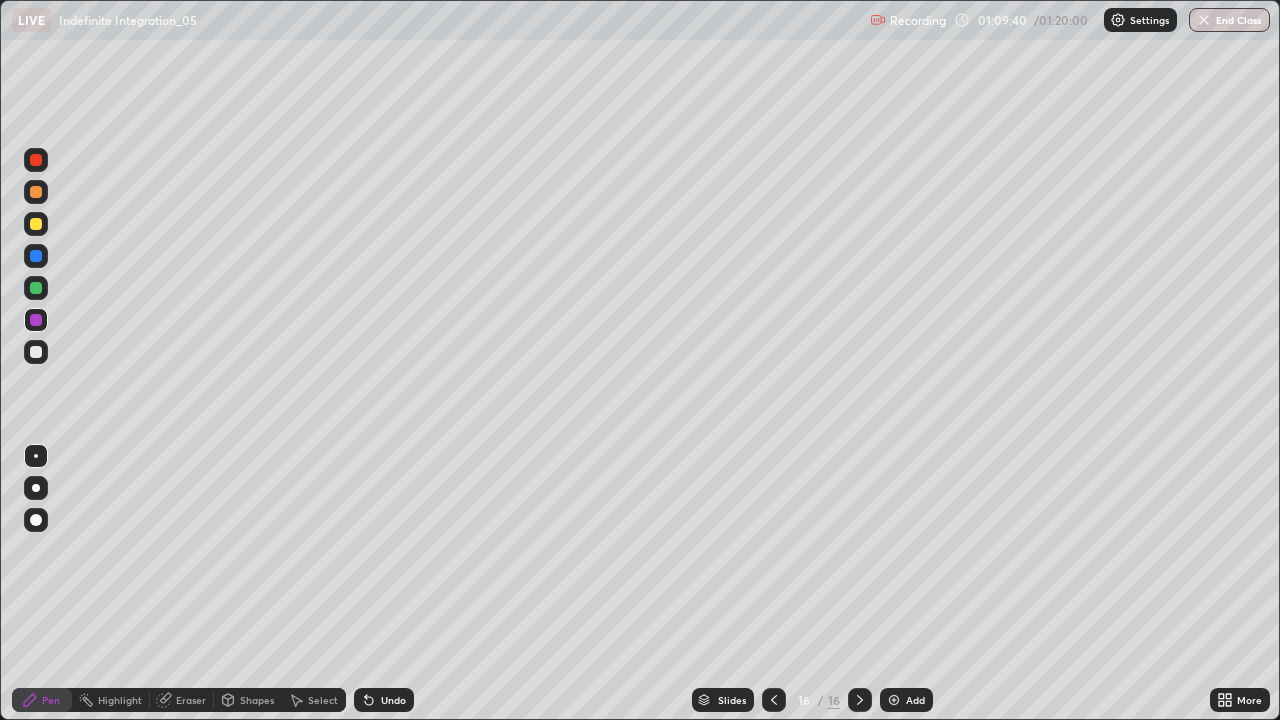 click at bounding box center (36, 224) 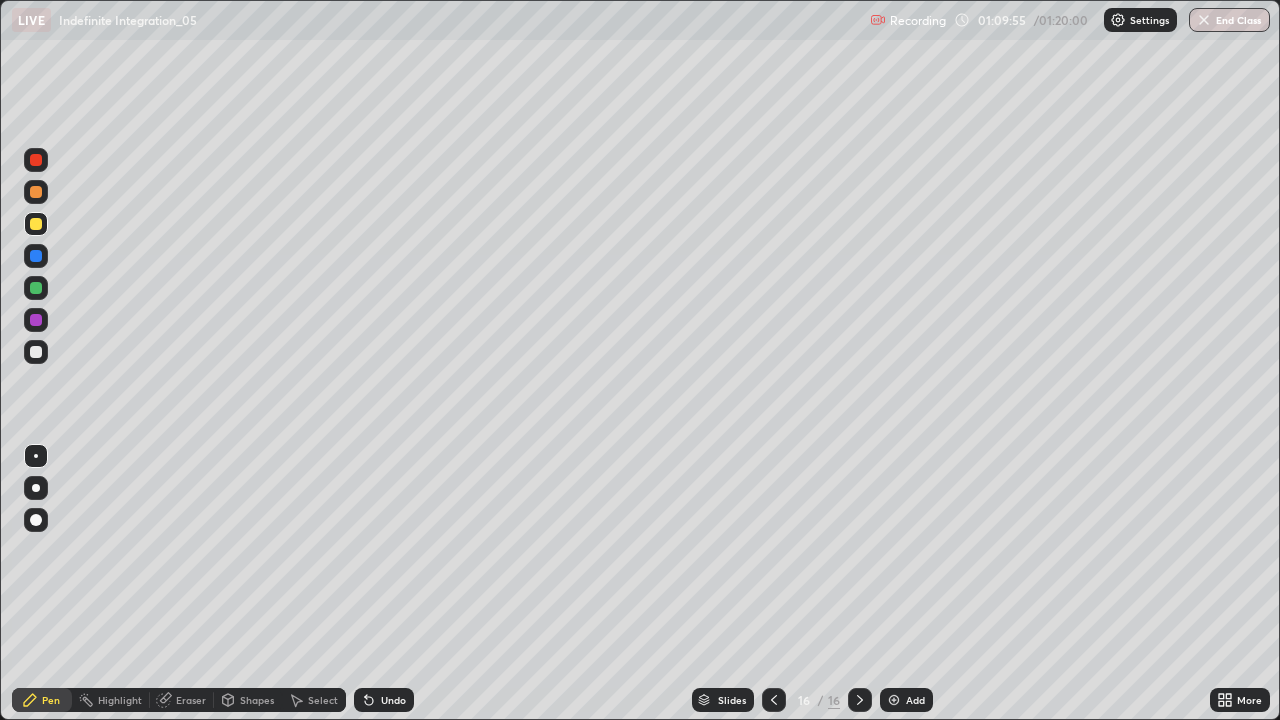 click on "Undo" at bounding box center (393, 700) 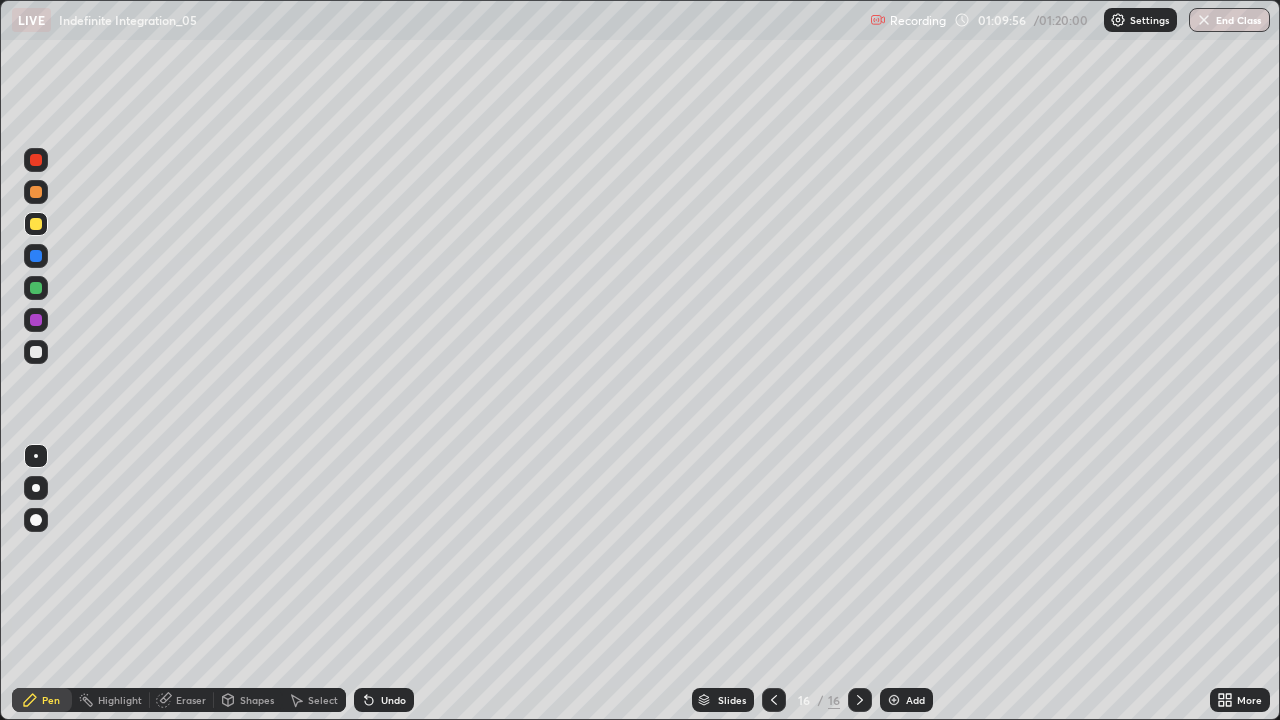 click on "Undo" at bounding box center (393, 700) 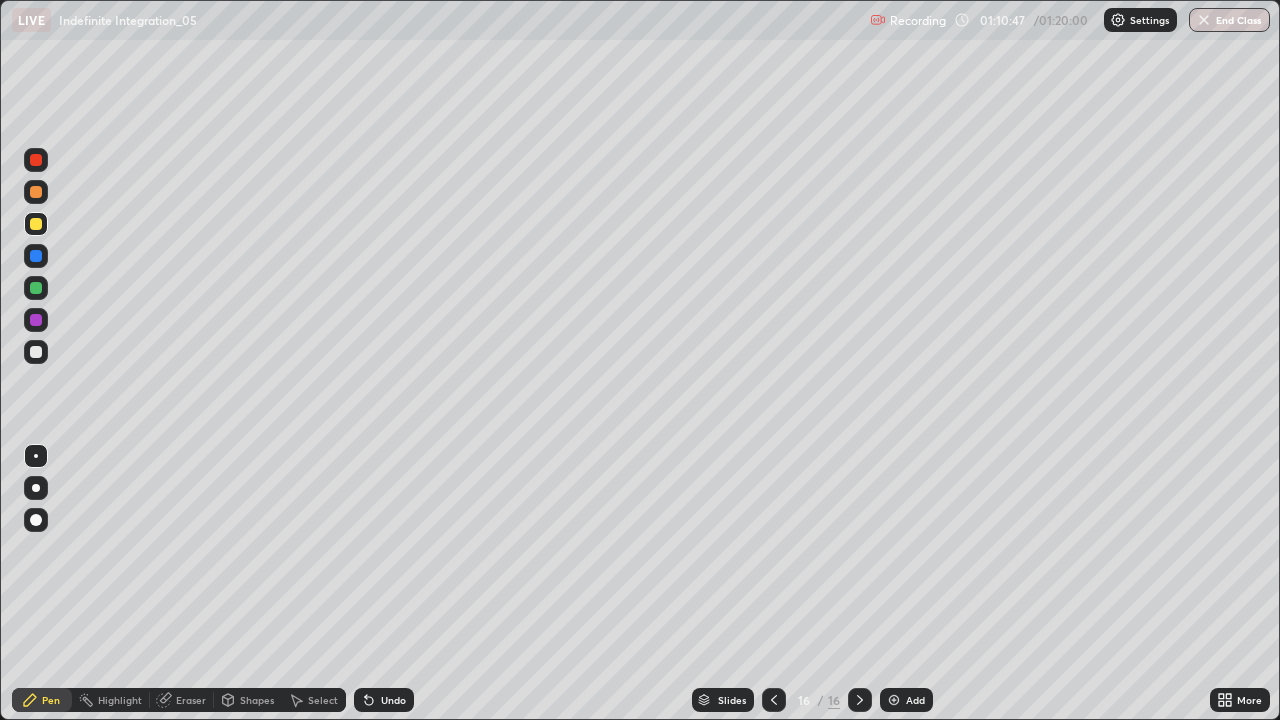click at bounding box center [774, 700] 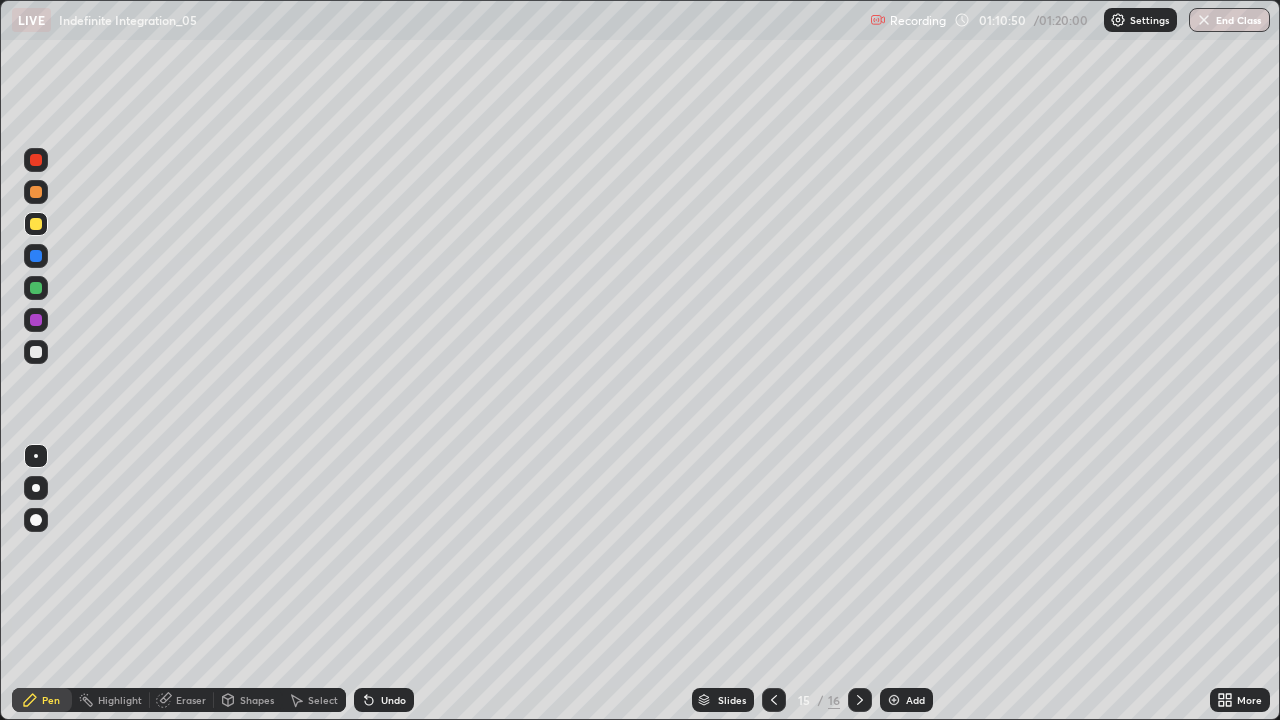 click 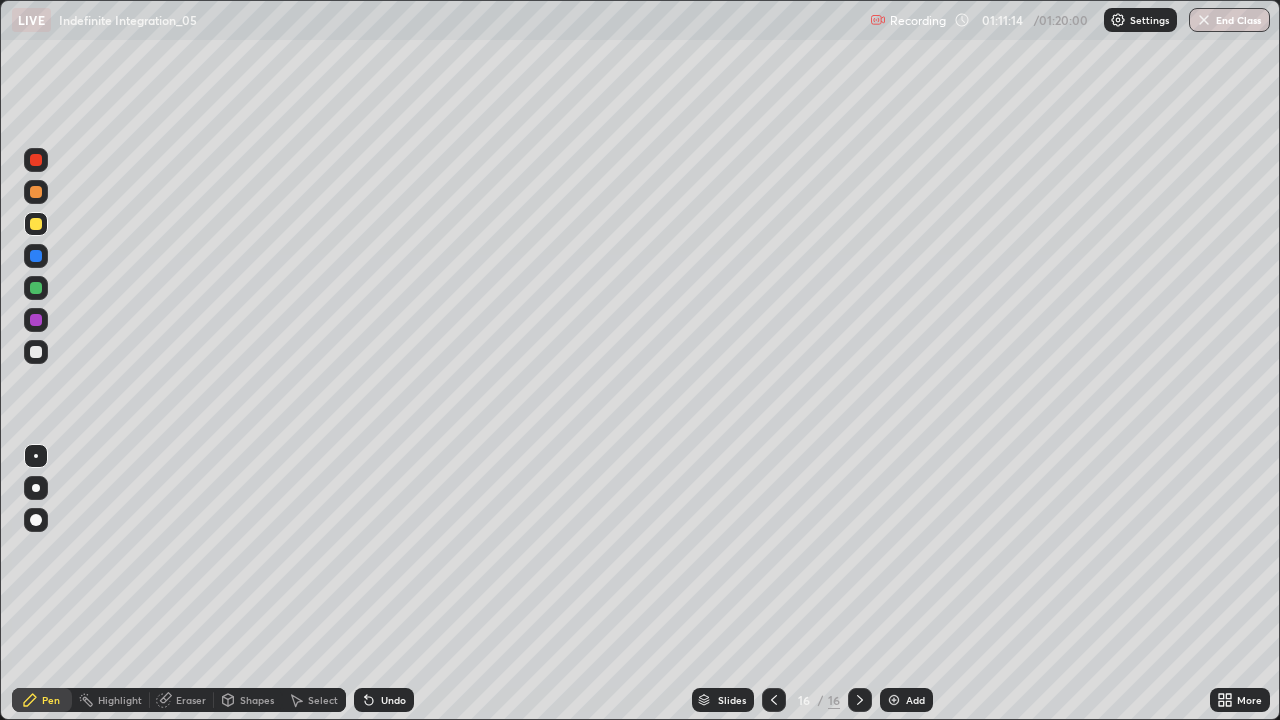 click on "Undo" at bounding box center (393, 700) 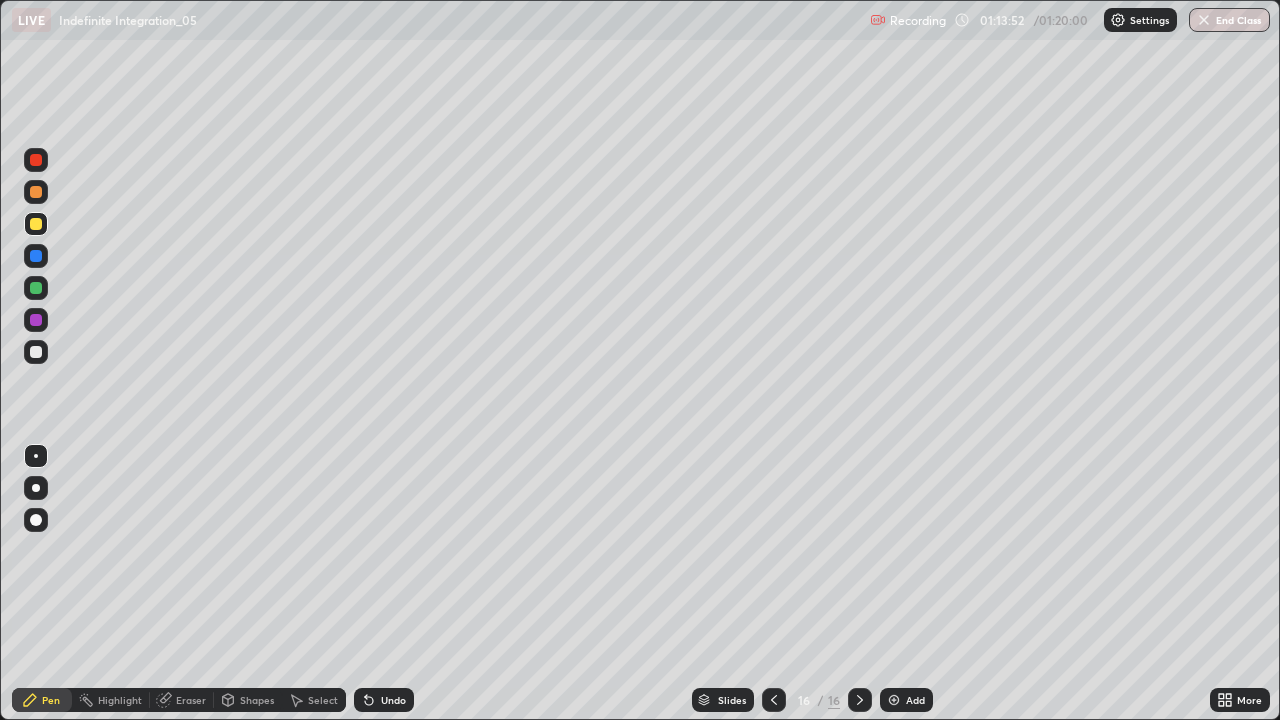 click on "Select" at bounding box center [323, 700] 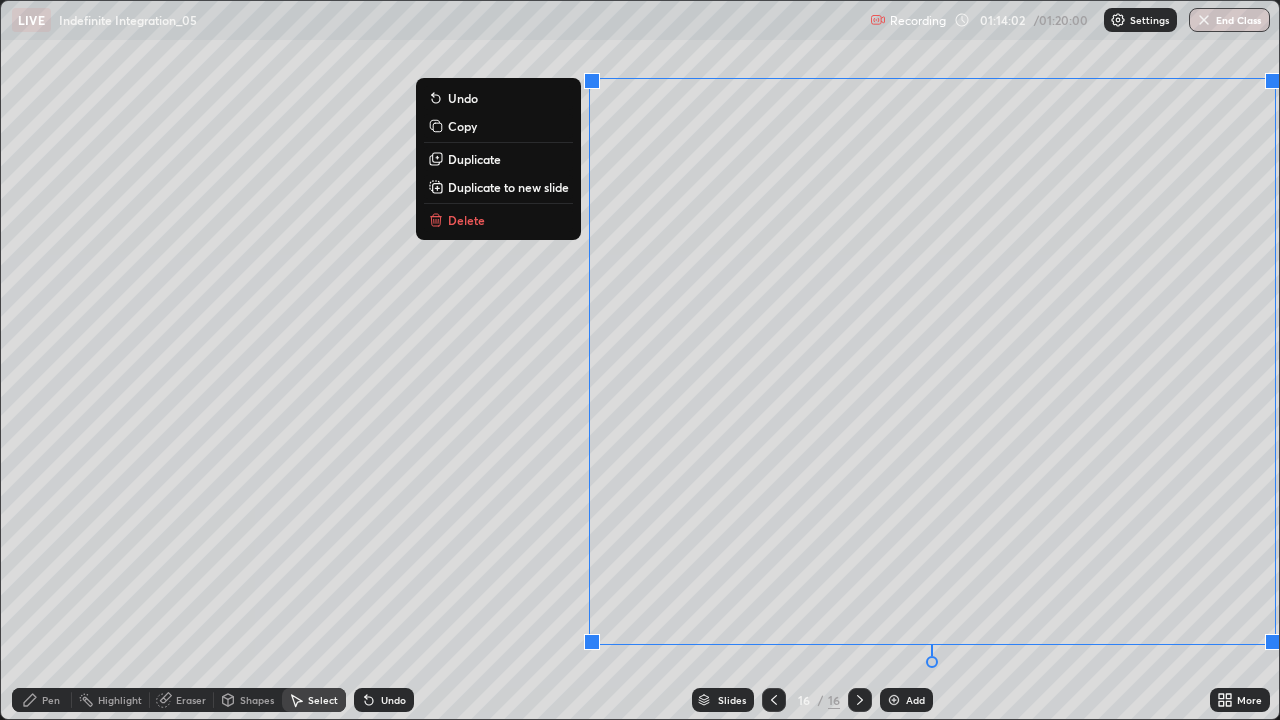 click on "Delete" at bounding box center [498, 220] 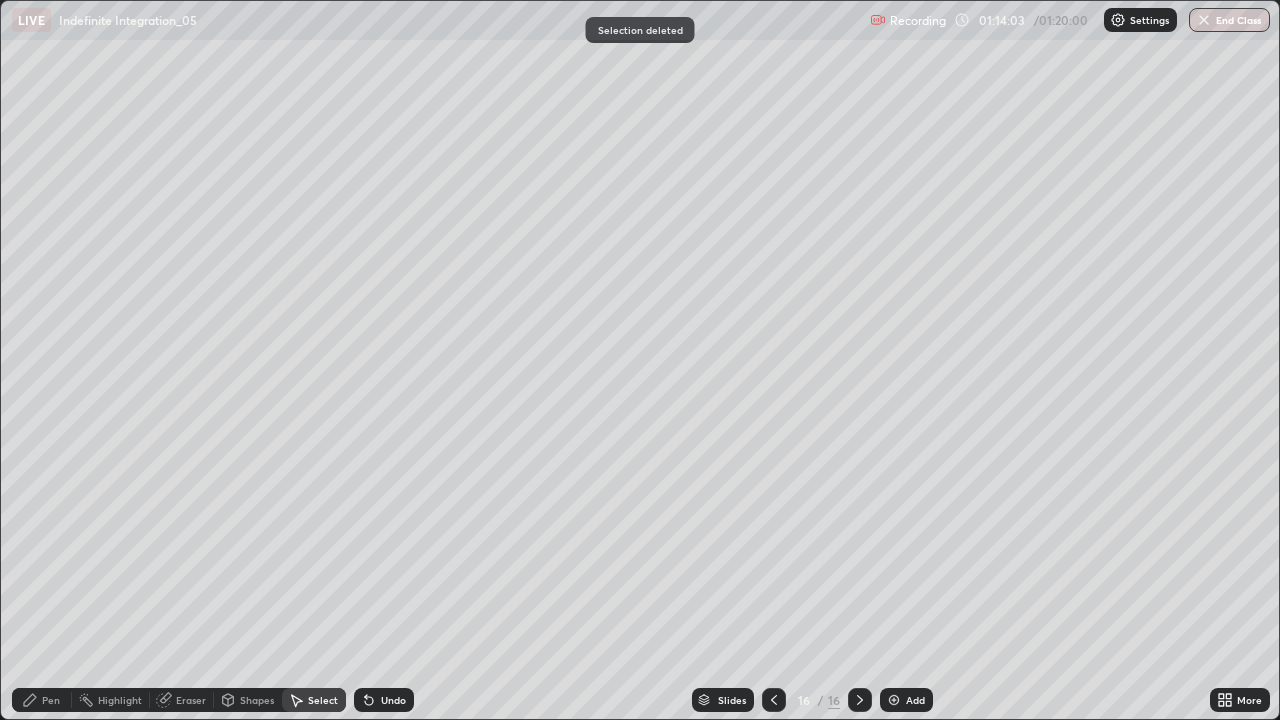 click on "Pen" at bounding box center [51, 700] 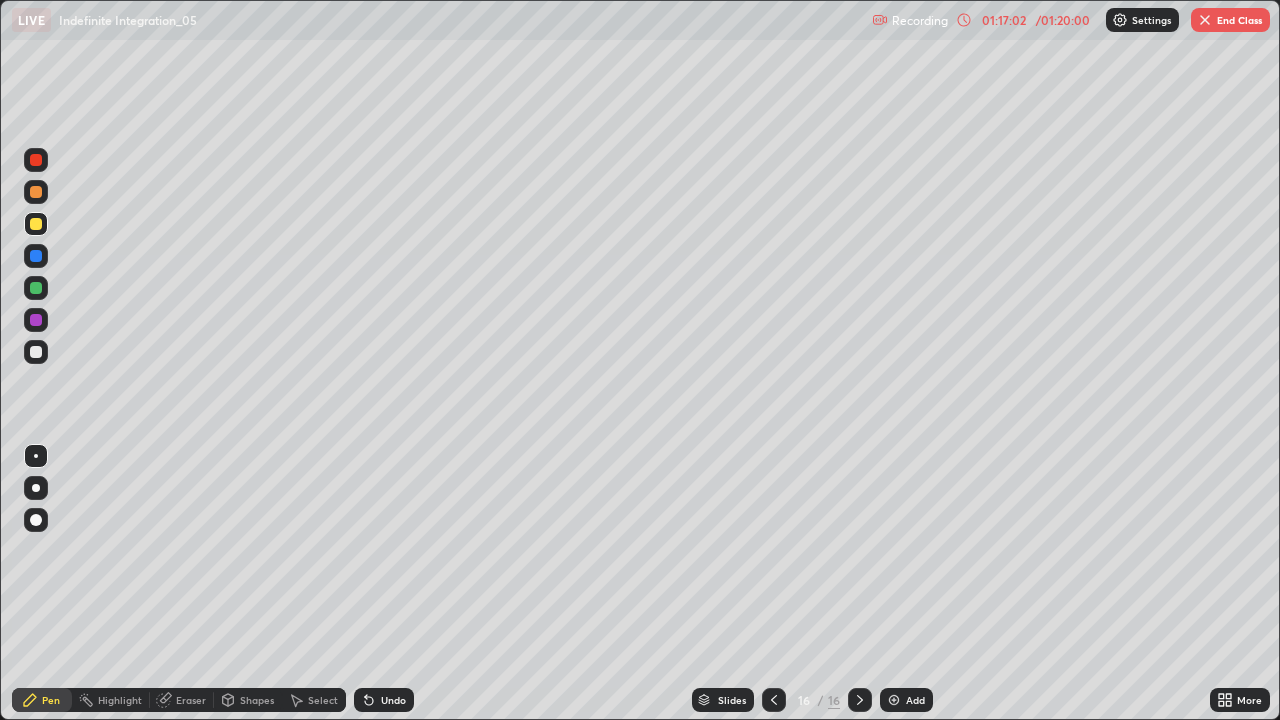 click on "End Class" at bounding box center [1230, 20] 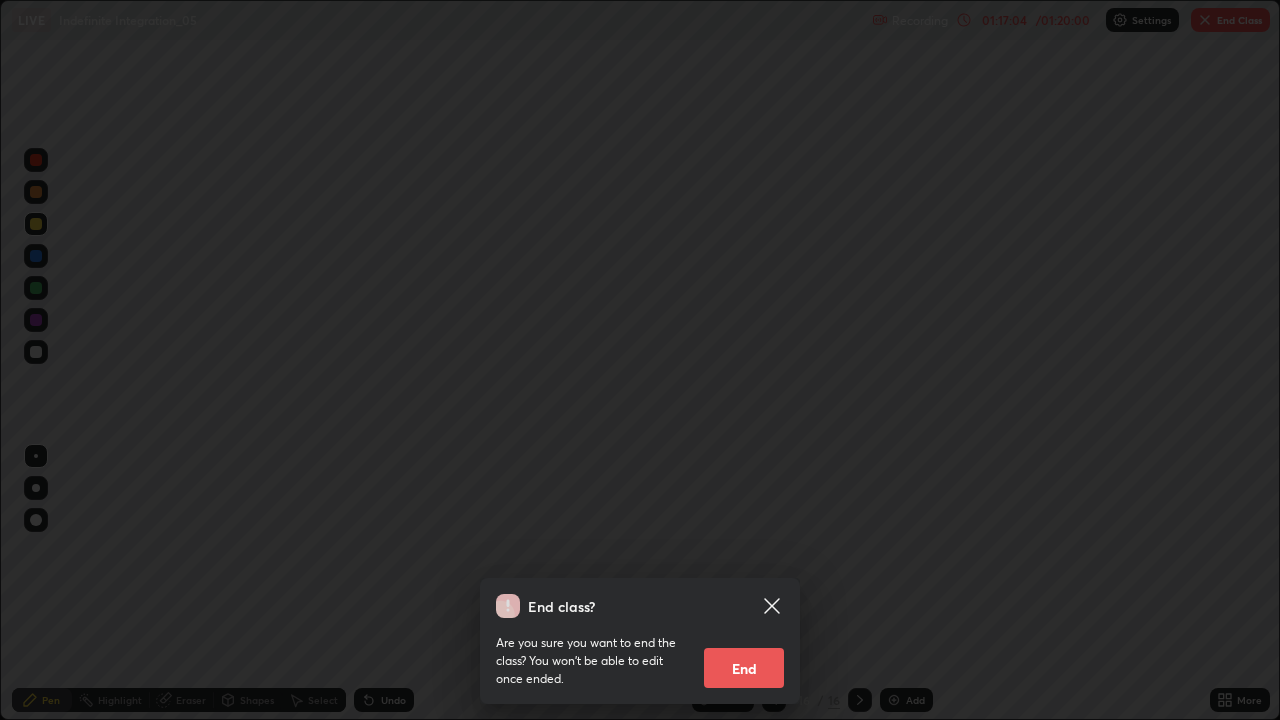 click on "End" at bounding box center (744, 668) 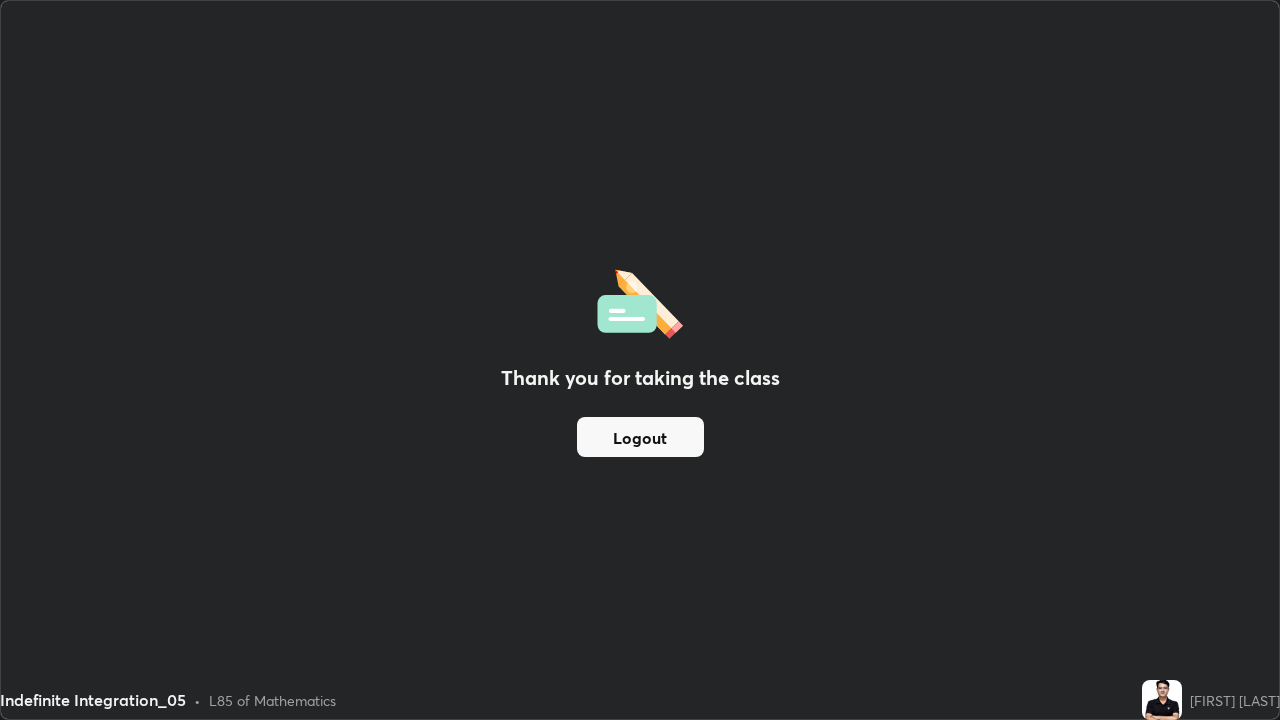 click on "Logout" at bounding box center [640, 437] 